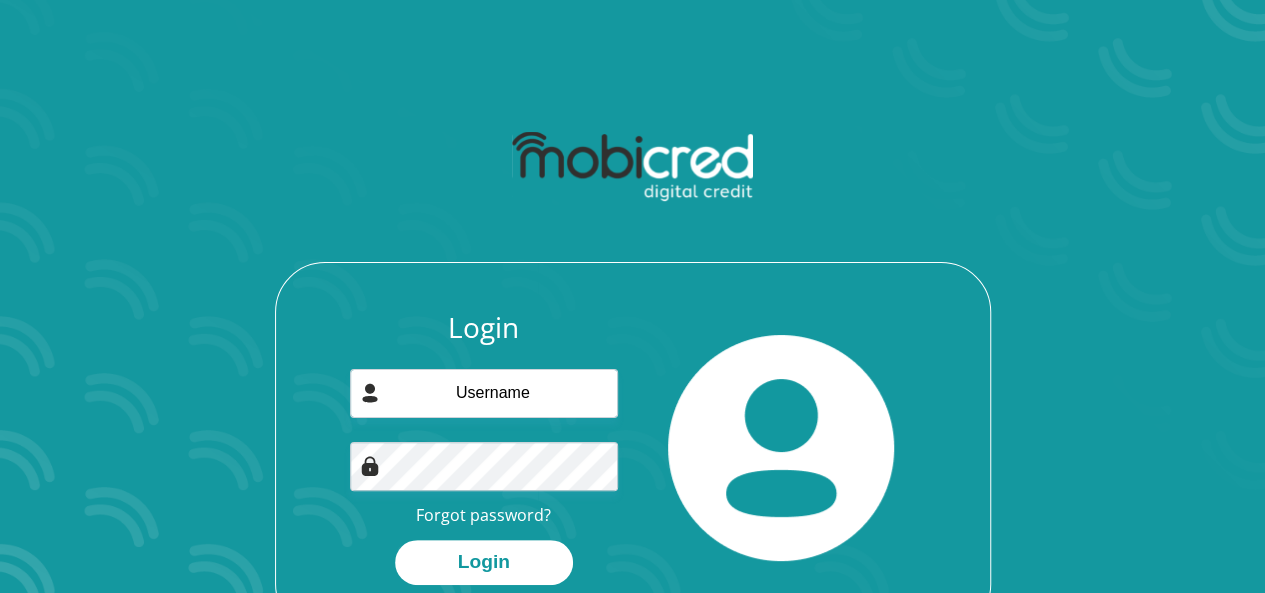 scroll, scrollTop: 100, scrollLeft: 0, axis: vertical 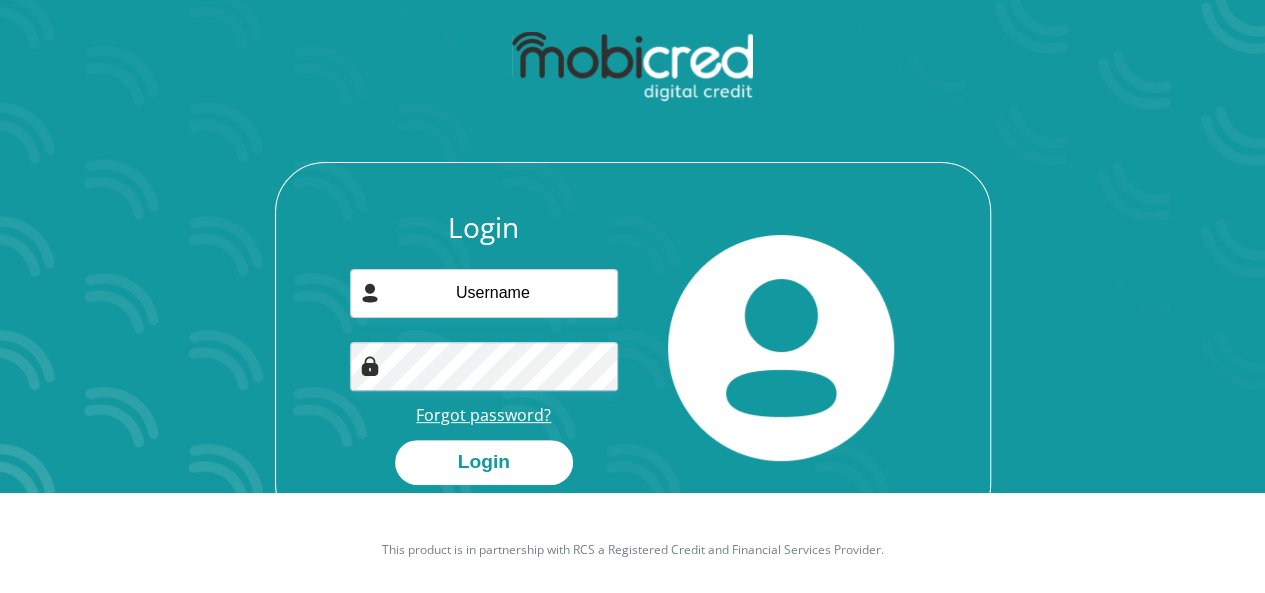 click on "Forgot password?" at bounding box center (483, 415) 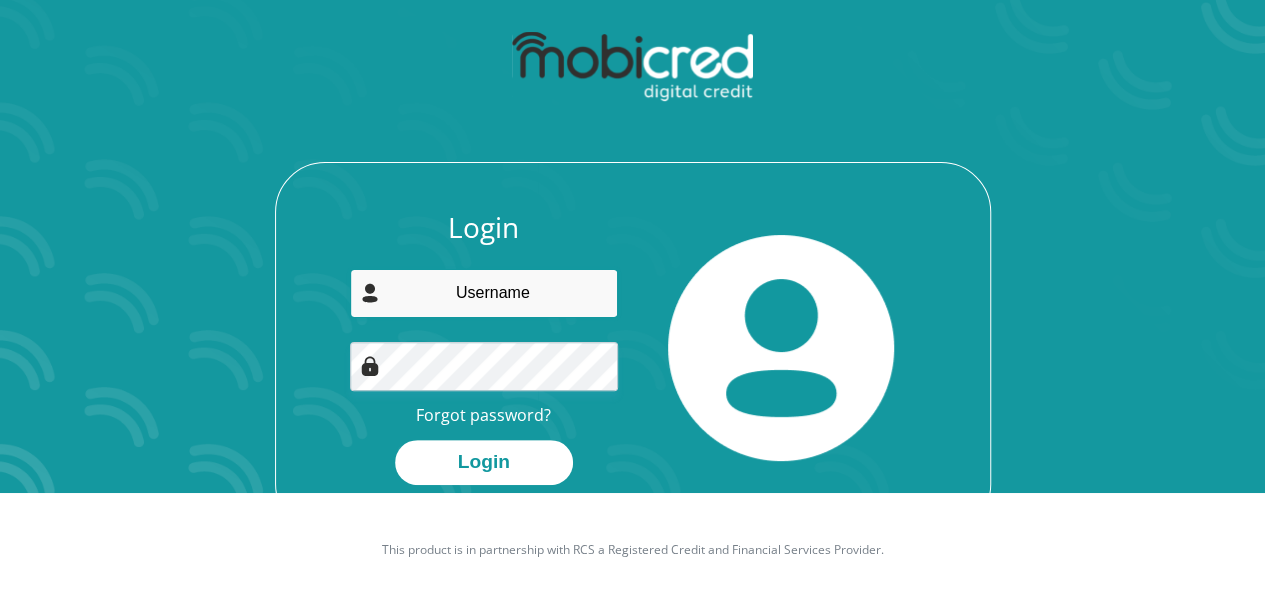 click at bounding box center [484, 293] 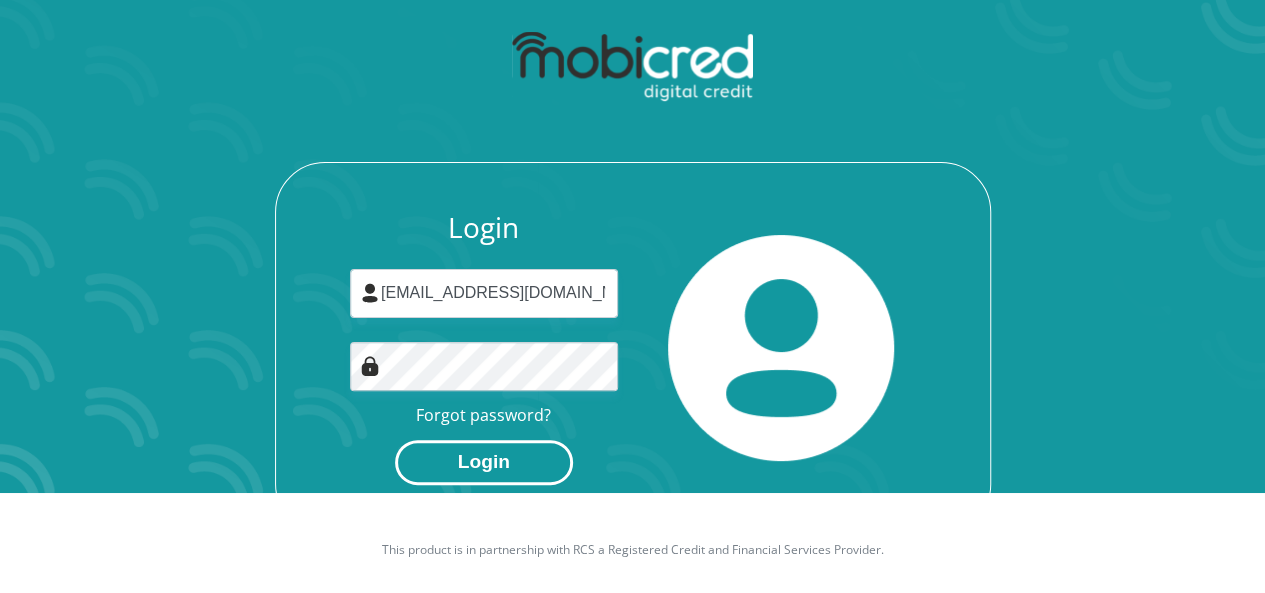 click on "Login" at bounding box center (484, 462) 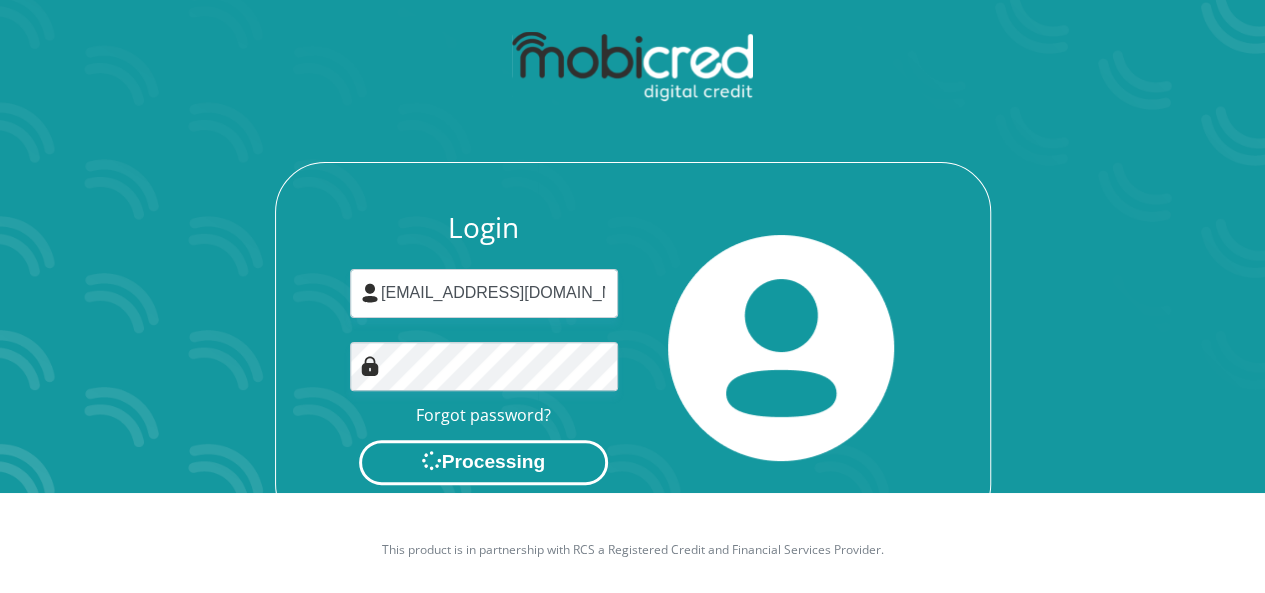 scroll, scrollTop: 0, scrollLeft: 0, axis: both 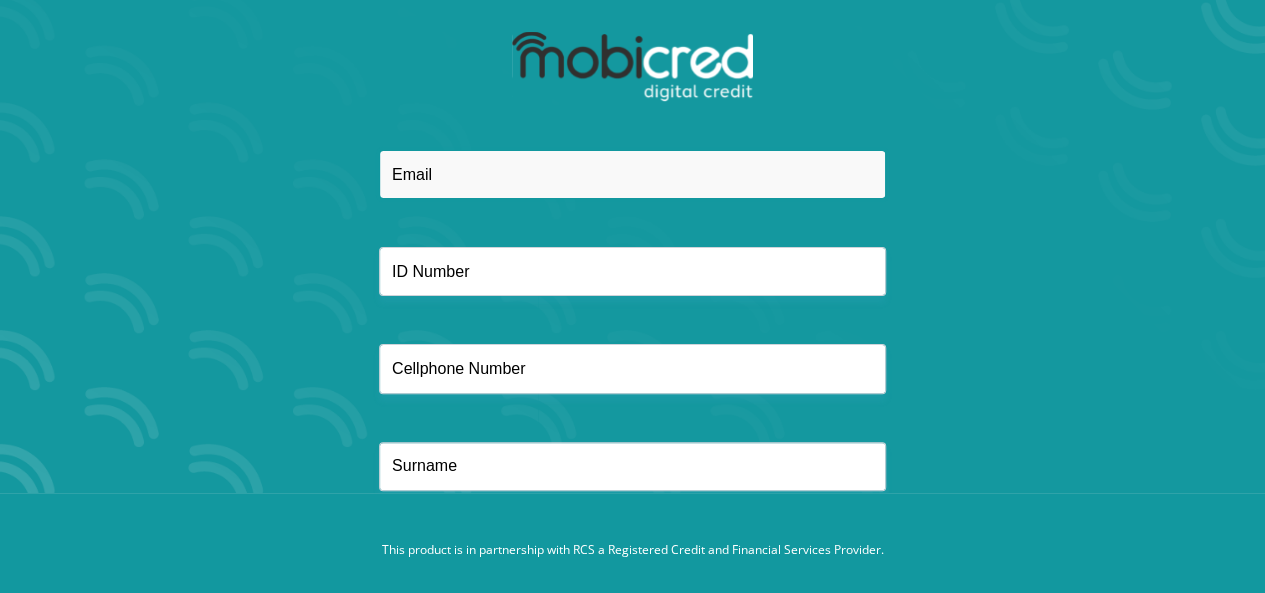 click at bounding box center (632, 174) 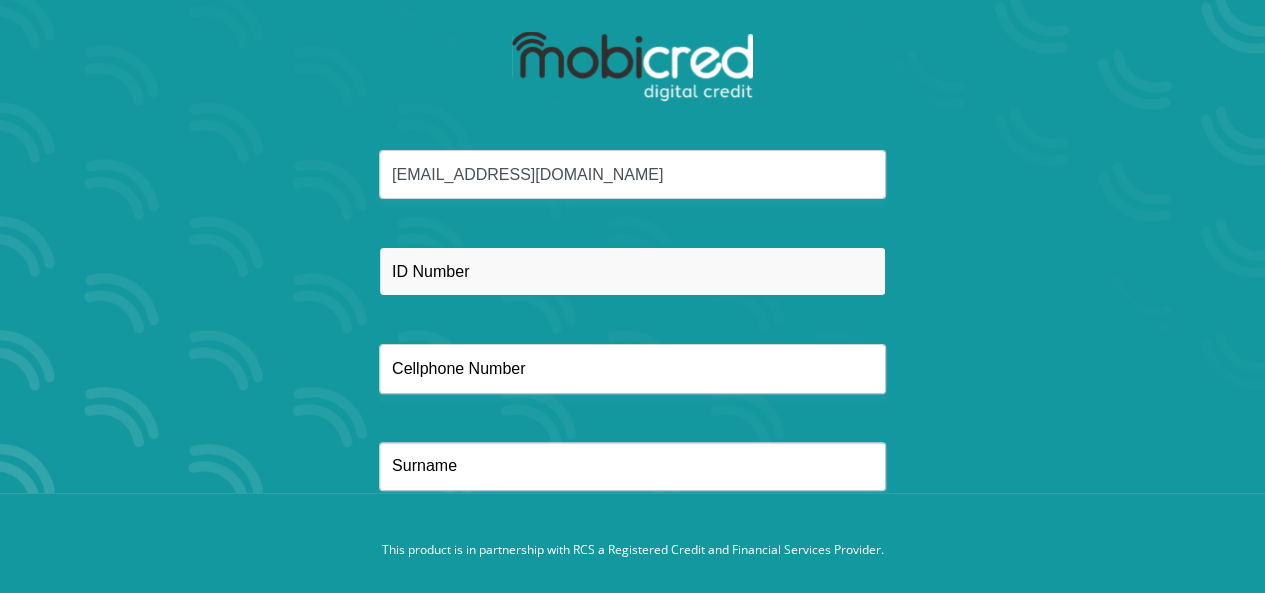 click at bounding box center (632, 271) 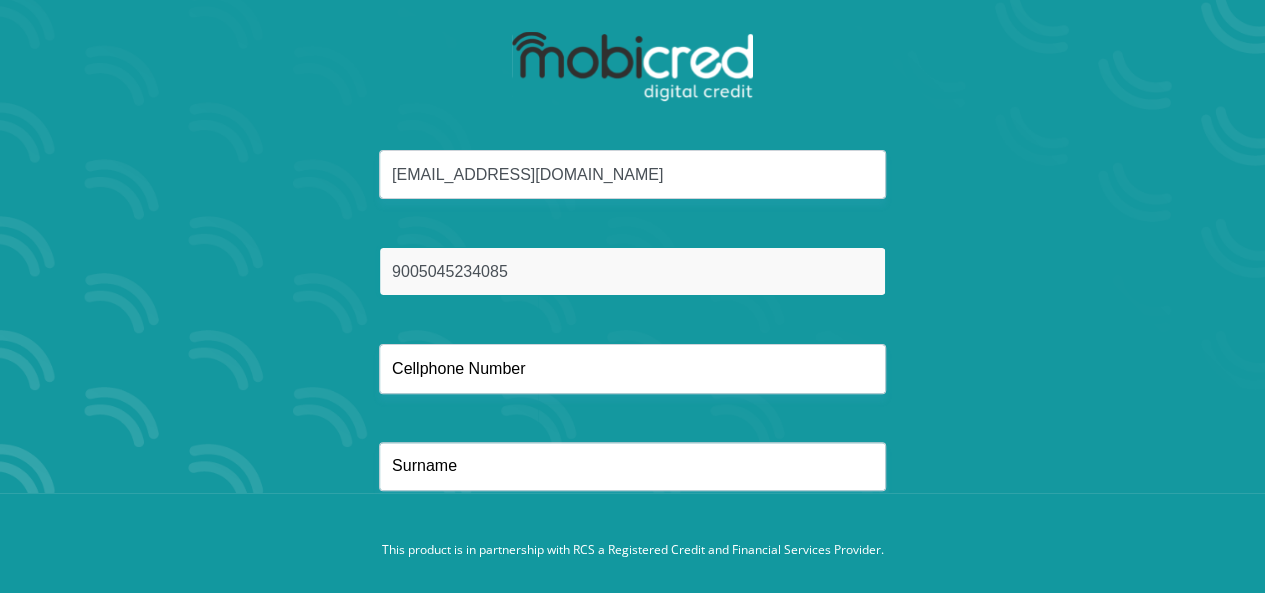 type on "9005045234085" 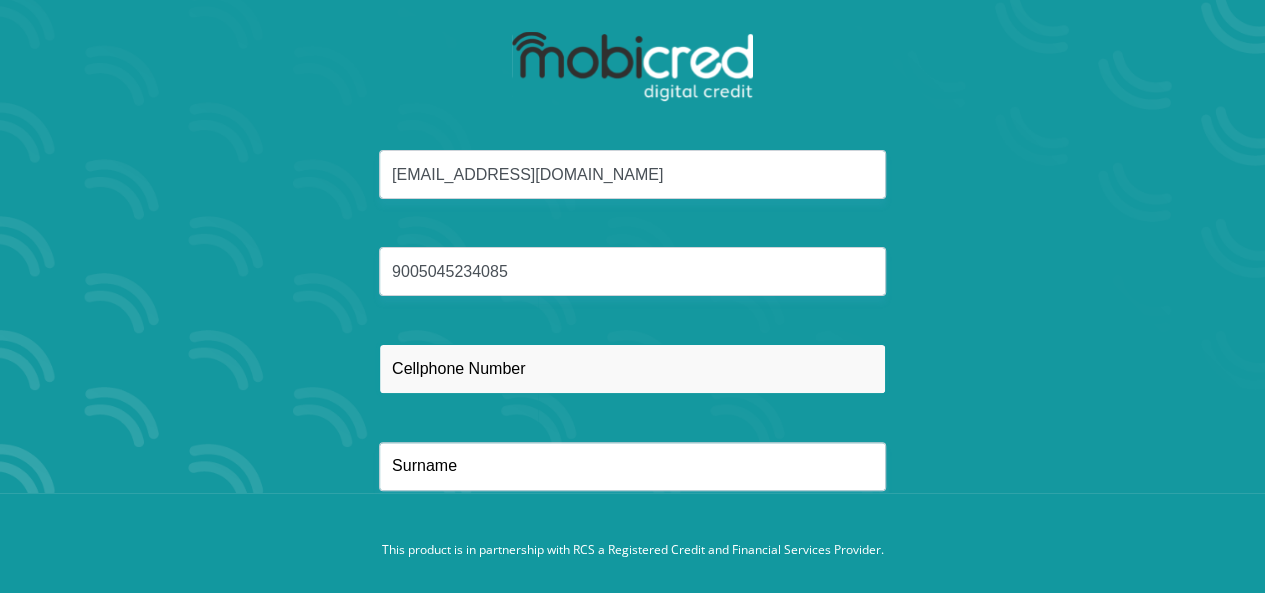 click at bounding box center [632, 368] 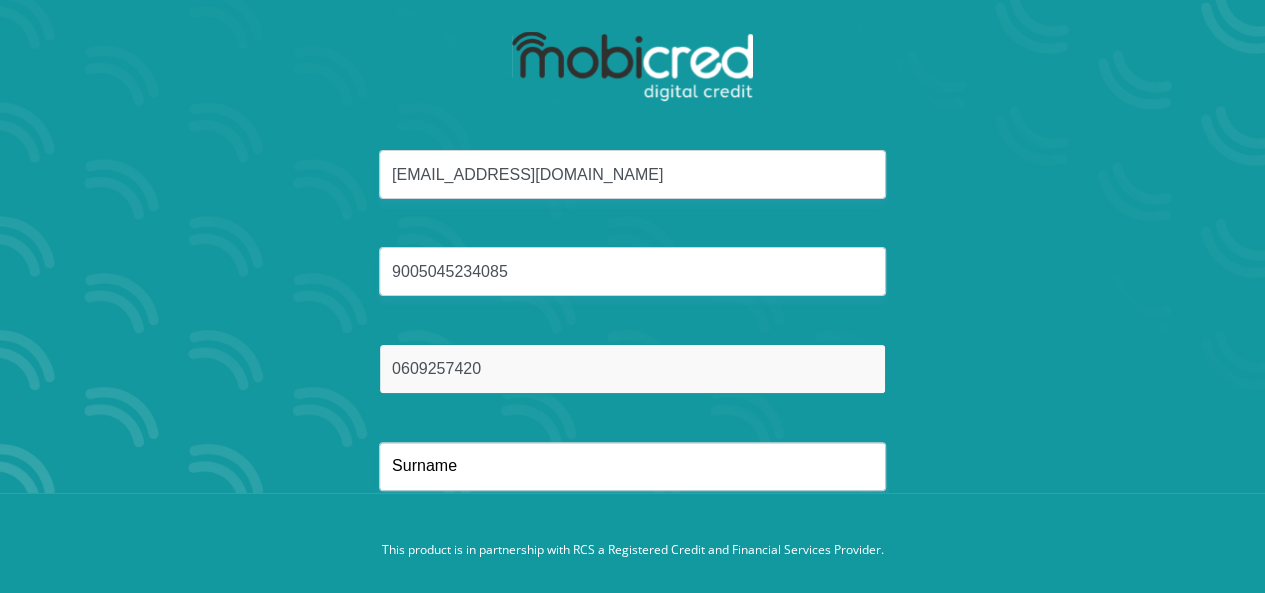 type on "0609257420" 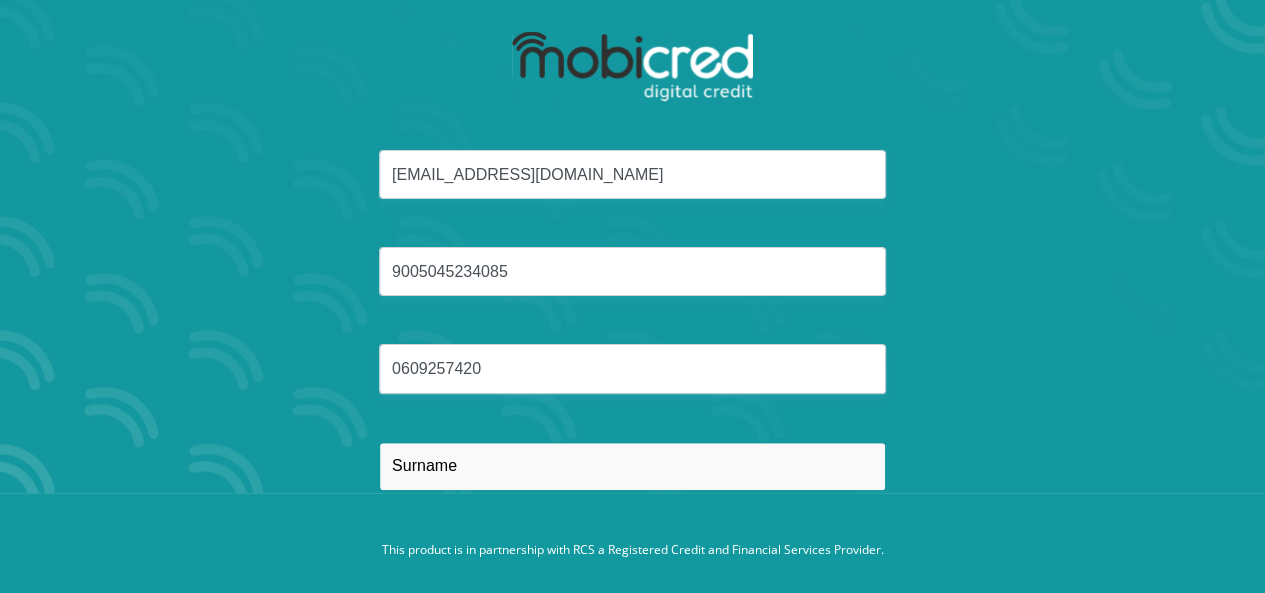click at bounding box center [632, 466] 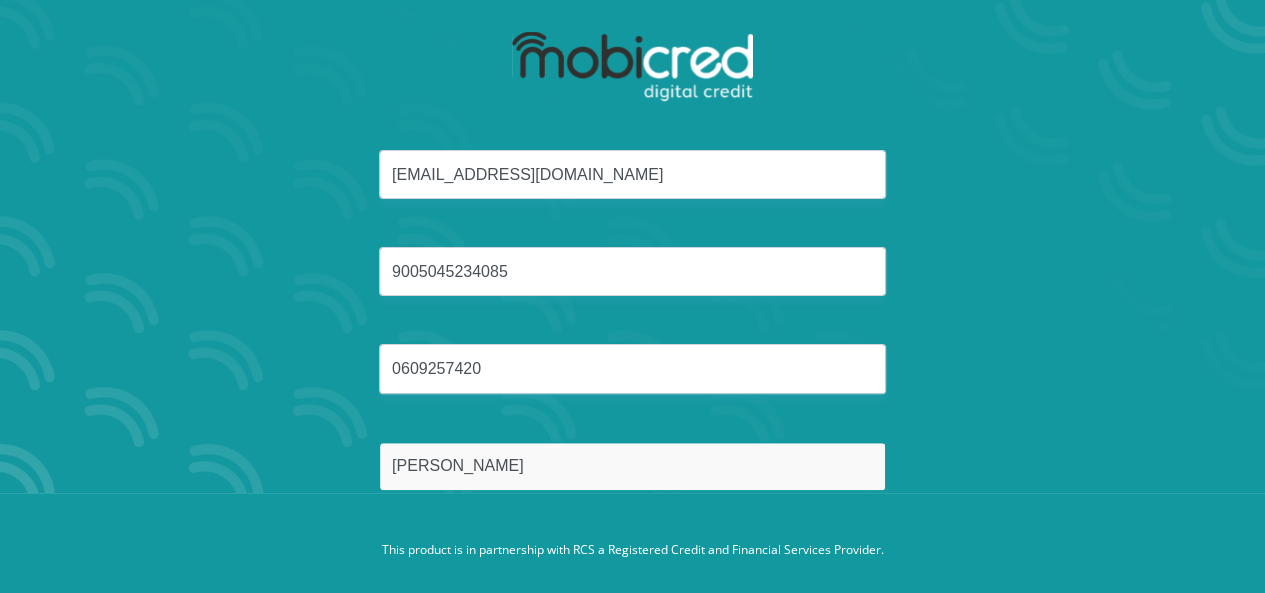 type on "Otto" 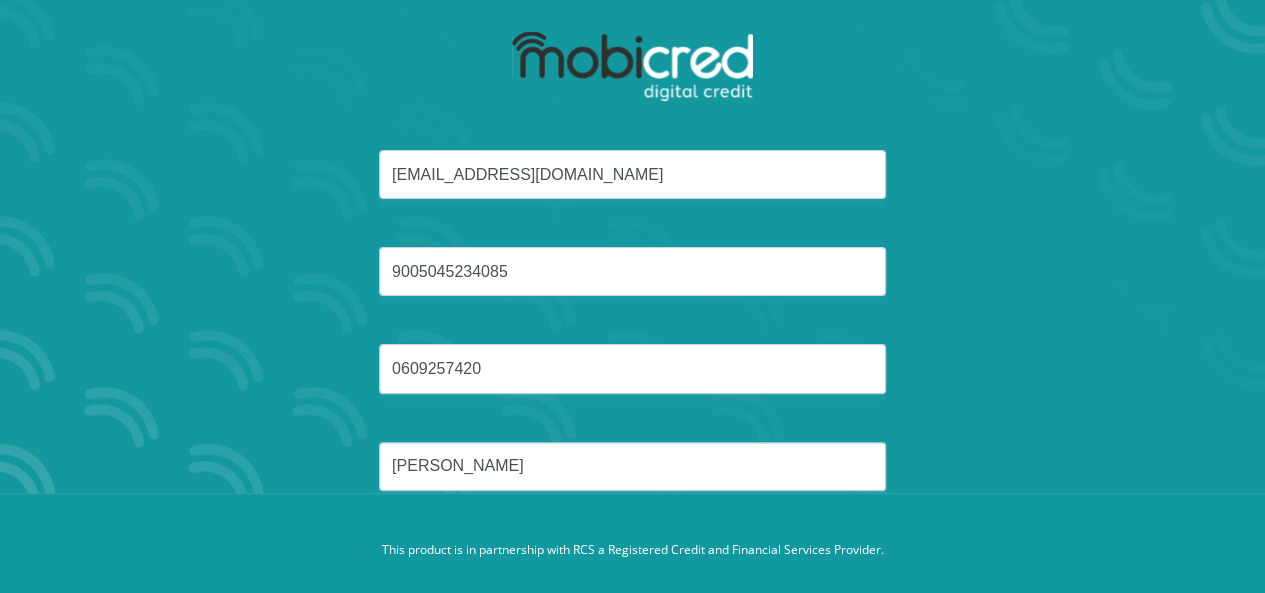 click on "henryotto511@gmail.com
9005045234085
0609257420
Otto" at bounding box center [633, 344] 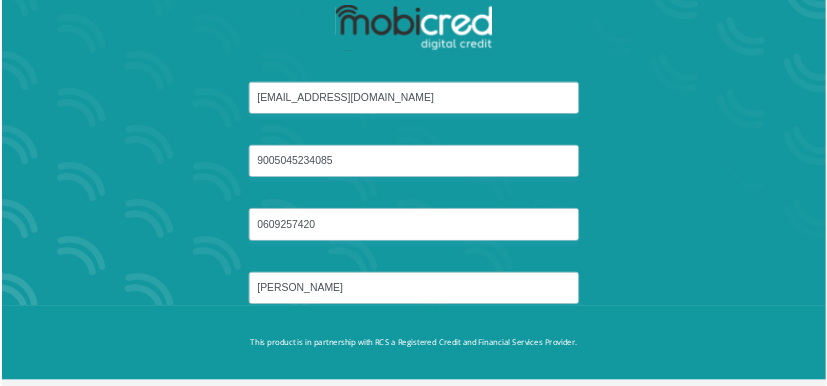 scroll, scrollTop: 137, scrollLeft: 0, axis: vertical 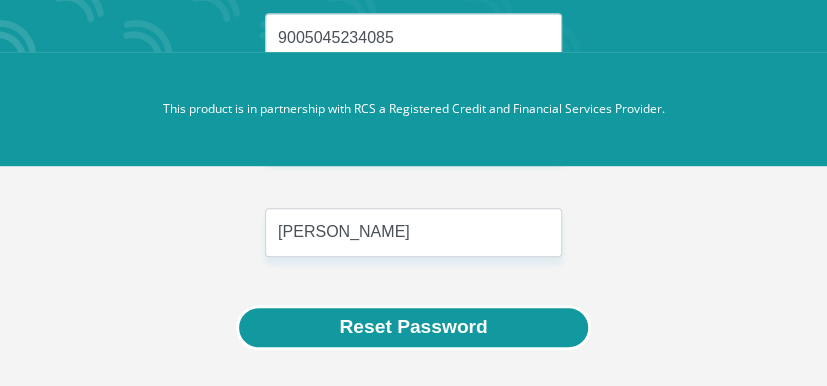click on "Reset Password" at bounding box center [413, 327] 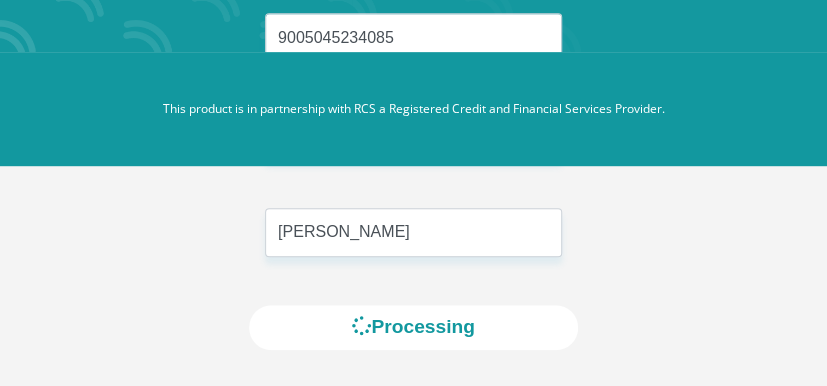 scroll, scrollTop: 0, scrollLeft: 0, axis: both 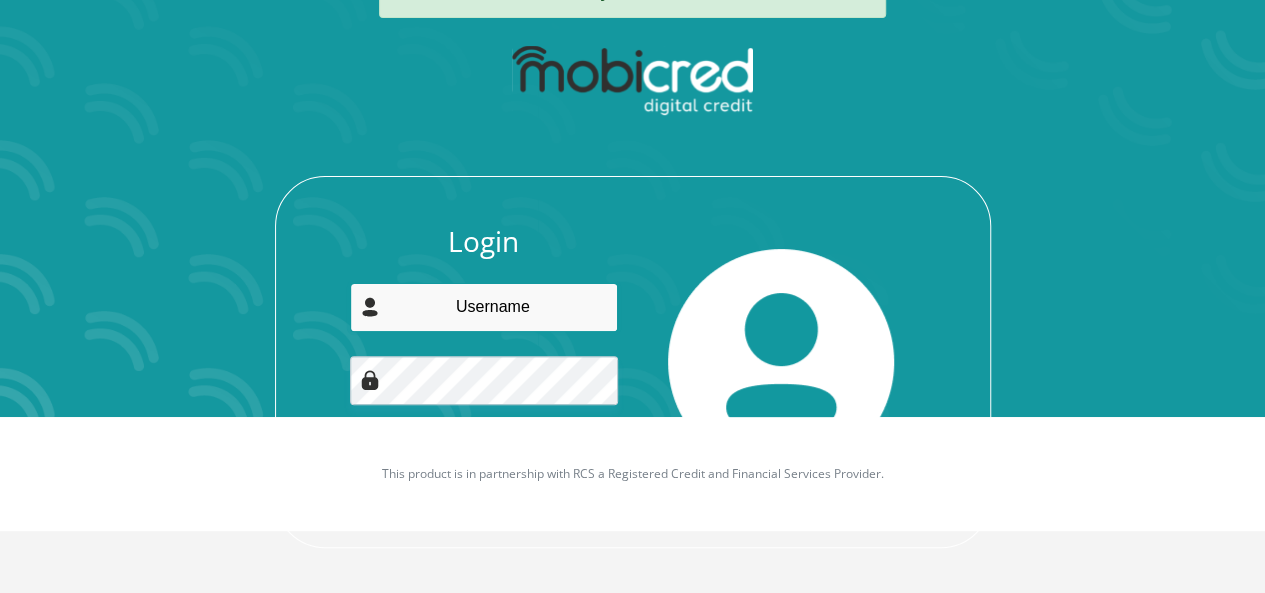 click at bounding box center (484, 307) 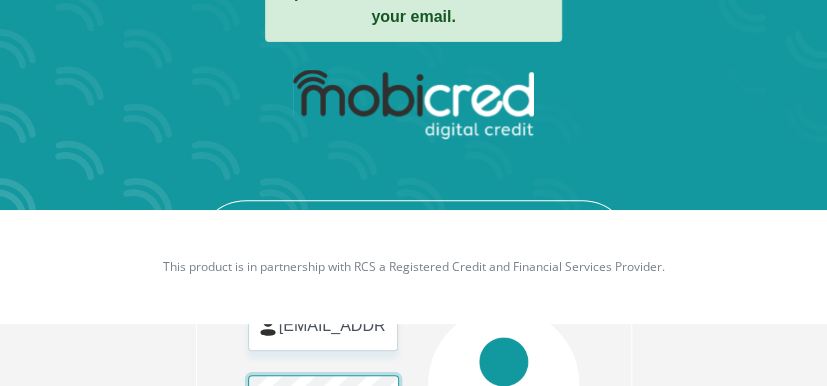 scroll, scrollTop: 402, scrollLeft: 0, axis: vertical 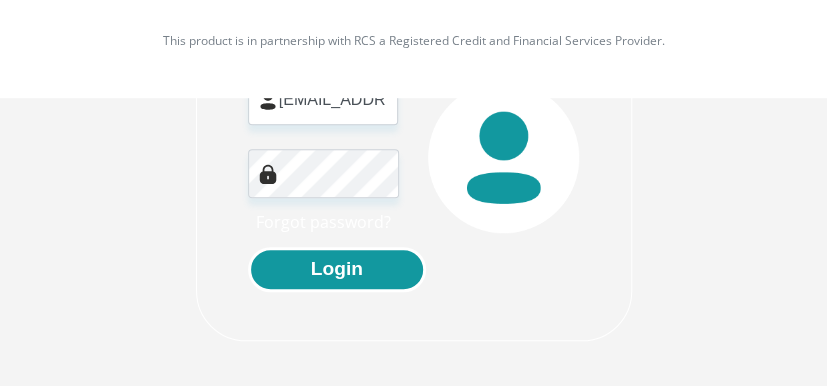 click on "Login" at bounding box center (337, 269) 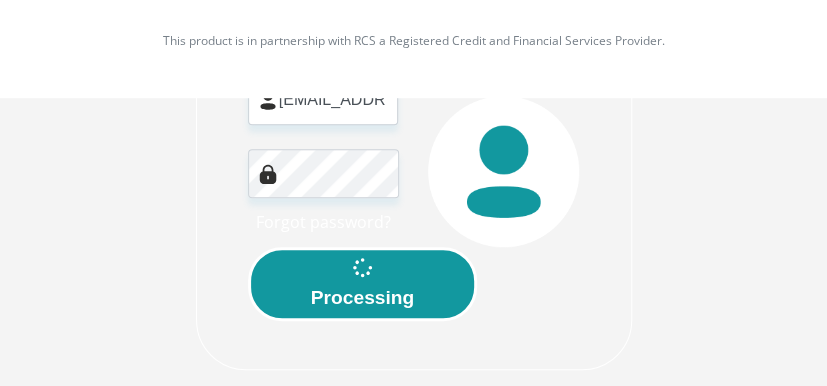 scroll, scrollTop: 0, scrollLeft: 0, axis: both 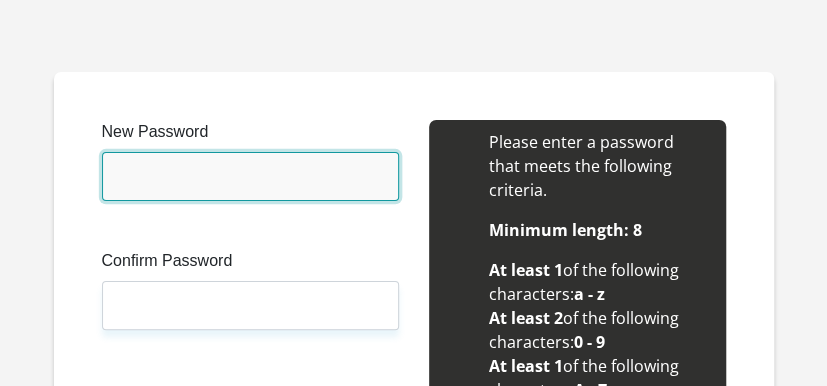 click on "New Password" at bounding box center [250, 176] 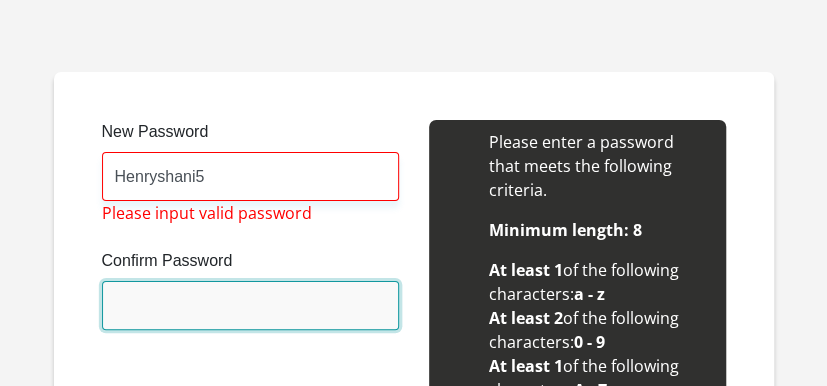 click on "Confirm Password" at bounding box center [250, 305] 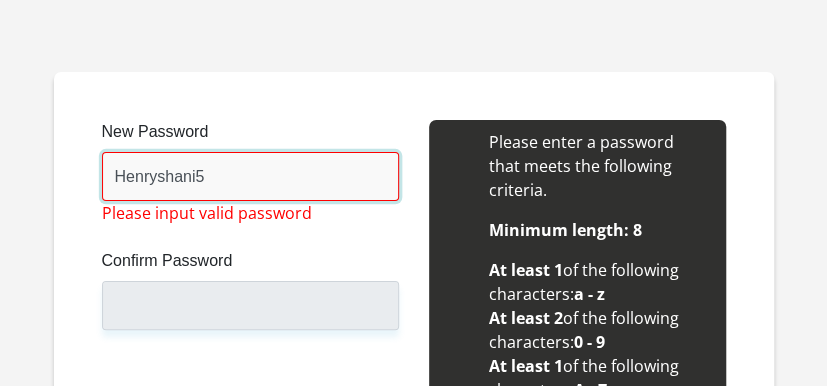 click on "Henryshani5" at bounding box center [250, 176] 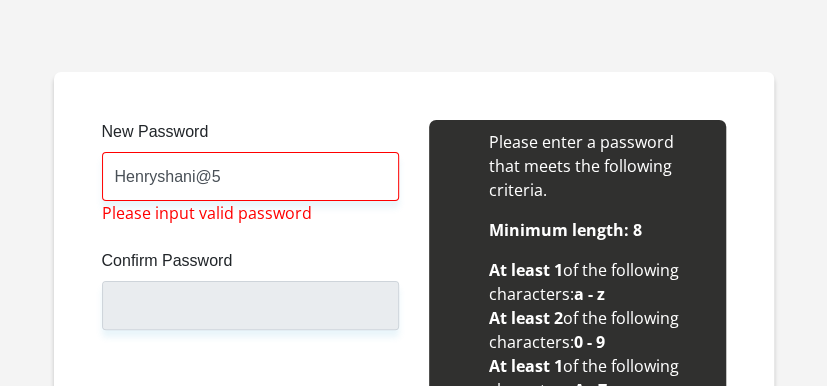 drag, startPoint x: 288, startPoint y: 331, endPoint x: 278, endPoint y: 336, distance: 11.18034 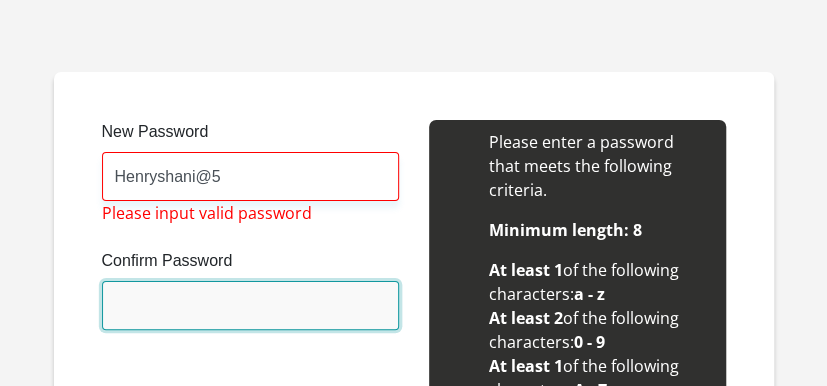 click on "Confirm Password" at bounding box center (250, 305) 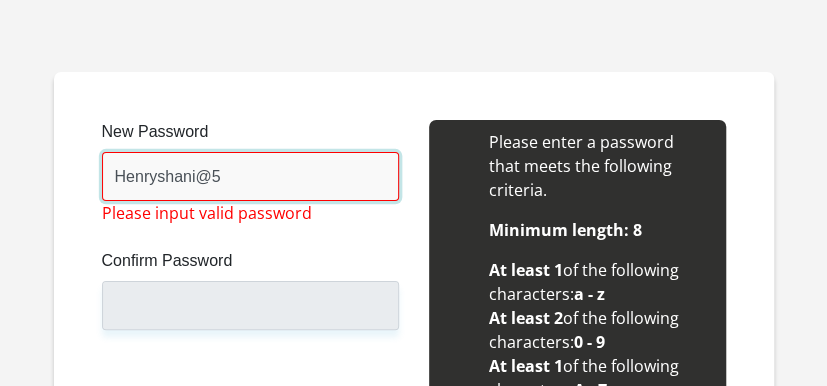 click on "Henryshani@5" at bounding box center [250, 176] 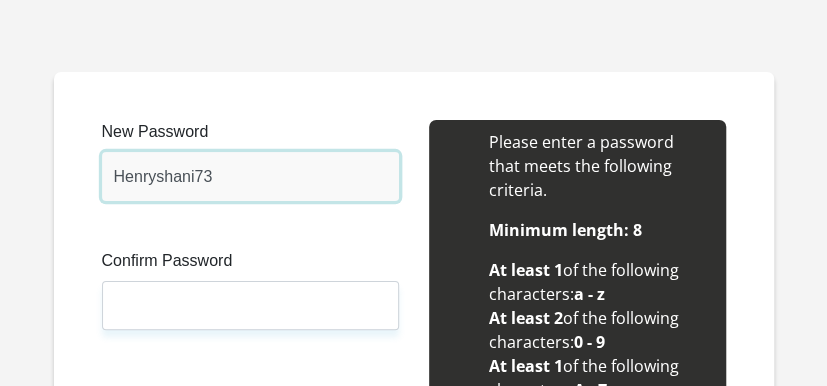 type on "Henryshani73" 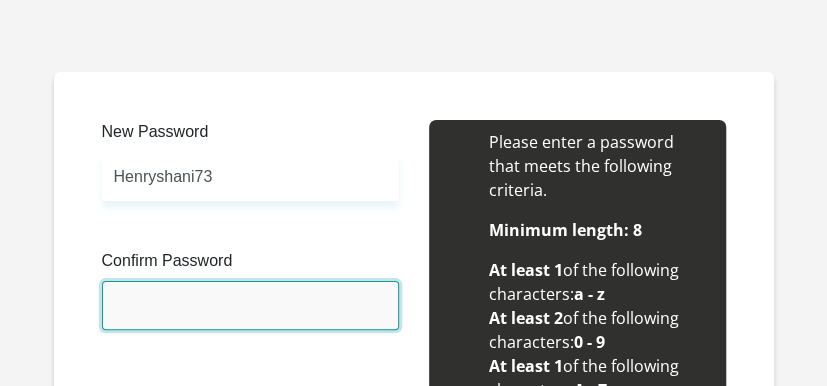 click on "Confirm Password" at bounding box center [250, 305] 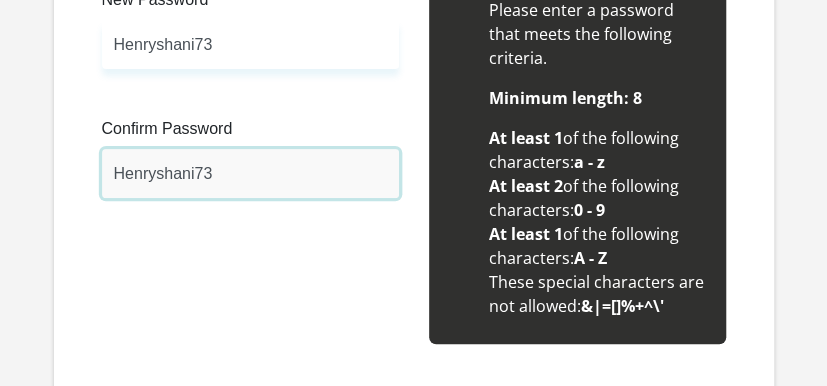 scroll, scrollTop: 200, scrollLeft: 0, axis: vertical 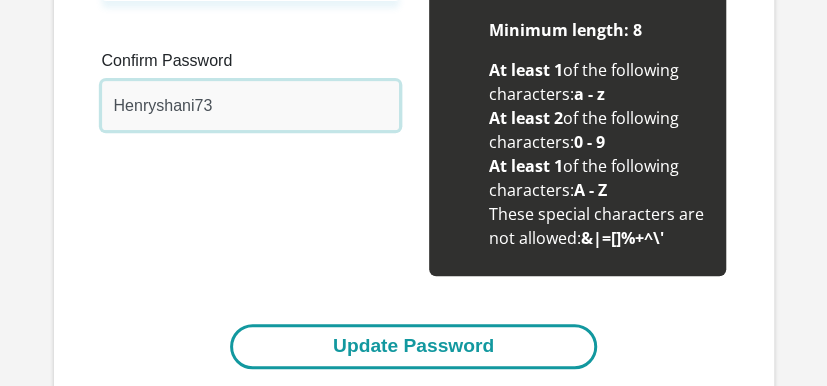 type on "Henryshani73" 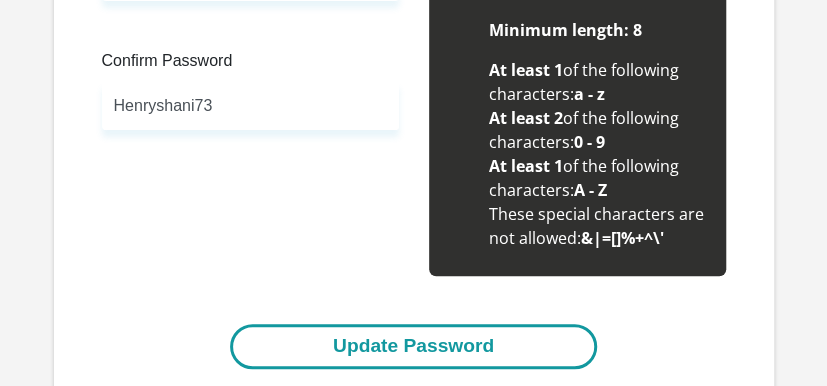 click on "Update Password" at bounding box center (413, 346) 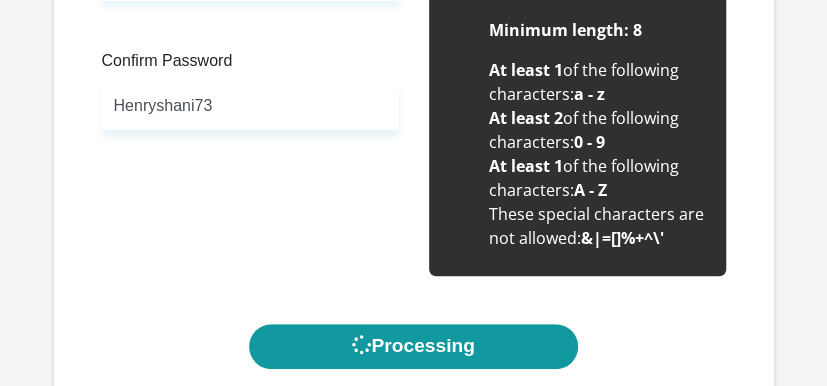 scroll, scrollTop: 0, scrollLeft: 0, axis: both 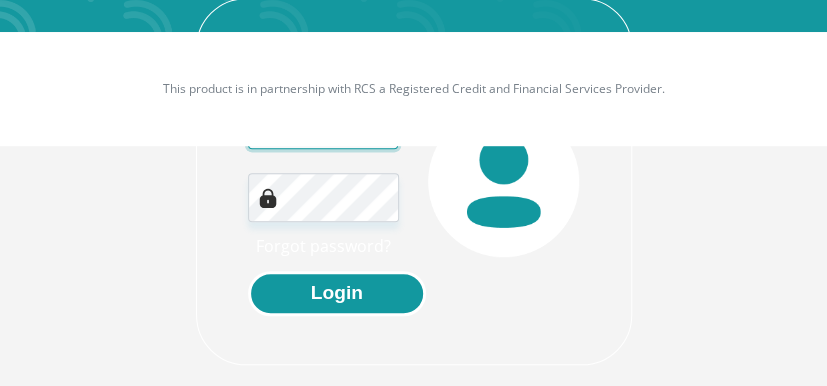 type on "[EMAIL_ADDRESS][DOMAIN_NAME]" 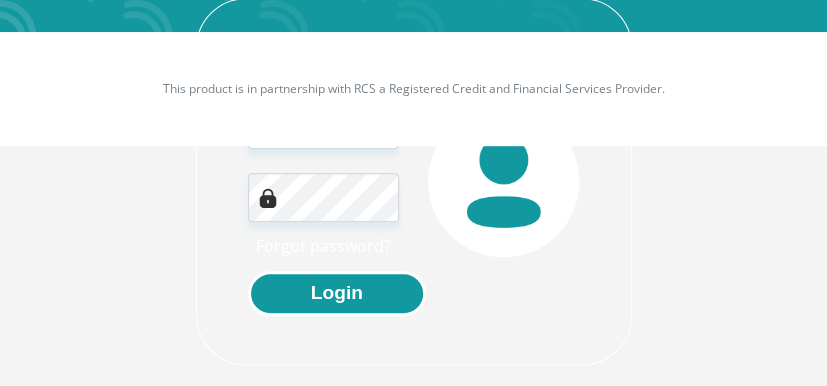 click on "Login" at bounding box center [337, 293] 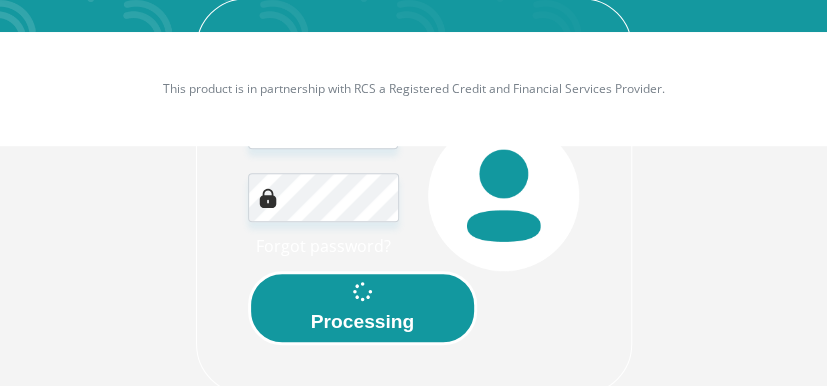 scroll, scrollTop: 0, scrollLeft: 0, axis: both 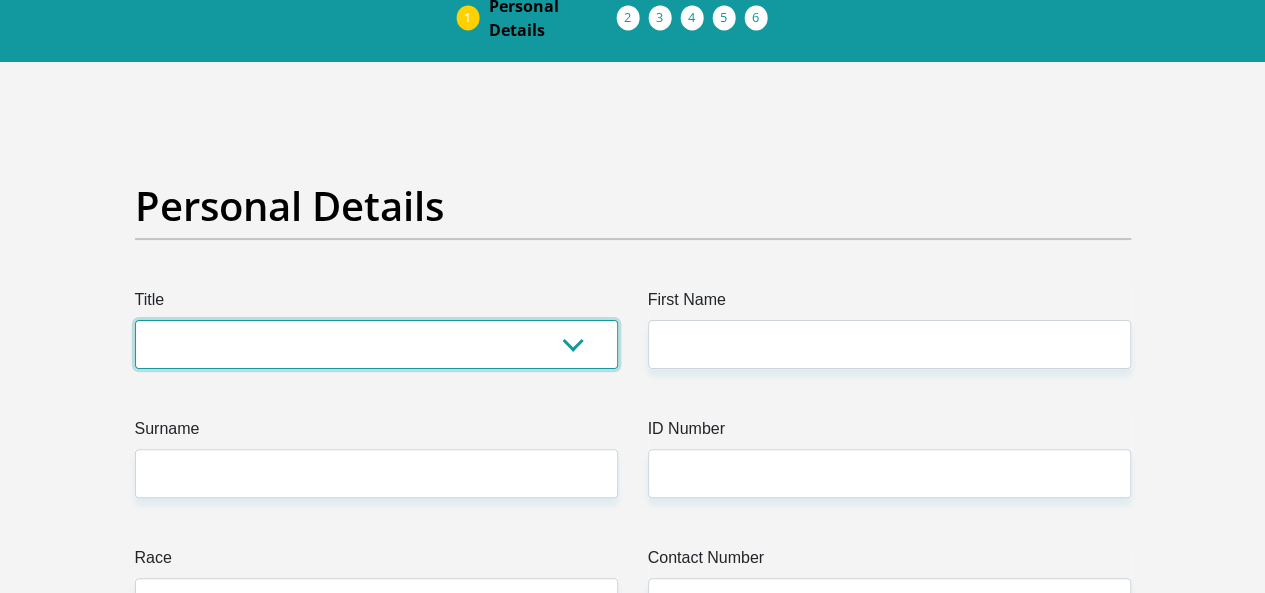 click on "Mr
Ms
Mrs
Dr
Other" at bounding box center [376, 344] 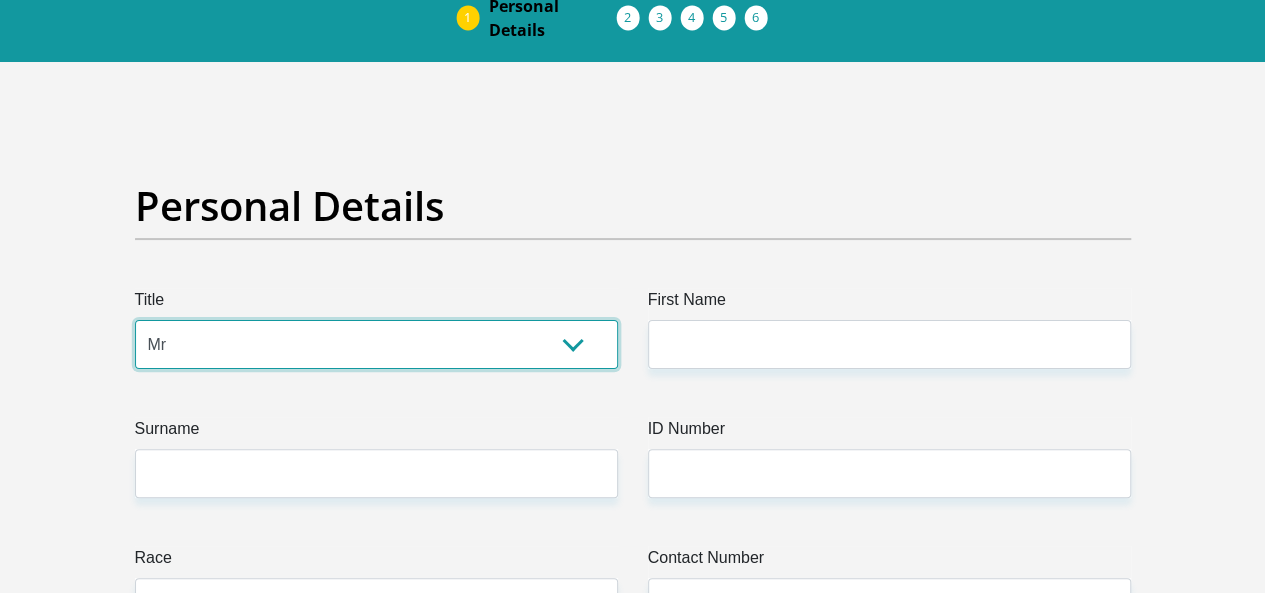 click on "Mr
Ms
Mrs
Dr
Other" at bounding box center [376, 344] 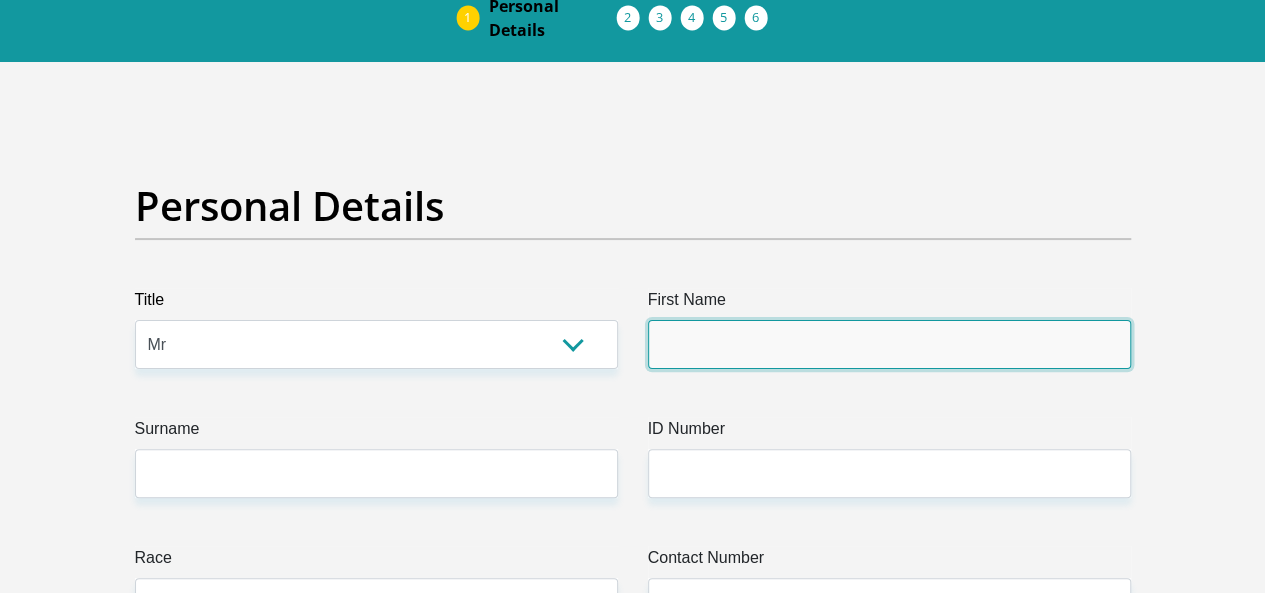 click on "First Name" at bounding box center (889, 344) 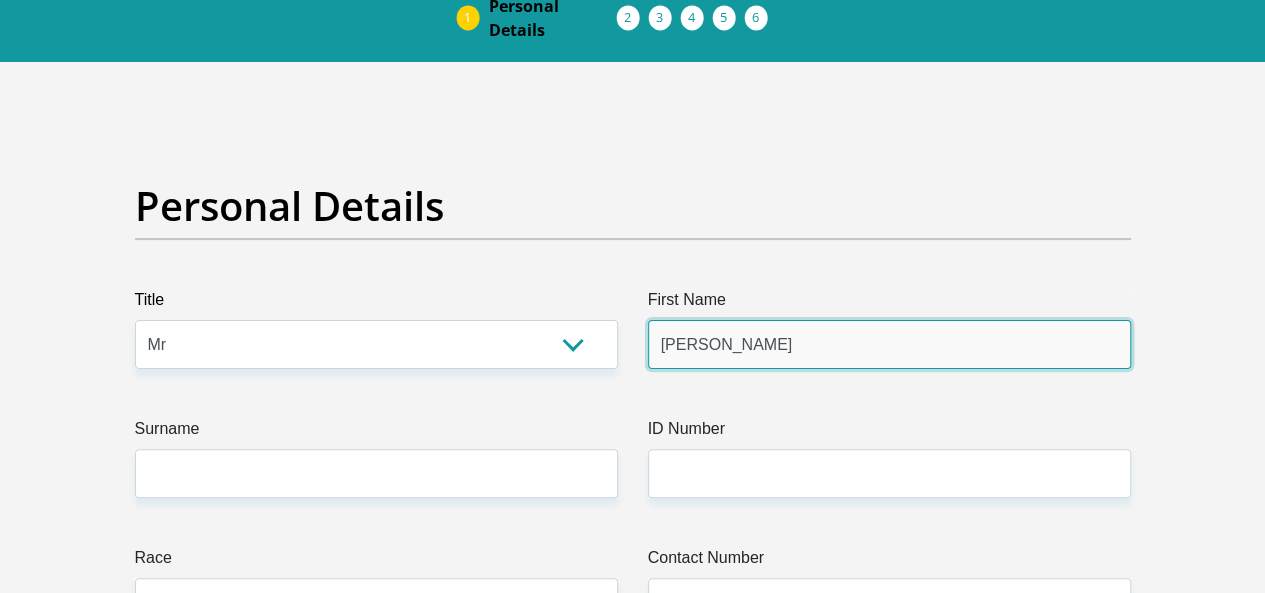 type on "Otto" 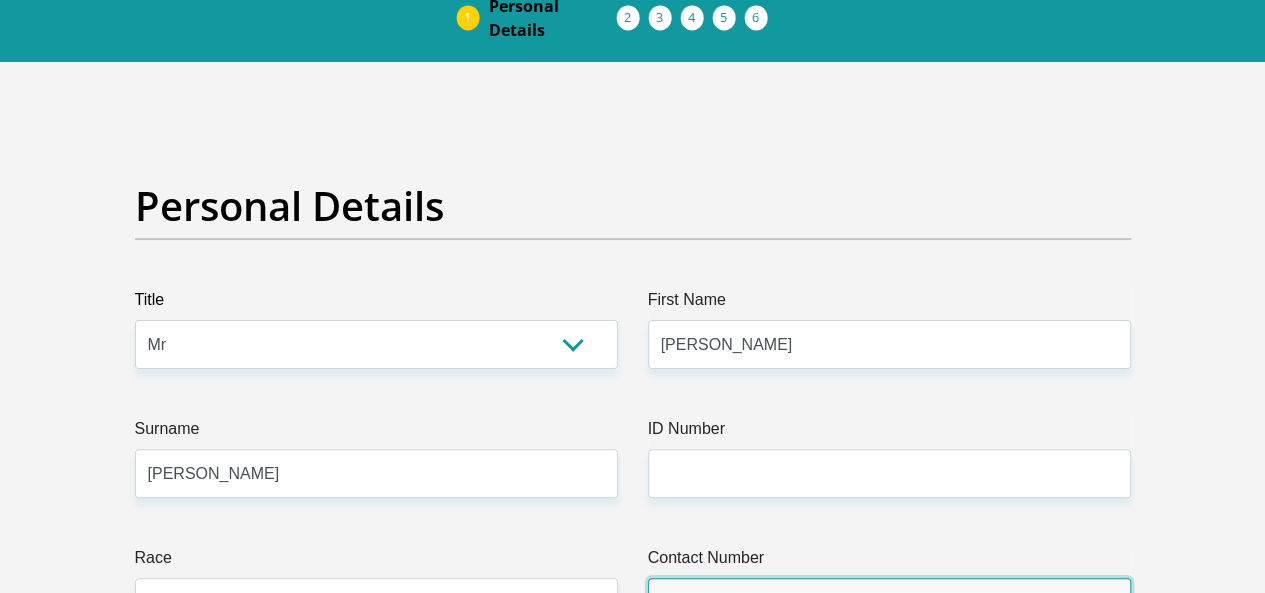 type on "0814620451" 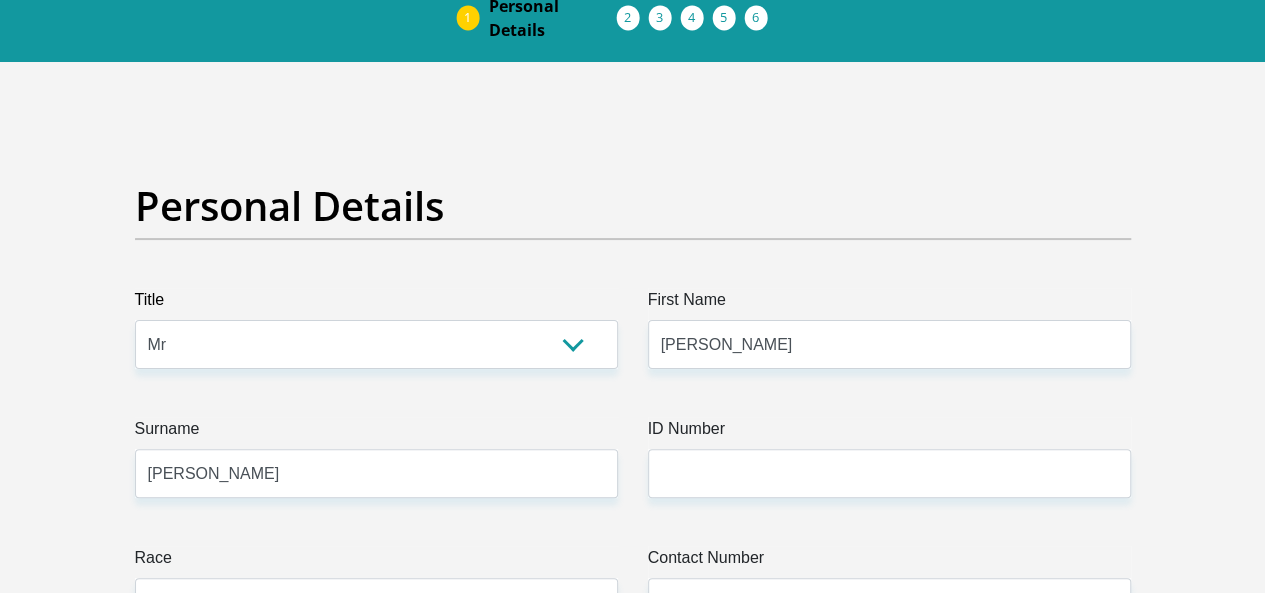 select on "ZAF" 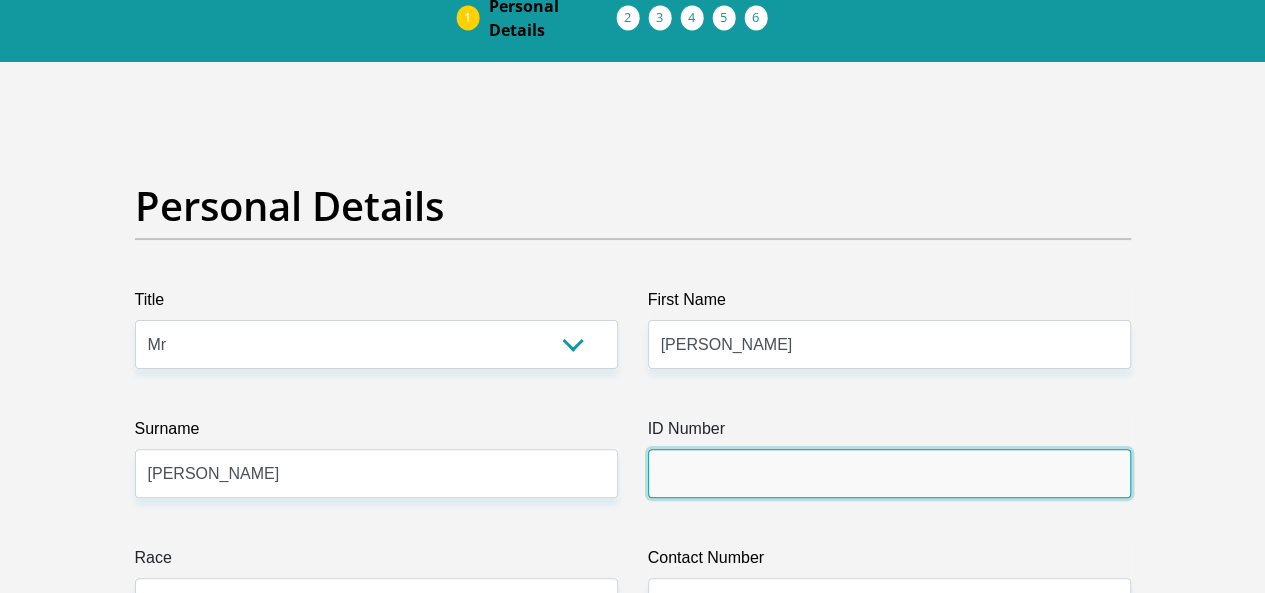 click on "ID Number" at bounding box center (889, 473) 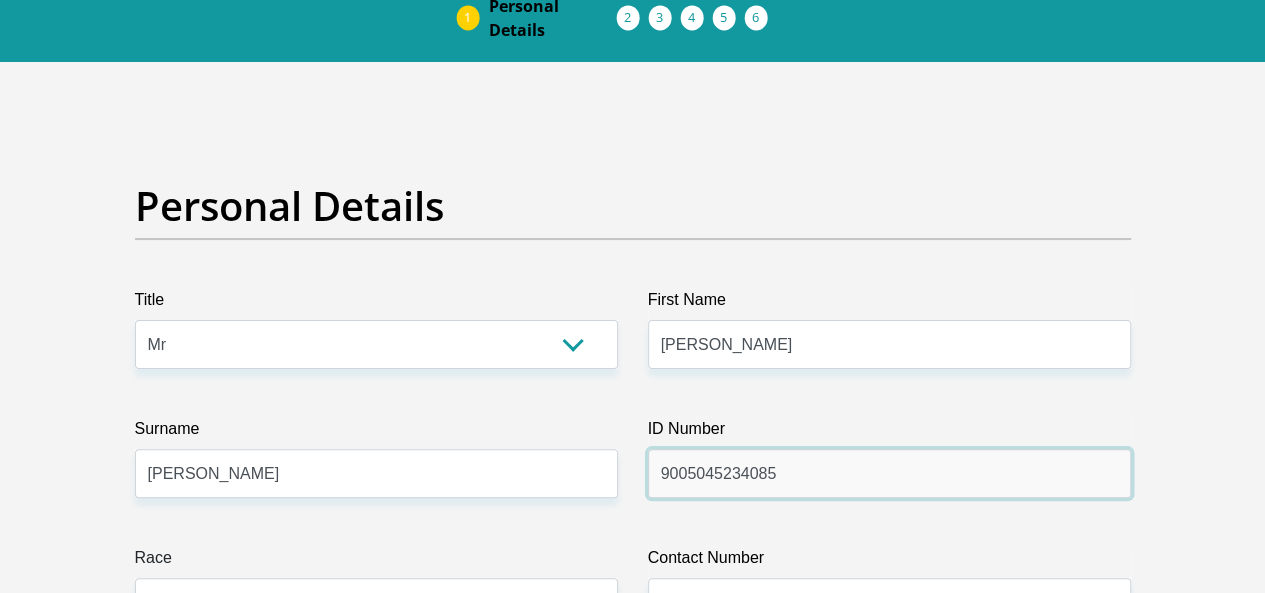 scroll, scrollTop: 200, scrollLeft: 0, axis: vertical 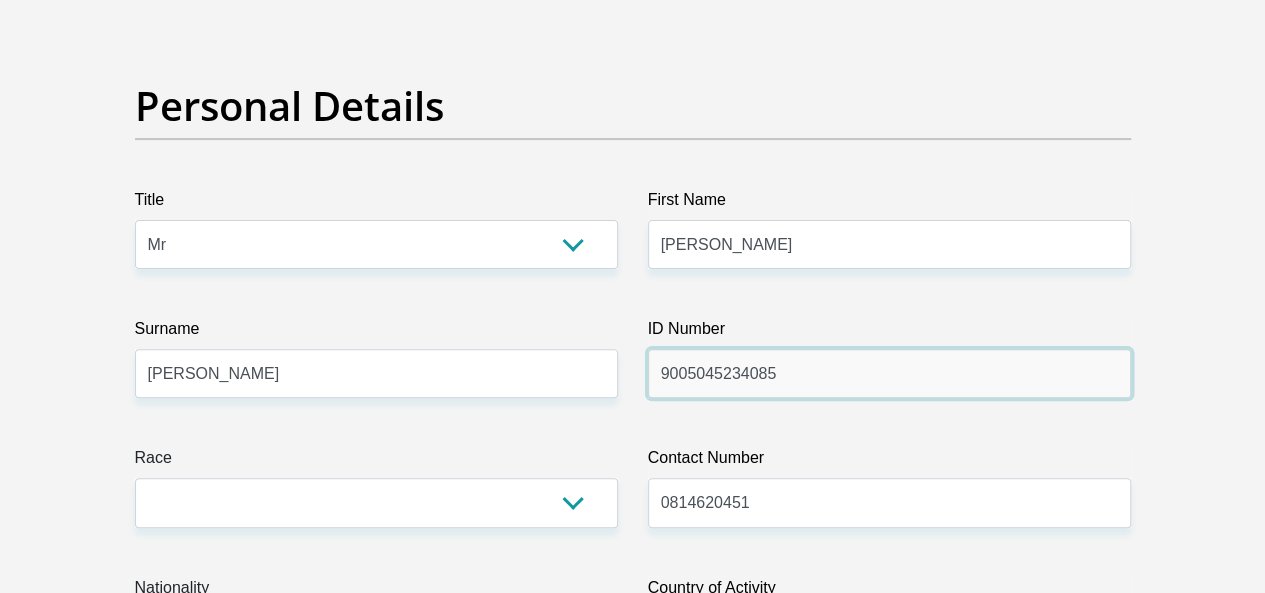 type on "9005045234085" 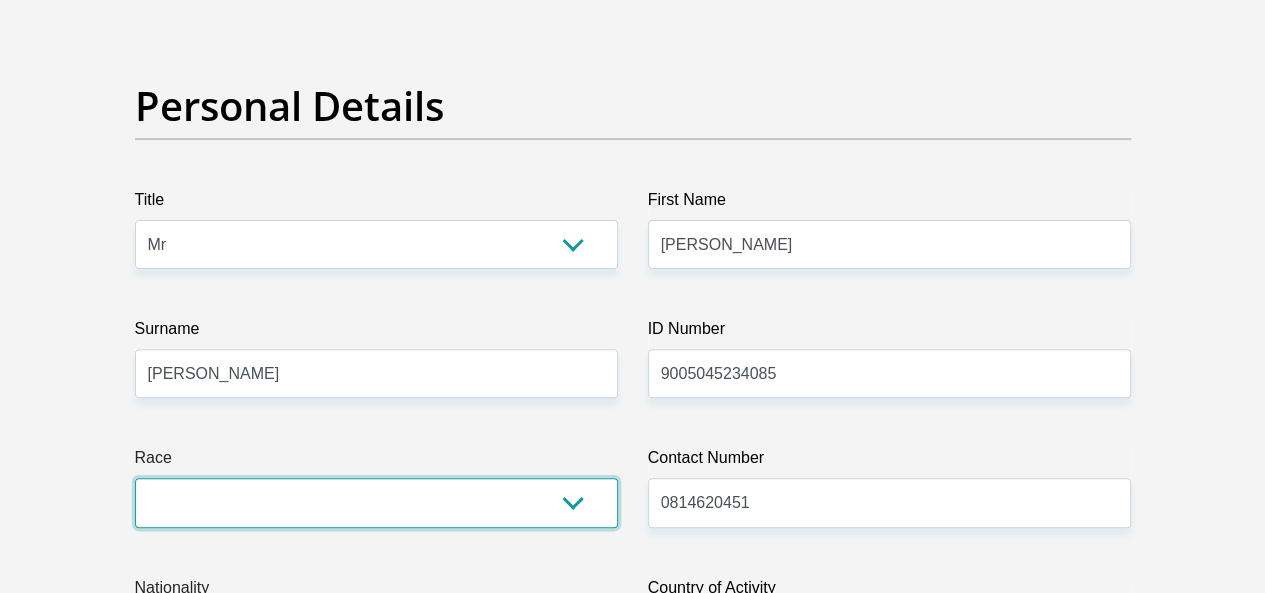 click on "Black
Coloured
Indian
White
Other" at bounding box center (376, 502) 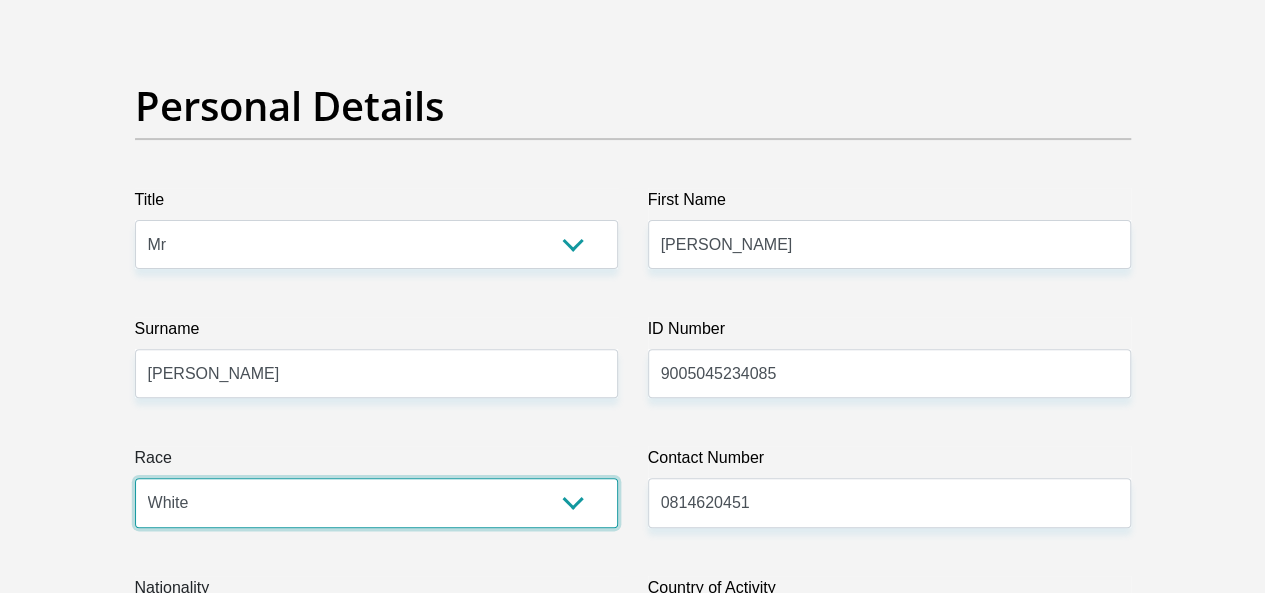 click on "Black
Coloured
Indian
White
Other" at bounding box center [376, 502] 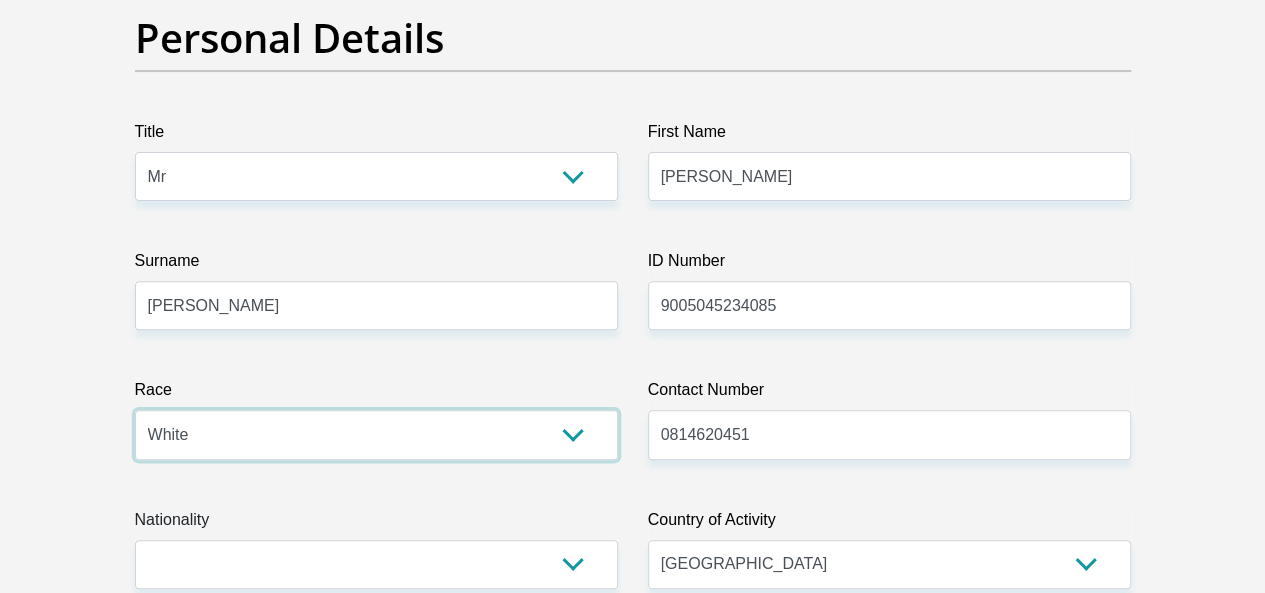 scroll, scrollTop: 300, scrollLeft: 0, axis: vertical 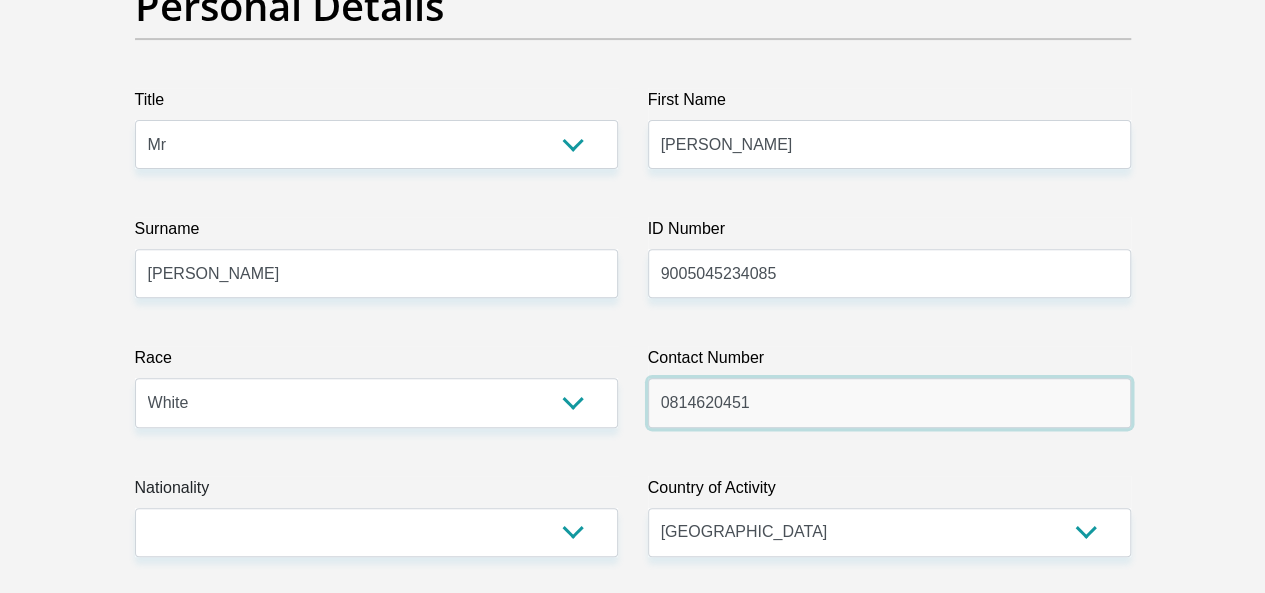 click on "0814620451" at bounding box center [889, 402] 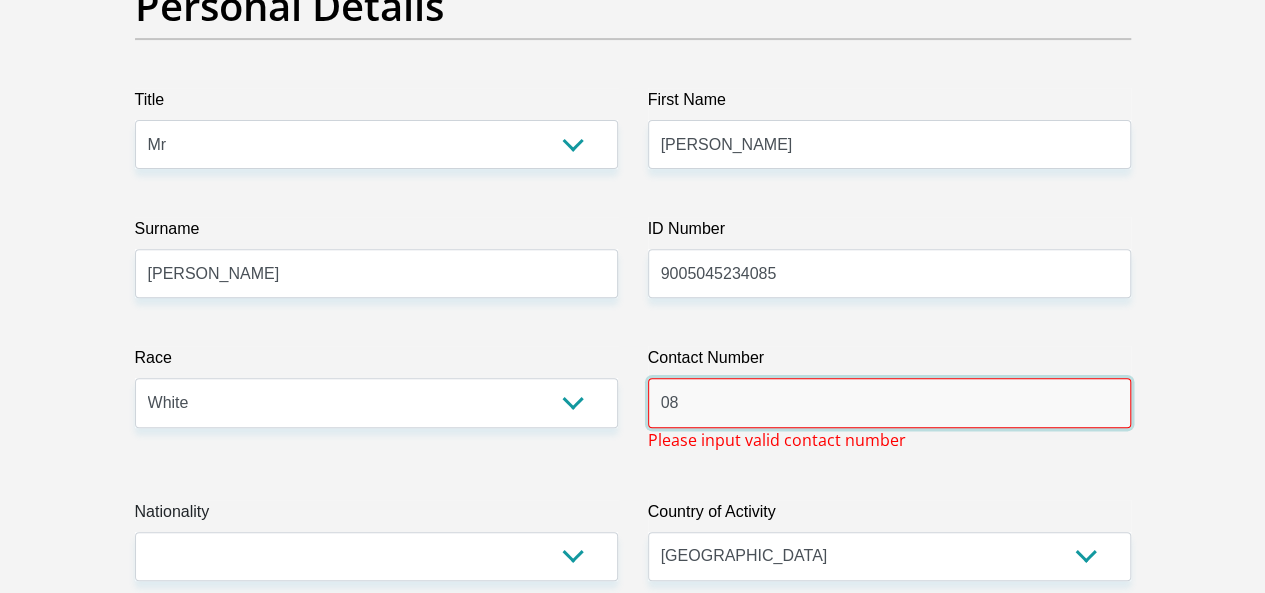 type on "0" 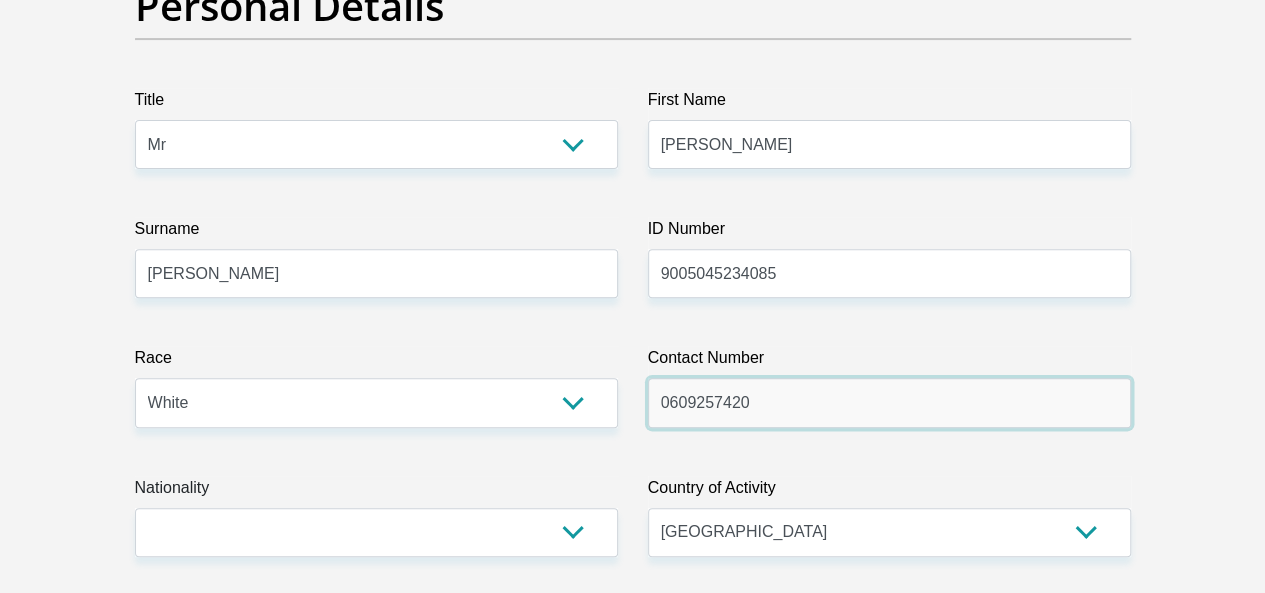 type on "0609257420" 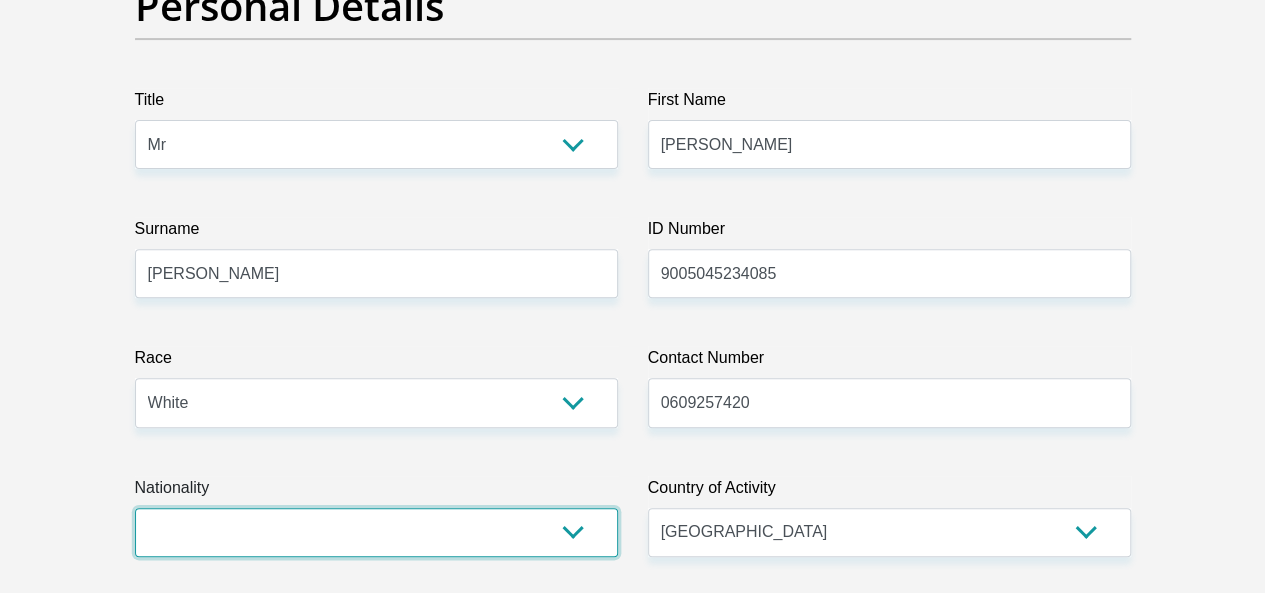click on "South Africa
Afghanistan
Aland Islands
Albania
Algeria
America Samoa
American Virgin Islands
Andorra
Angola
Anguilla
Antarctica
Antigua and Barbuda
Argentina
Armenia
Aruba
Ascension Island
Australia
Austria
Azerbaijan
Bahamas
Bahrain
Bangladesh
Barbados
Chad" at bounding box center (376, 532) 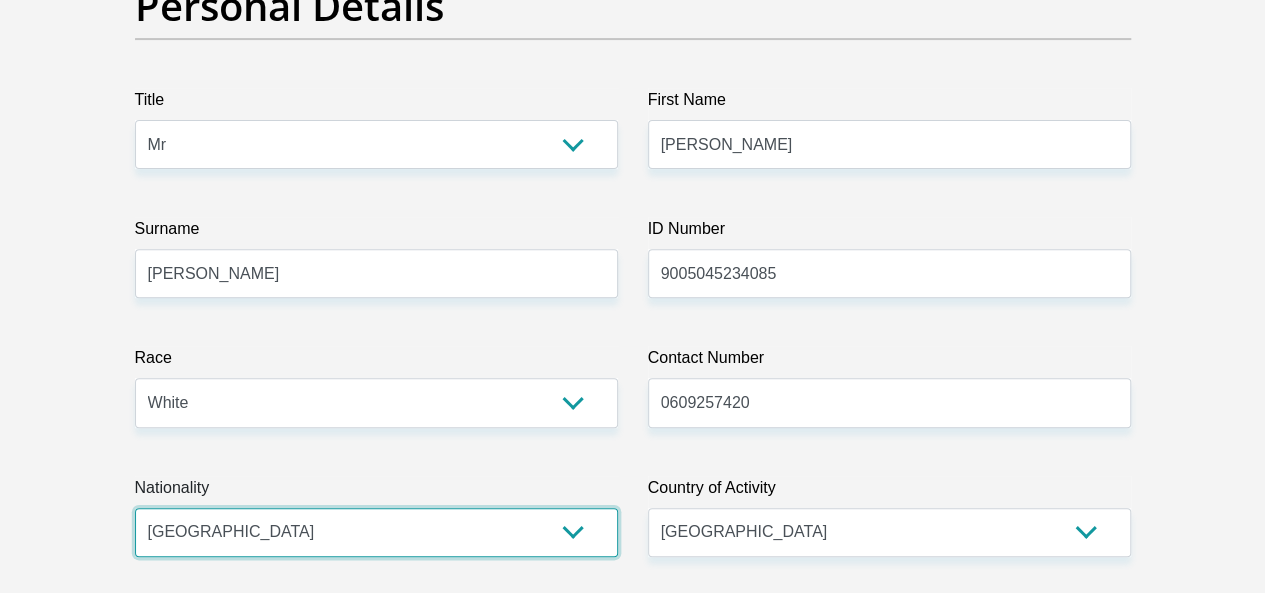 click on "South Africa
Afghanistan
Aland Islands
Albania
Algeria
America Samoa
American Virgin Islands
Andorra
Angola
Anguilla
Antarctica
Antigua and Barbuda
Argentina
Armenia
Aruba
Ascension Island
Australia
Austria
Azerbaijan
Bahamas
Bahrain
Bangladesh
Barbados
Chad" at bounding box center (376, 532) 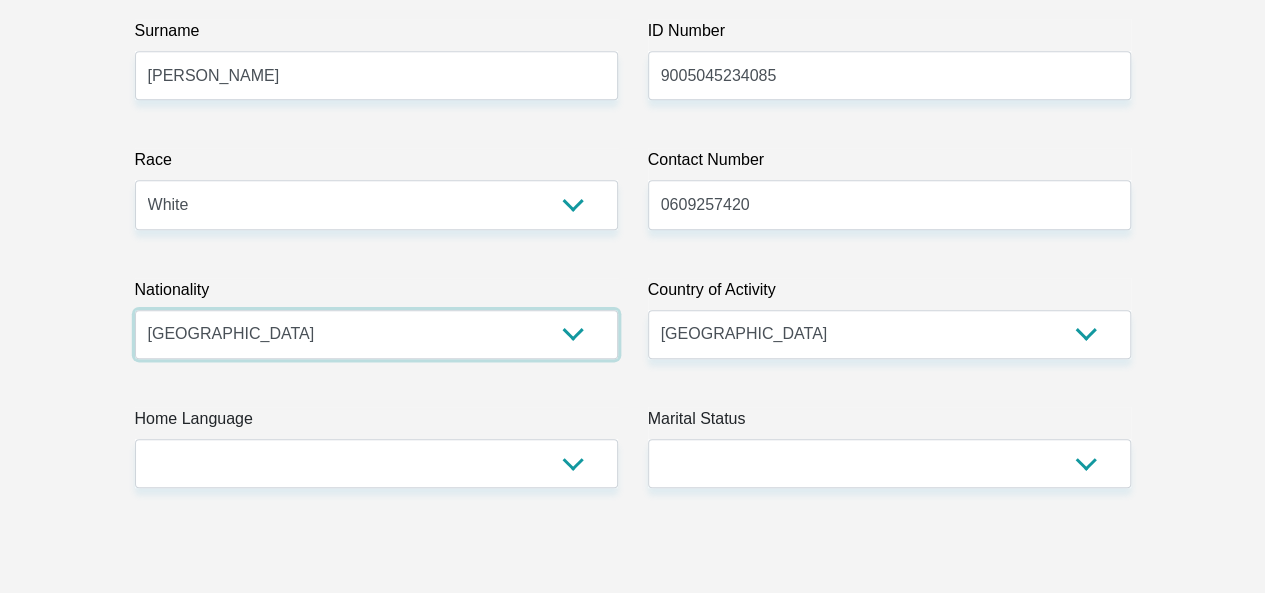 scroll, scrollTop: 500, scrollLeft: 0, axis: vertical 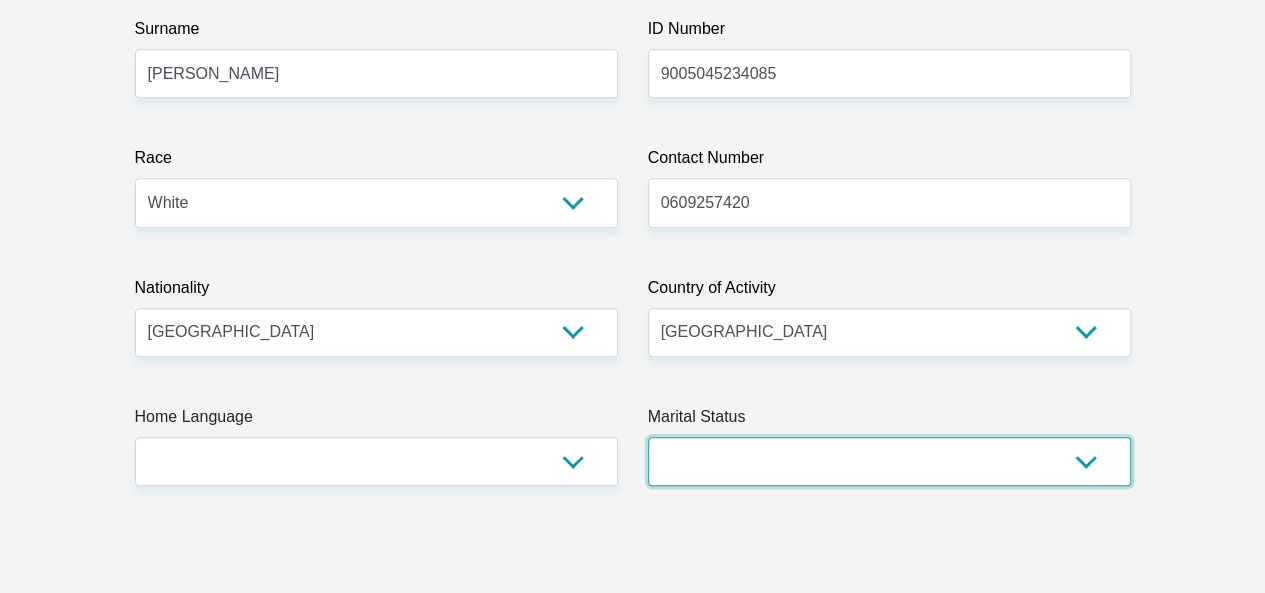 click on "Married ANC
Single
Divorced
Widowed
Married COP or Customary Law" at bounding box center [889, 461] 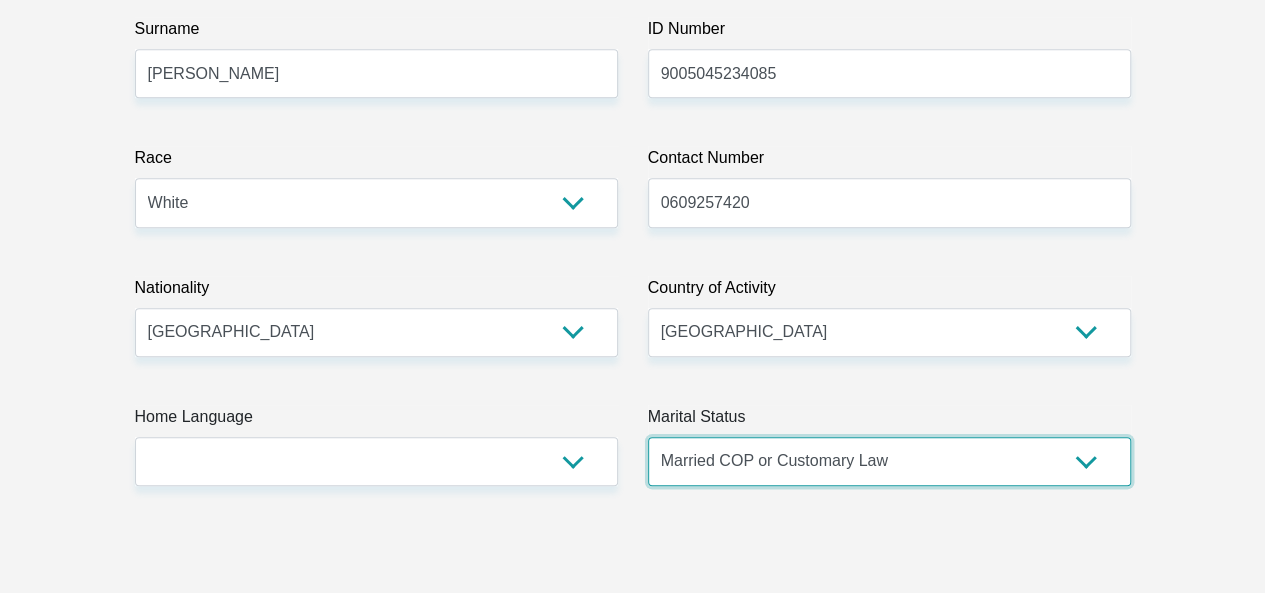 click on "Married ANC
Single
Divorced
Widowed
Married COP or Customary Law" at bounding box center [889, 461] 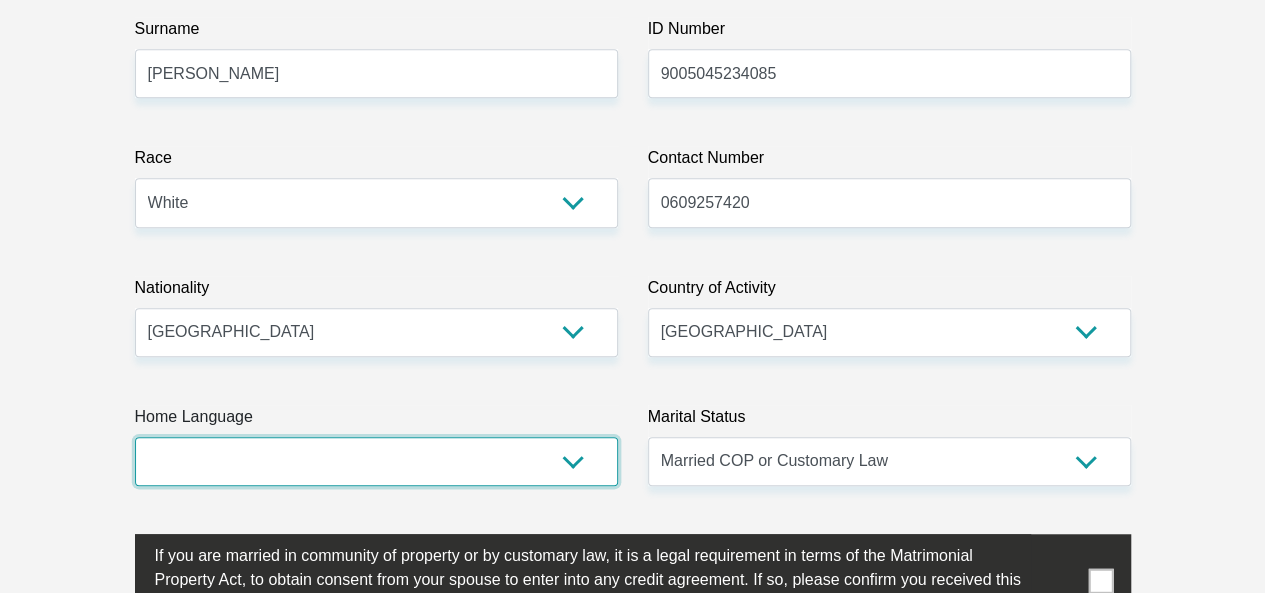 click on "Afrikaans
English
Sepedi
South Ndebele
Southern Sotho
Swati
Tsonga
Tswana
Venda
Xhosa
Zulu
Other" at bounding box center (376, 461) 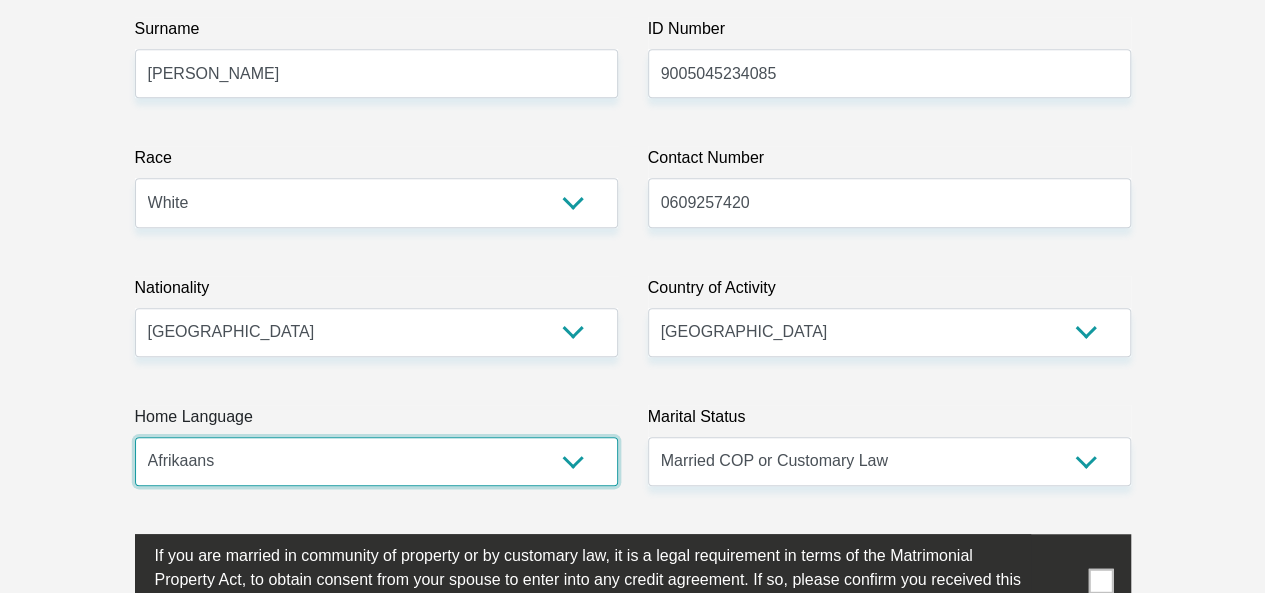 click on "Afrikaans
English
Sepedi
South Ndebele
Southern Sotho
Swati
Tsonga
Tswana
Venda
Xhosa
Zulu
Other" at bounding box center (376, 461) 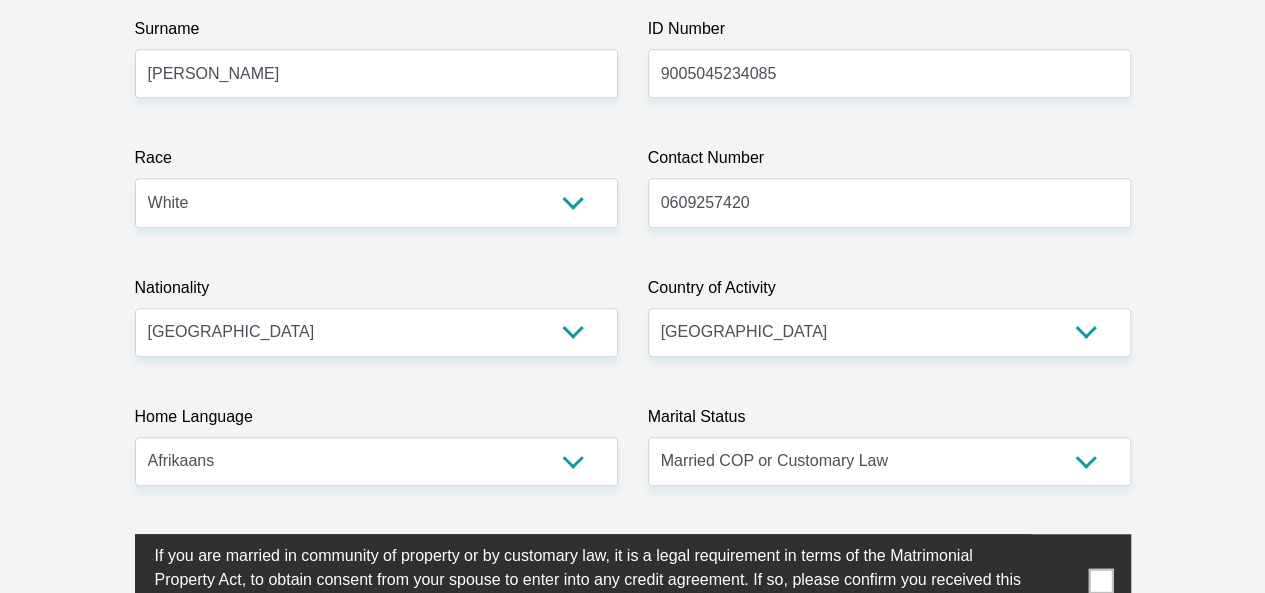 click at bounding box center [1100, 581] 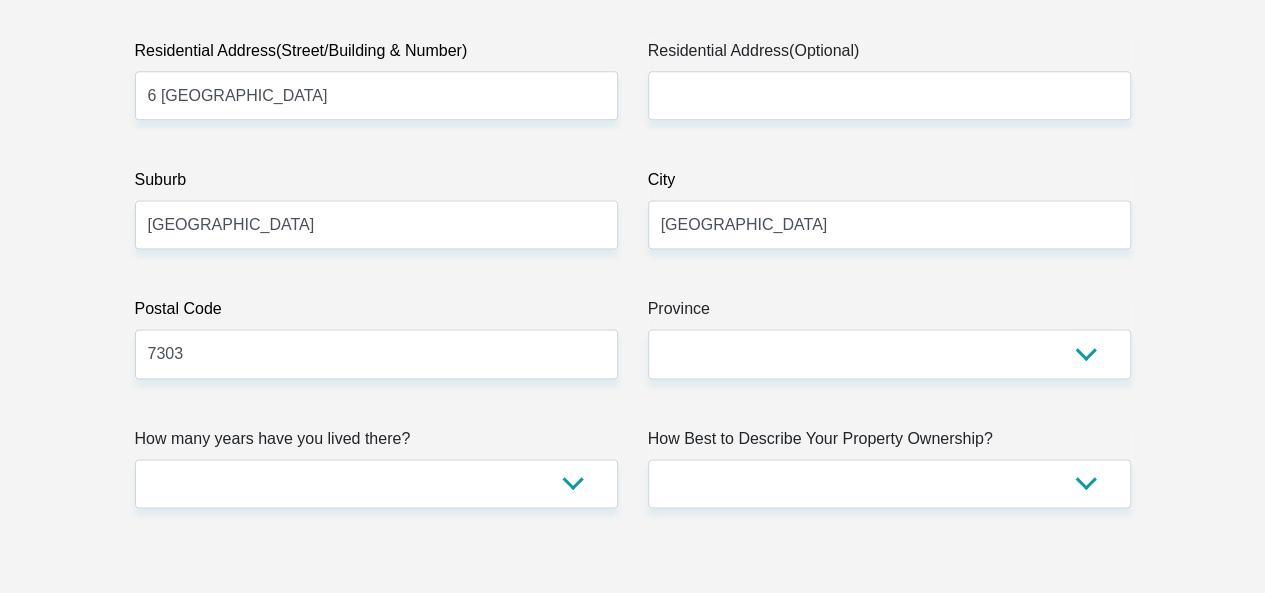 scroll, scrollTop: 1300, scrollLeft: 0, axis: vertical 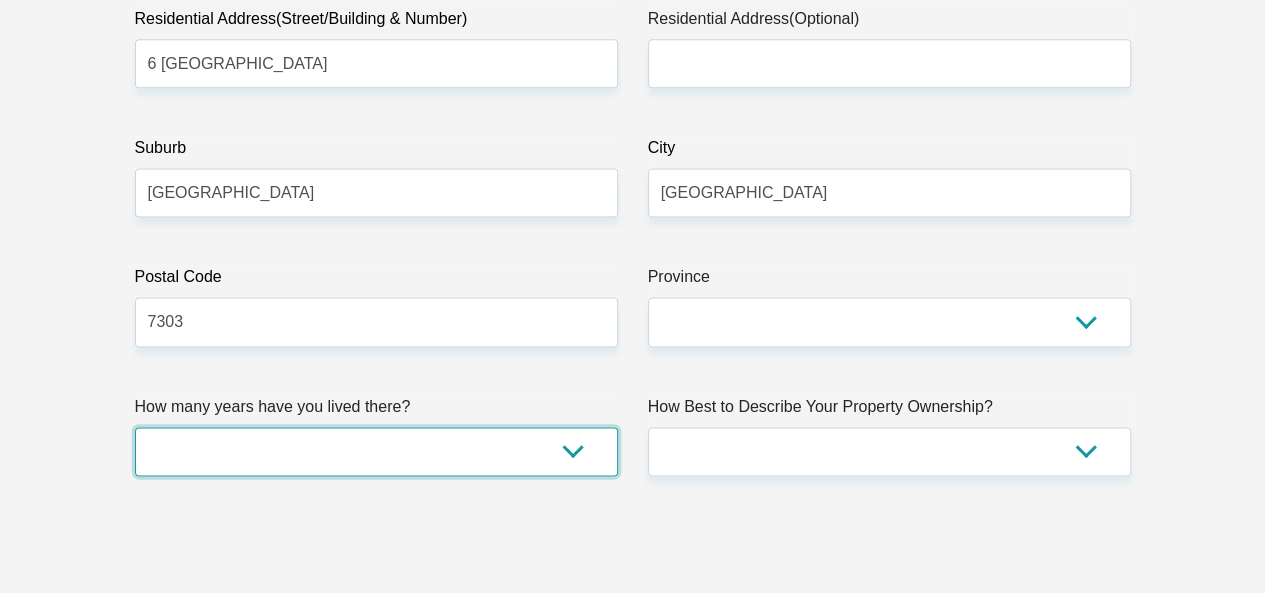 click on "less than 1 year
1-3 years
3-5 years
5+ years" at bounding box center (376, 451) 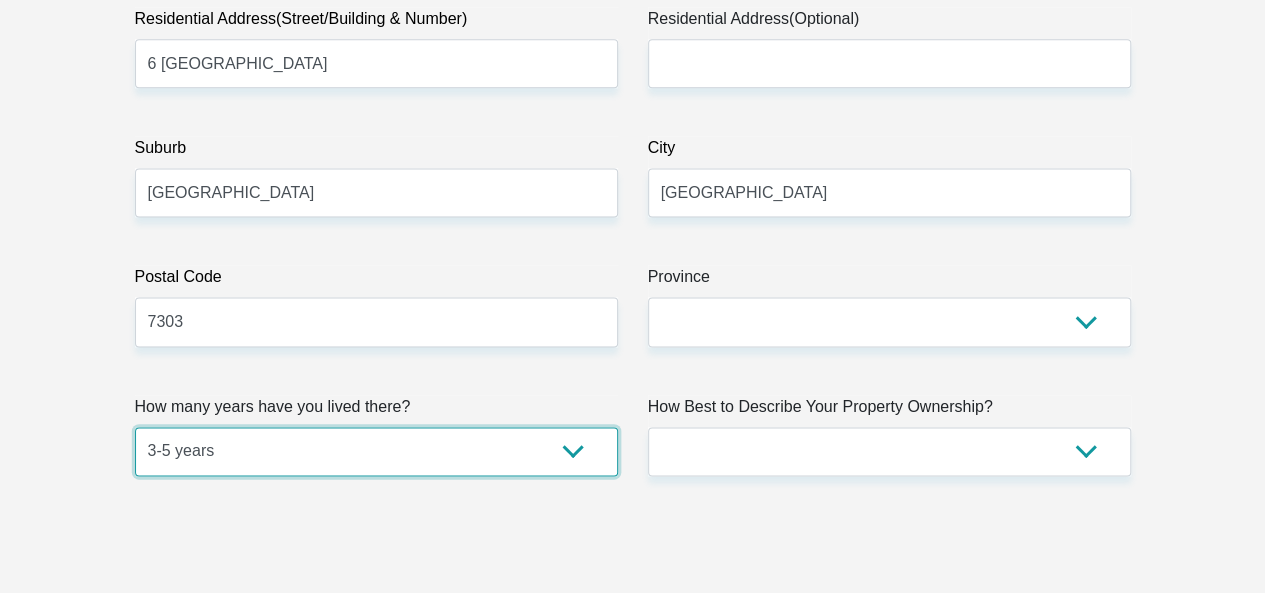 click on "less than 1 year
1-3 years
3-5 years
5+ years" at bounding box center (376, 451) 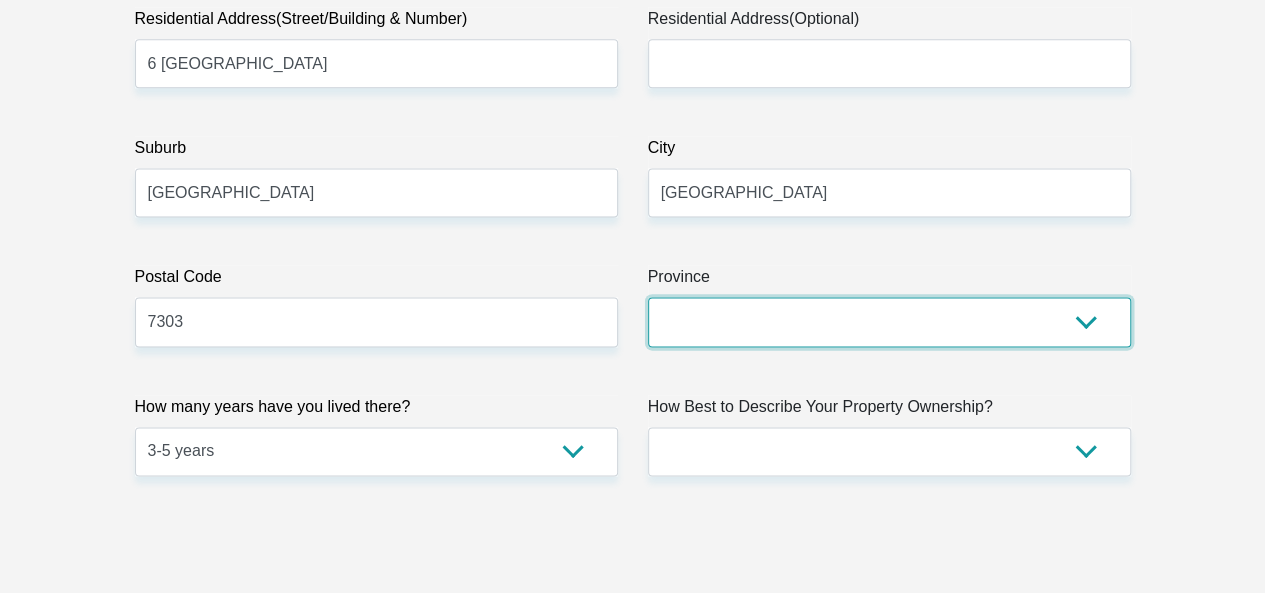 click on "Eastern Cape
Free State
Gauteng
KwaZulu-Natal
Limpopo
Mpumalanga
Northern Cape
North West
Western Cape" at bounding box center (889, 321) 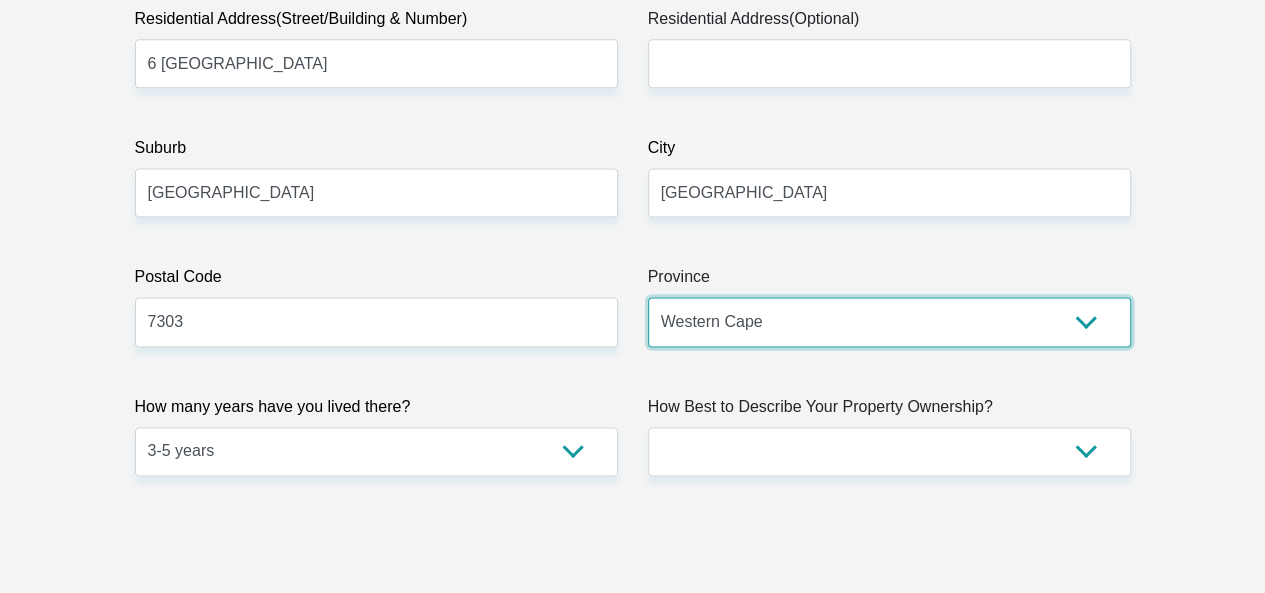 click on "Eastern Cape
Free State
Gauteng
KwaZulu-Natal
Limpopo
Mpumalanga
Northern Cape
North West
Western Cape" at bounding box center (889, 321) 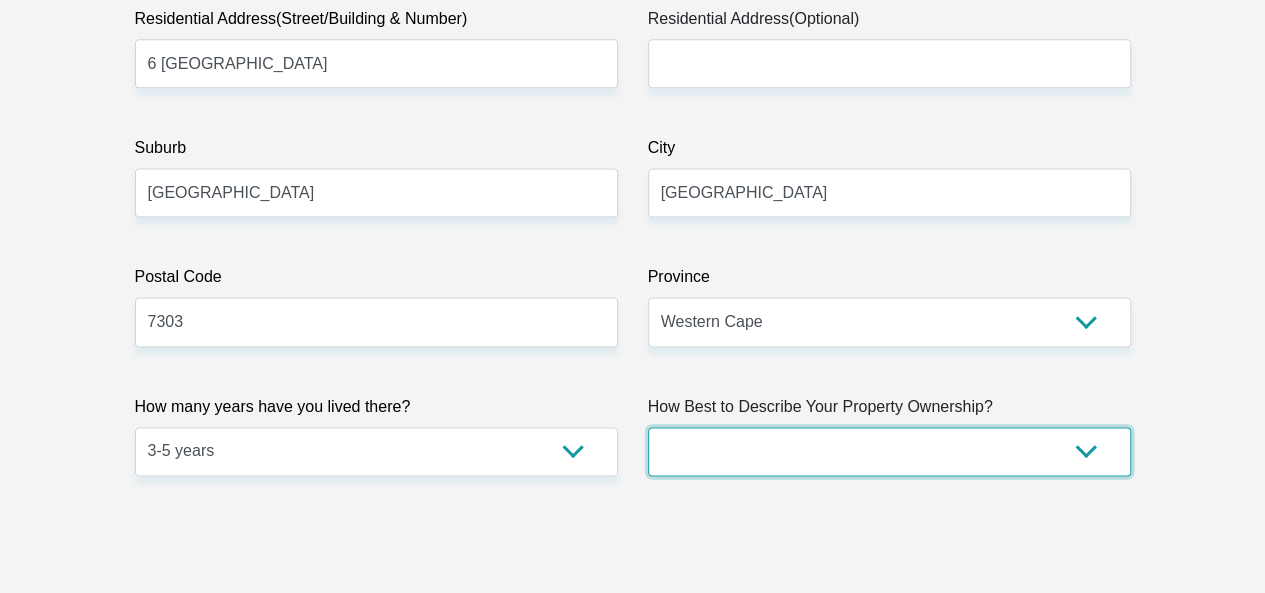 click on "Owned
Rented
Family Owned
Company Dwelling" at bounding box center [889, 451] 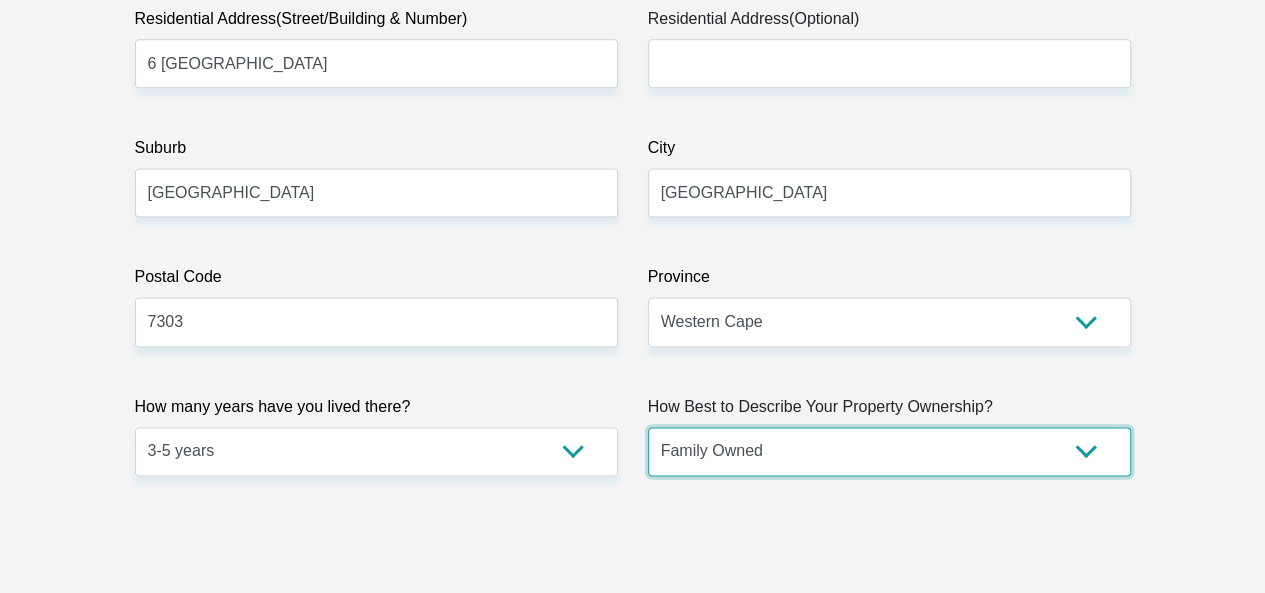 click on "Owned
Rented
Family Owned
Company Dwelling" at bounding box center [889, 451] 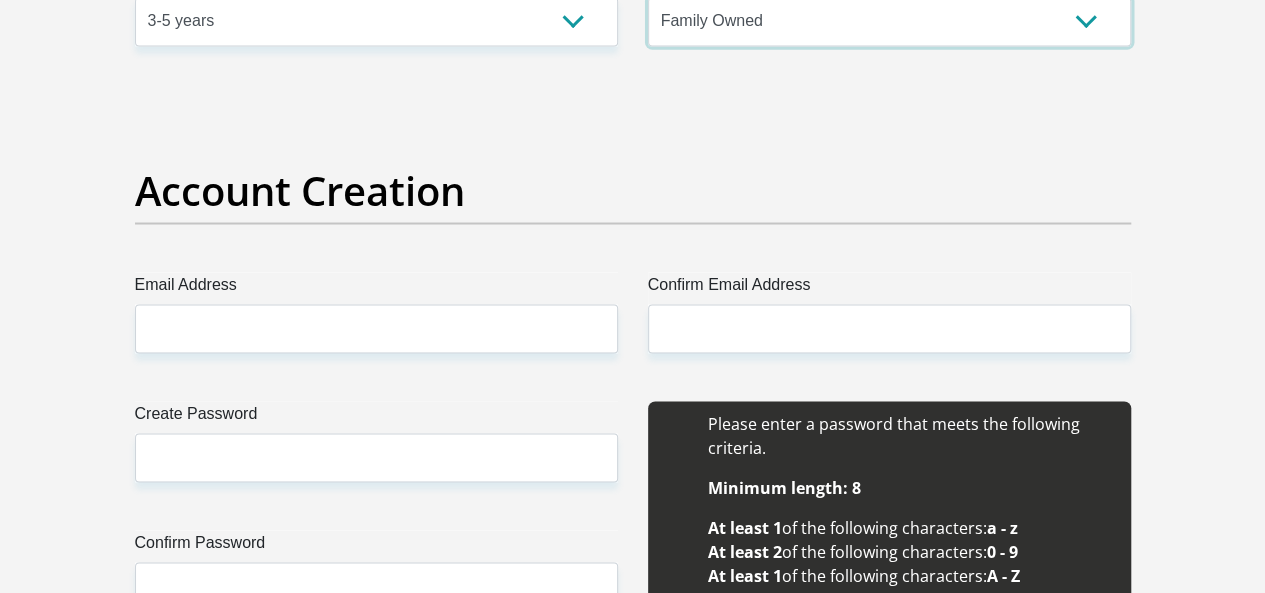 scroll, scrollTop: 1800, scrollLeft: 0, axis: vertical 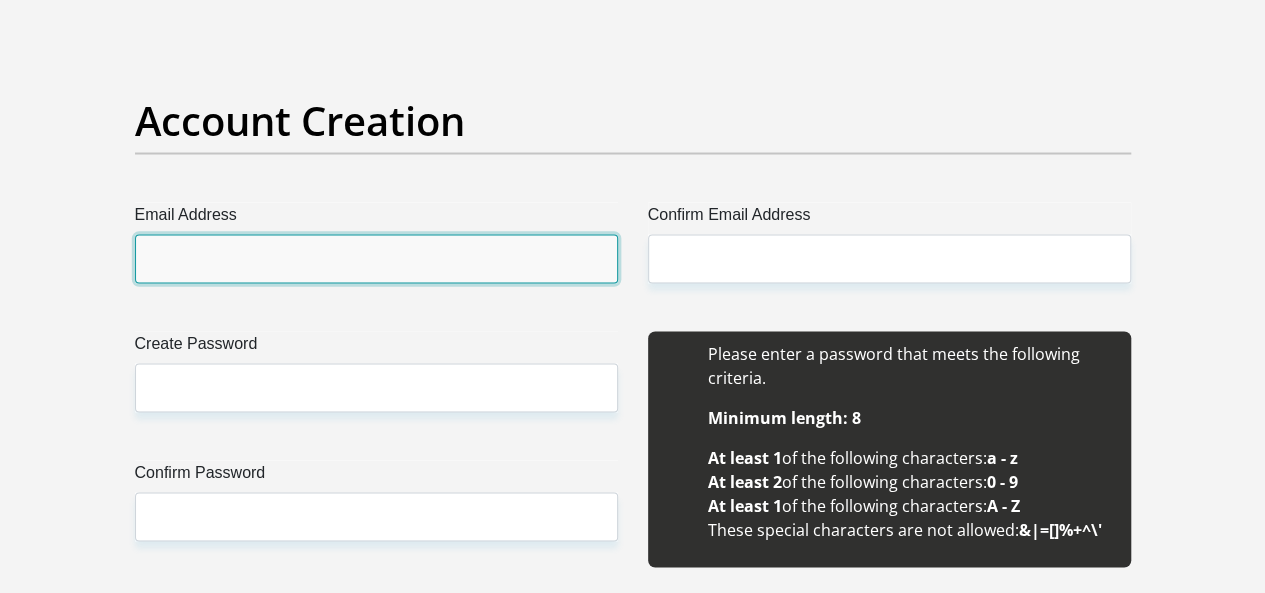 click on "Email Address" at bounding box center (376, 258) 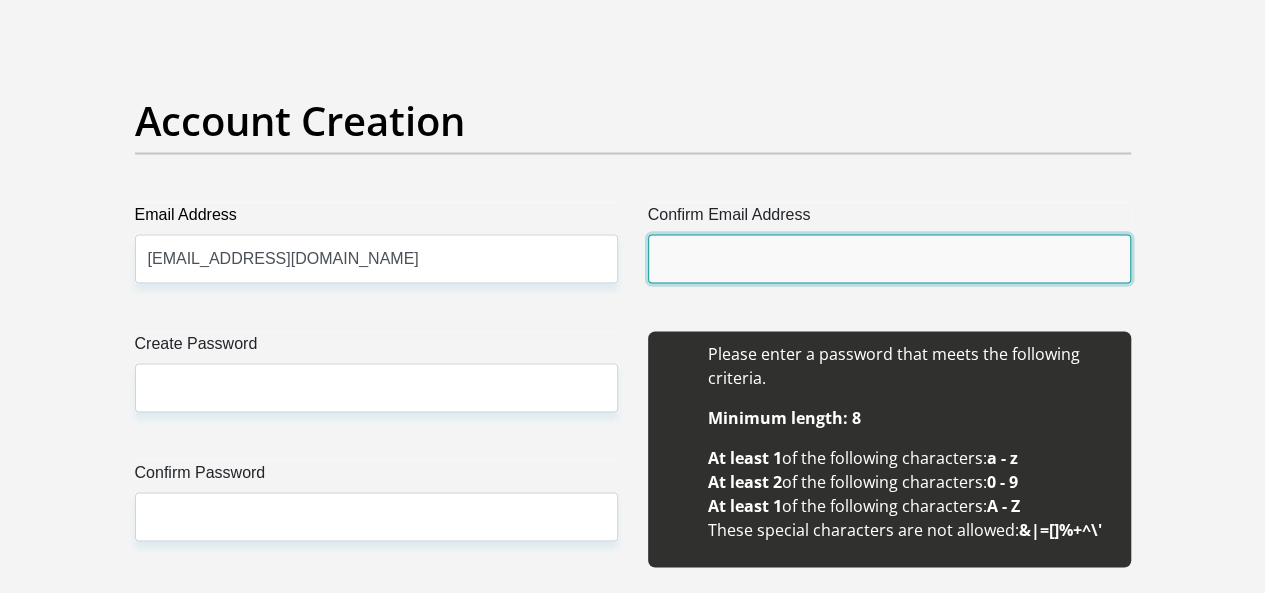 click on "Confirm Email Address" at bounding box center (889, 258) 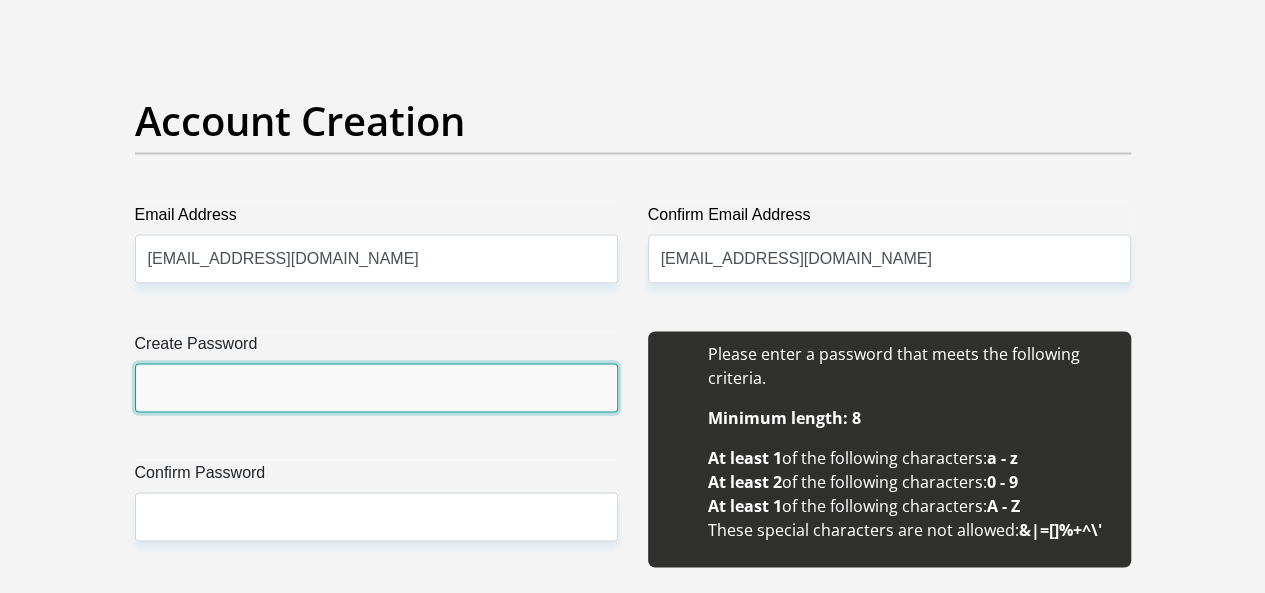 click on "Create Password" at bounding box center (376, 387) 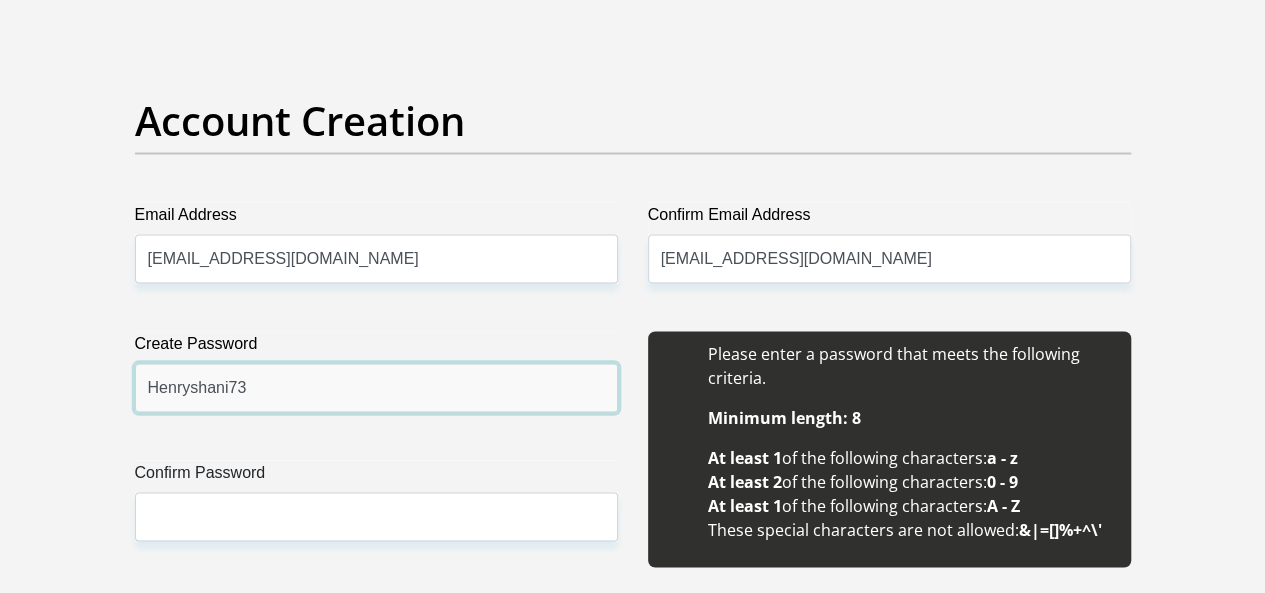 type on "Henryshani73" 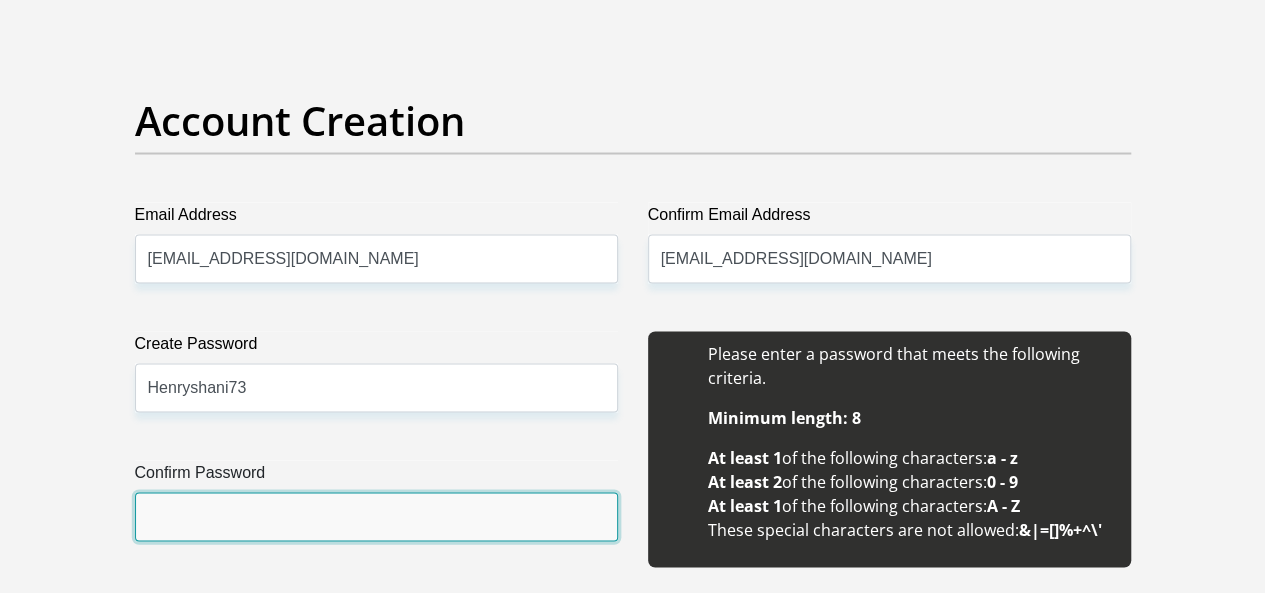 click on "Confirm Password" at bounding box center [376, 516] 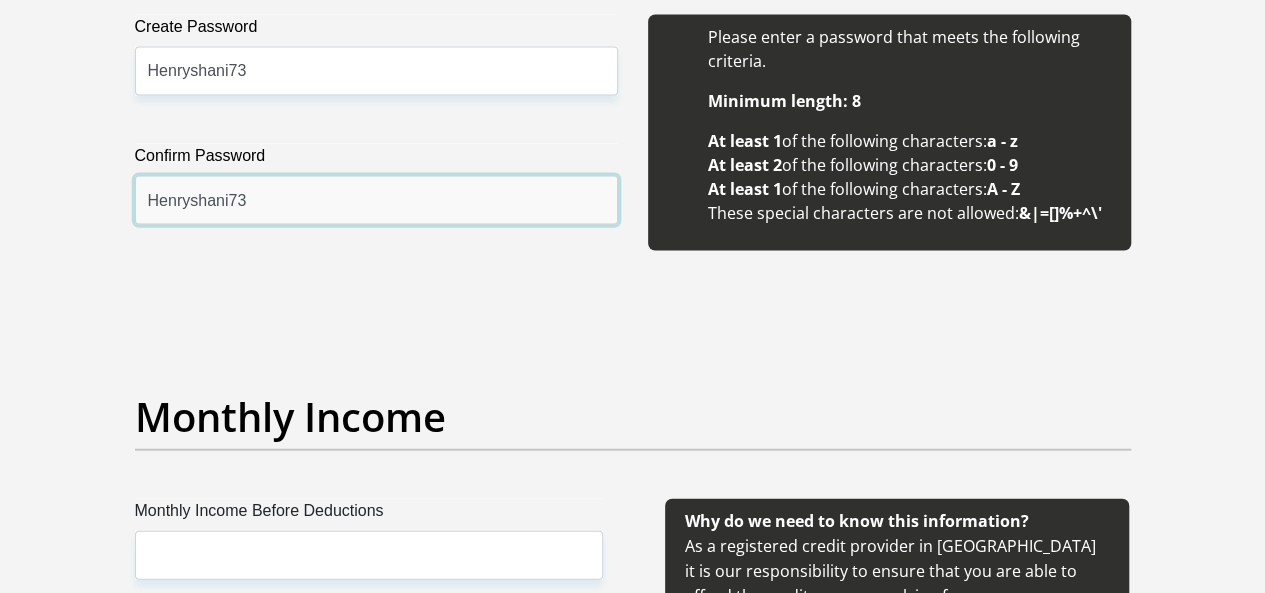 scroll, scrollTop: 2200, scrollLeft: 0, axis: vertical 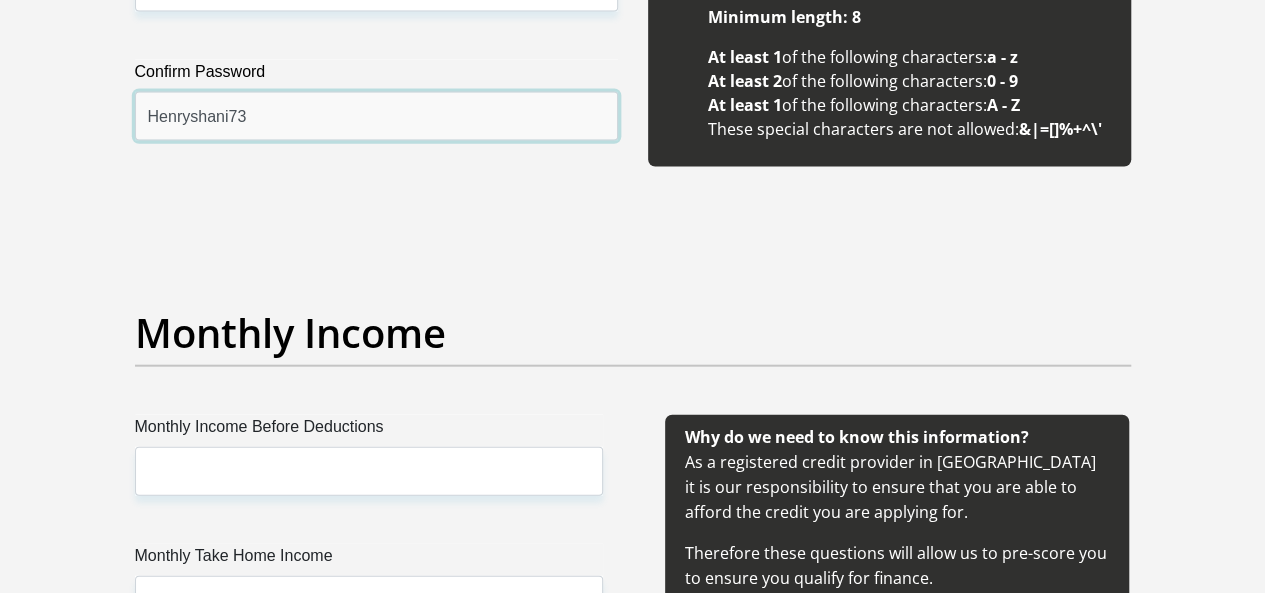 type on "Henryshani73" 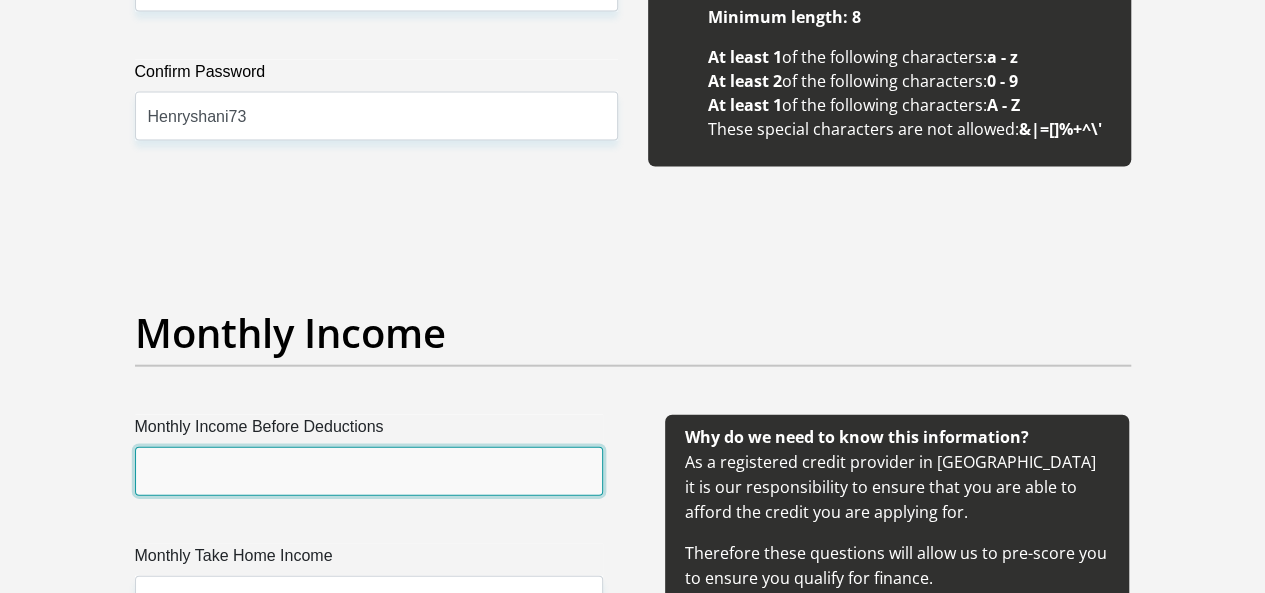 click on "Monthly Income Before Deductions" at bounding box center [369, 471] 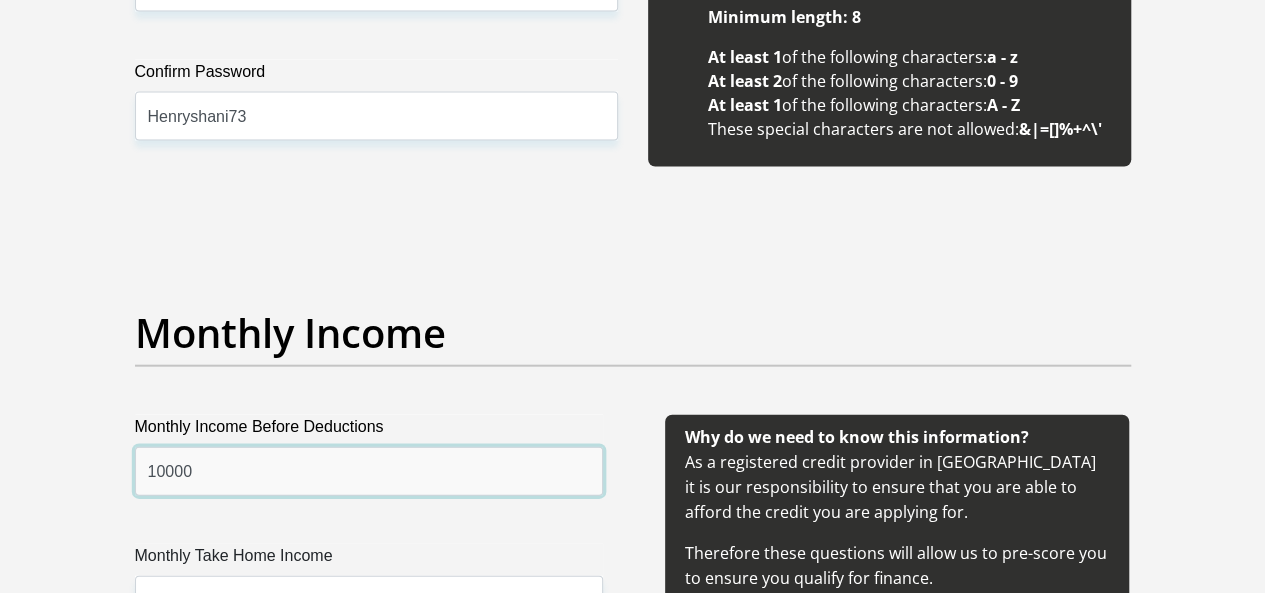 type on "10000" 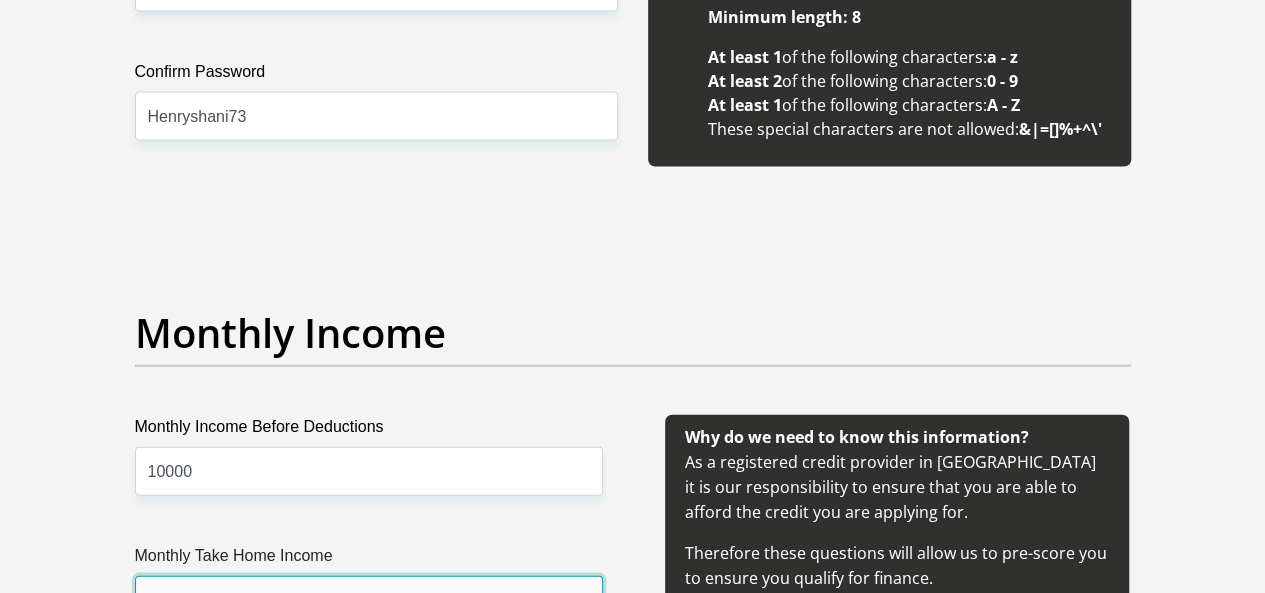 click on "Monthly Take Home Income" at bounding box center (369, 600) 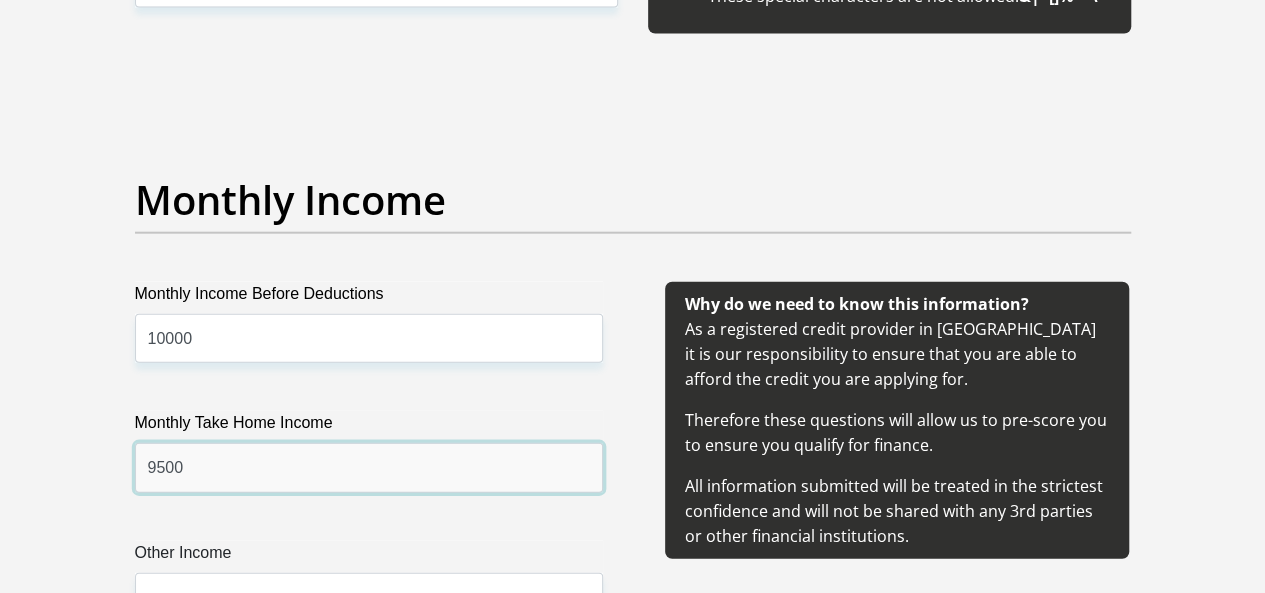 scroll, scrollTop: 2400, scrollLeft: 0, axis: vertical 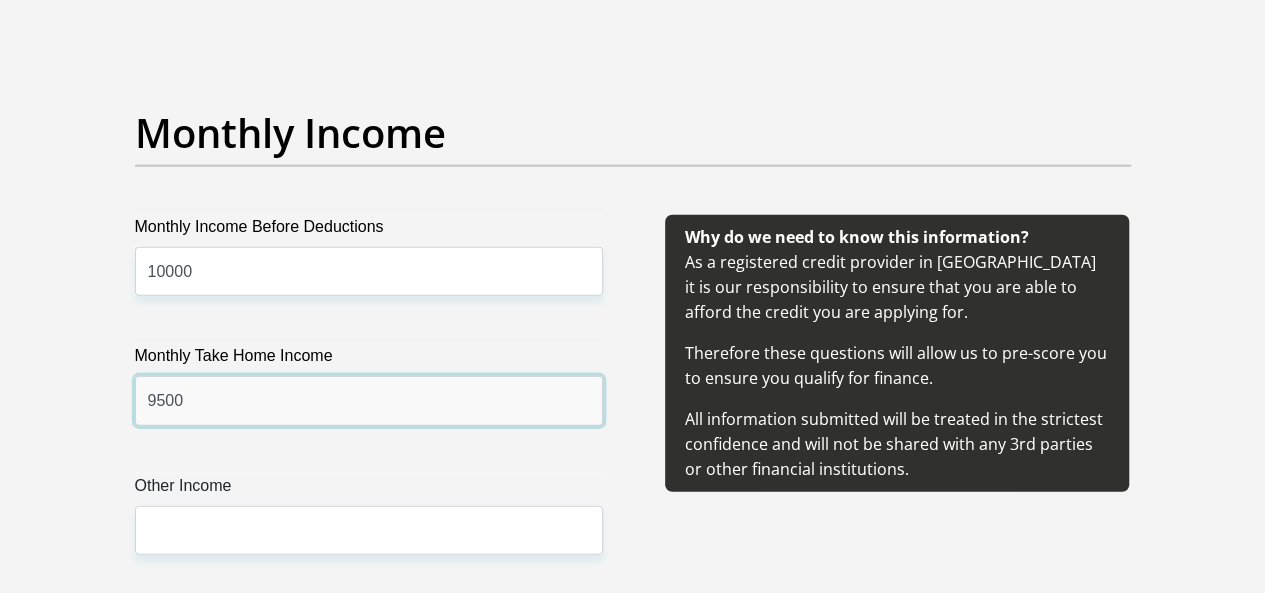 type on "9500" 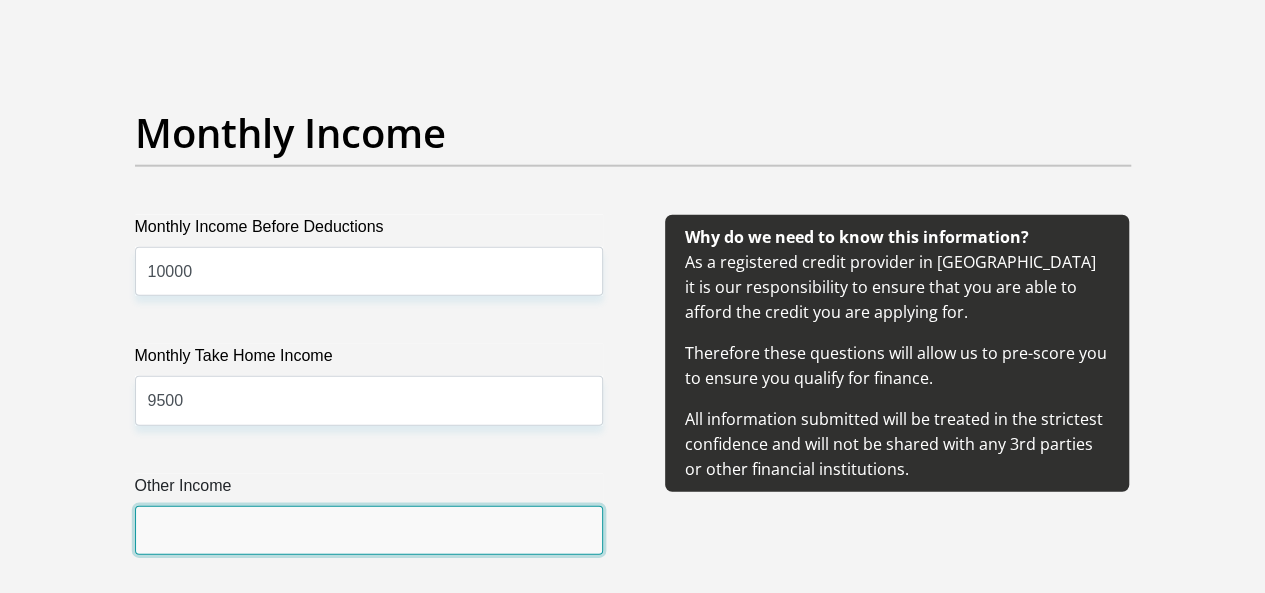click on "Other Income" at bounding box center (369, 530) 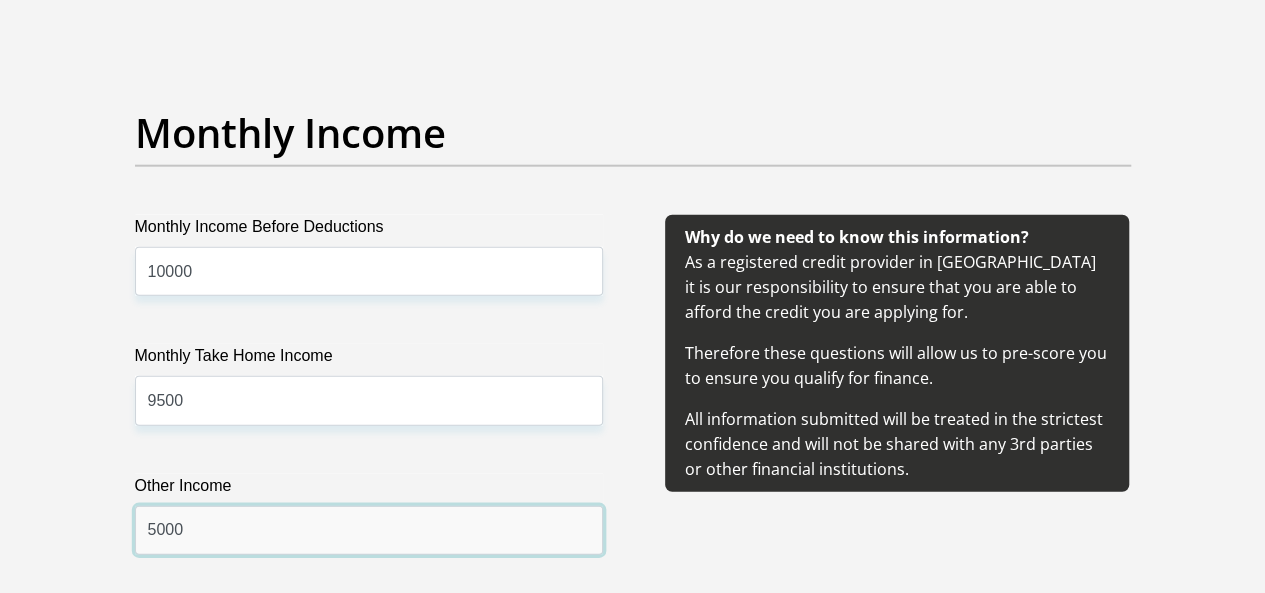 type on "5000" 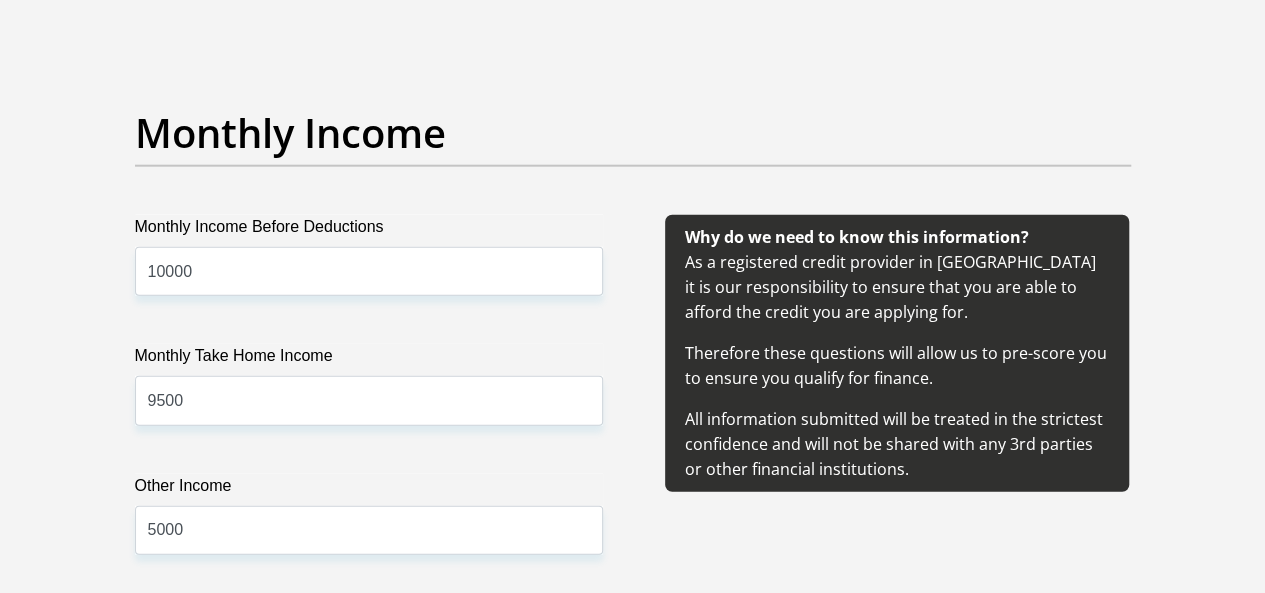 click on "Monthly Income Before Deductions
10000
Monthly Take Home Income
9500
Other Income
5000" at bounding box center (369, 409) 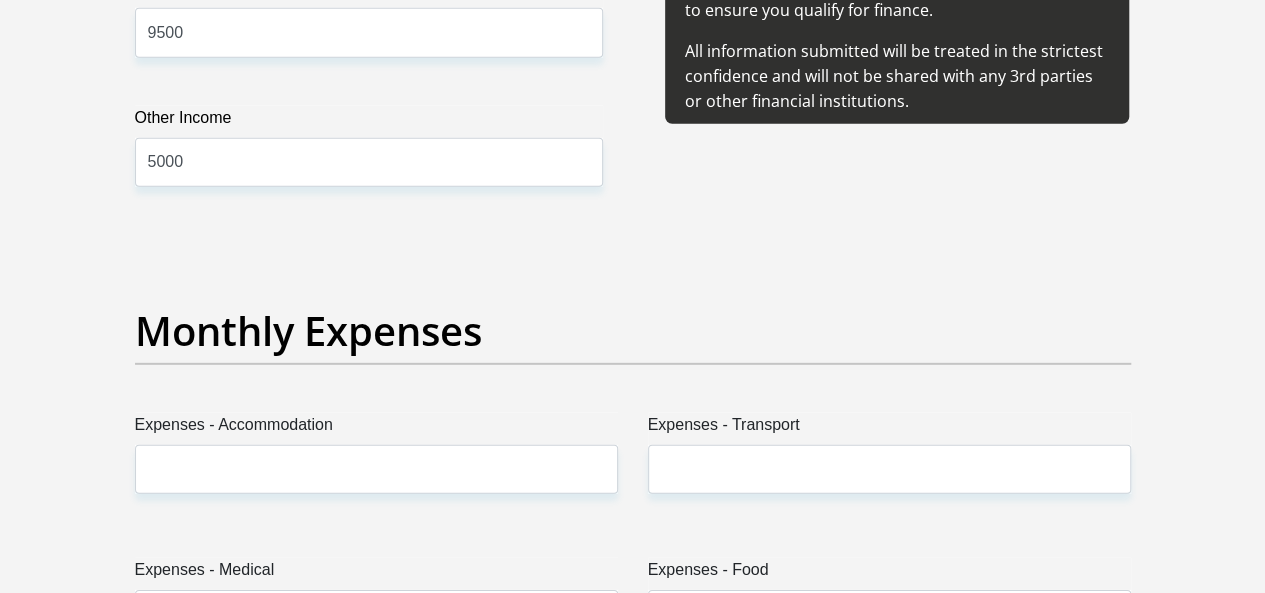scroll, scrollTop: 2800, scrollLeft: 0, axis: vertical 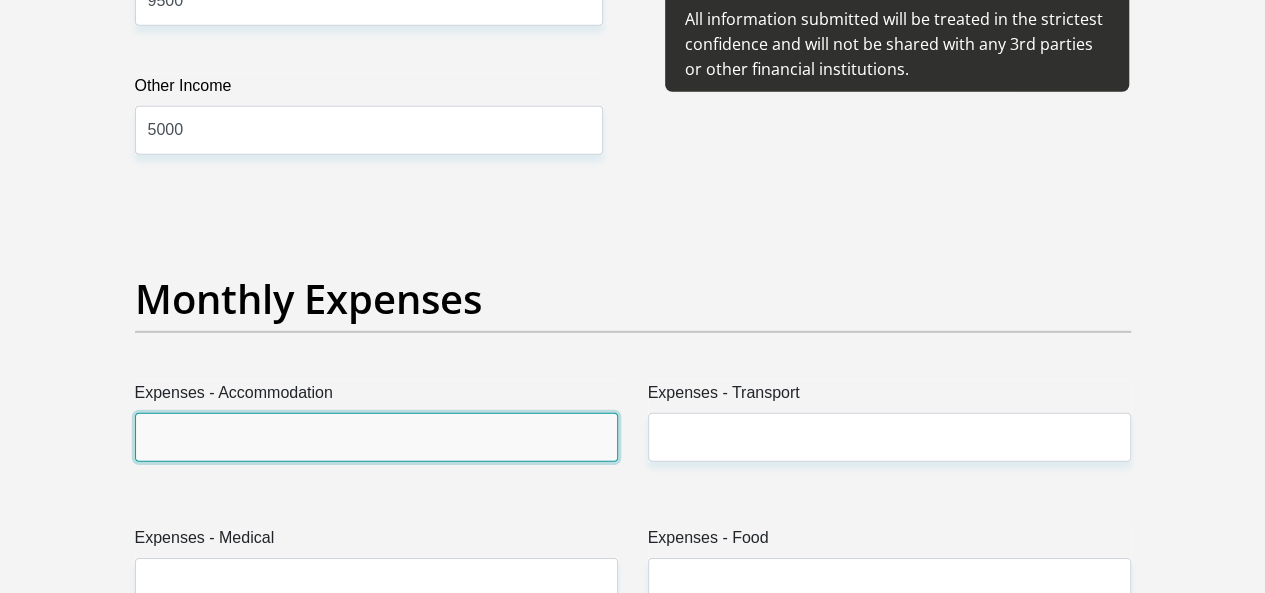 click on "Expenses - Accommodation" at bounding box center (376, 437) 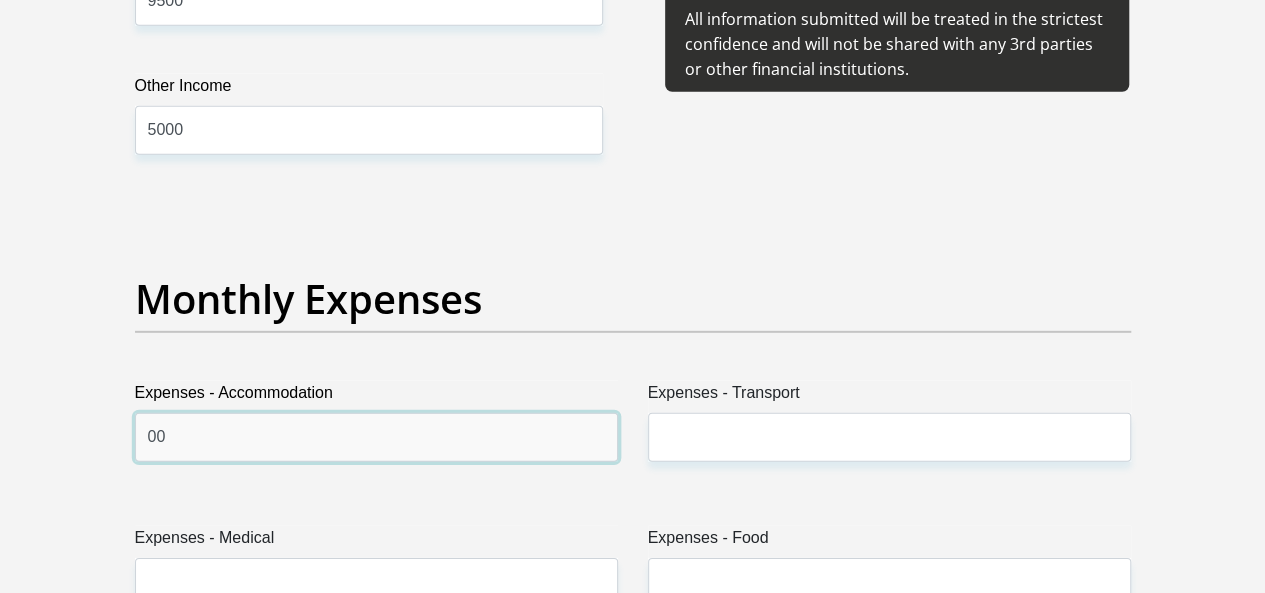 type on "00" 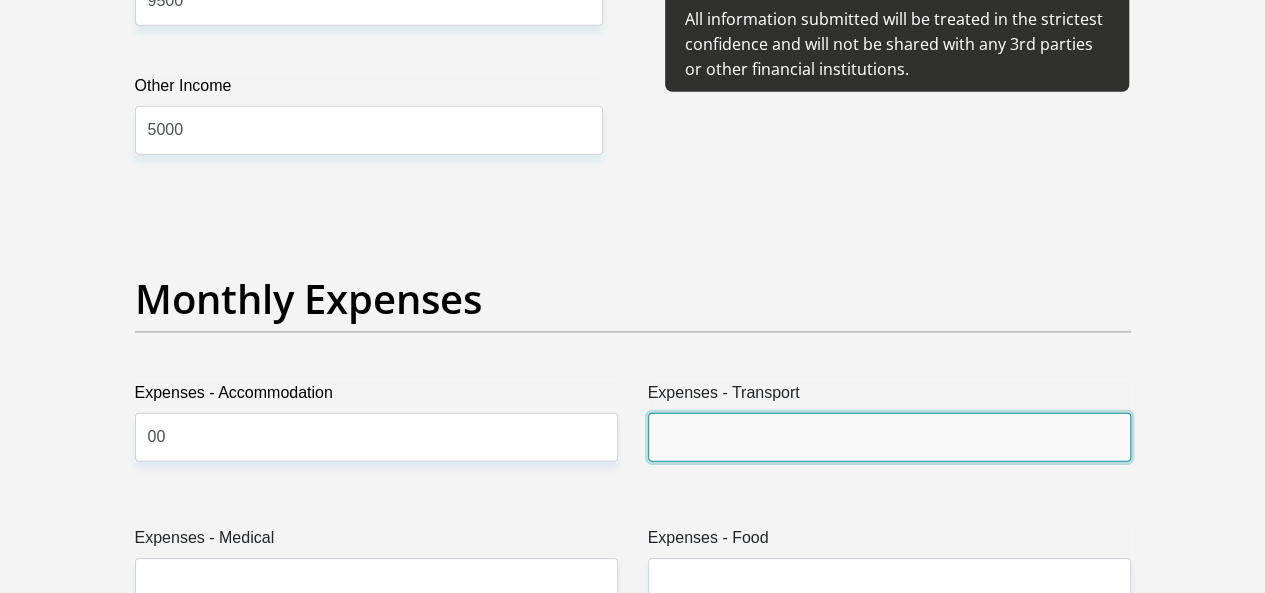click on "Expenses - Transport" at bounding box center [889, 437] 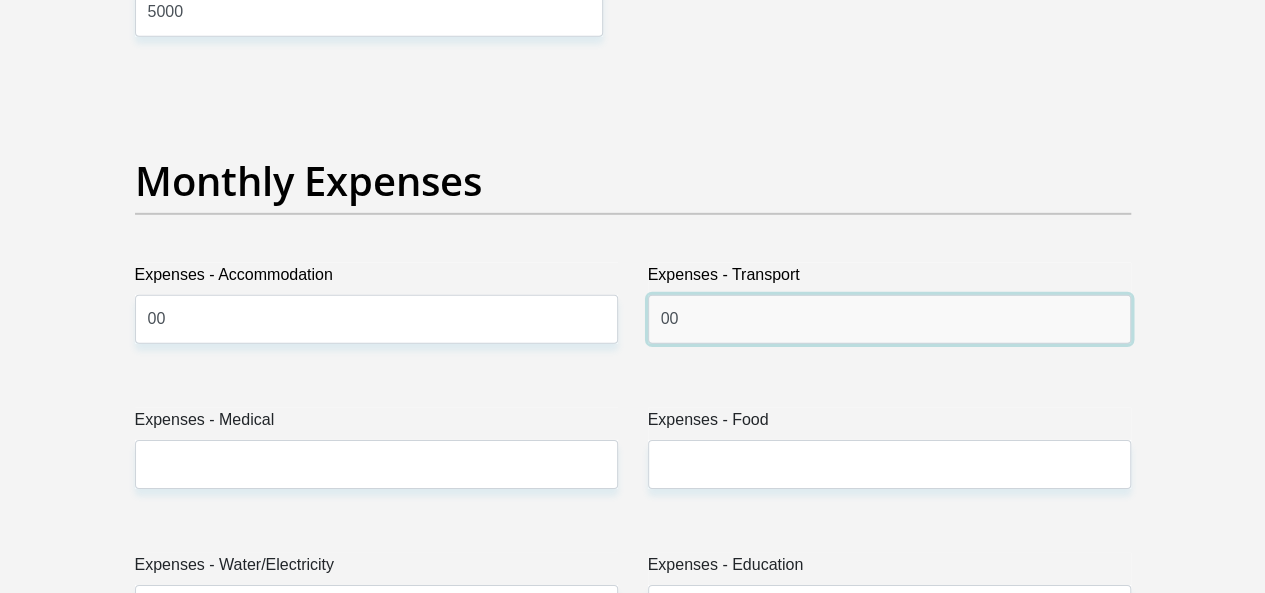 scroll, scrollTop: 3000, scrollLeft: 0, axis: vertical 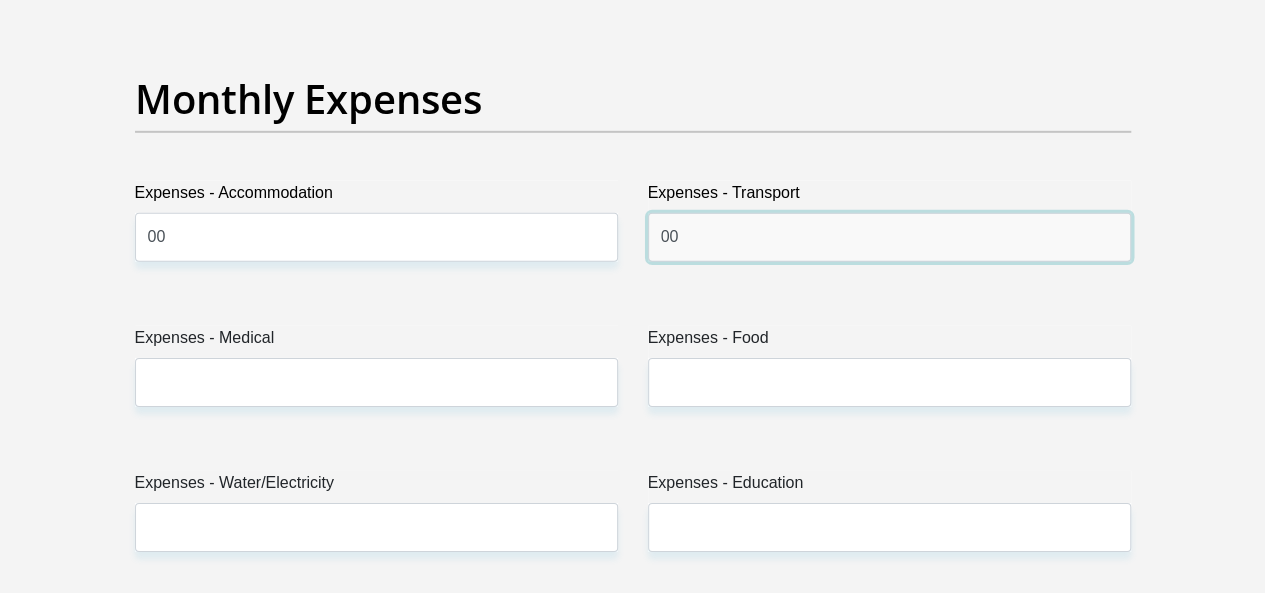 type on "00" 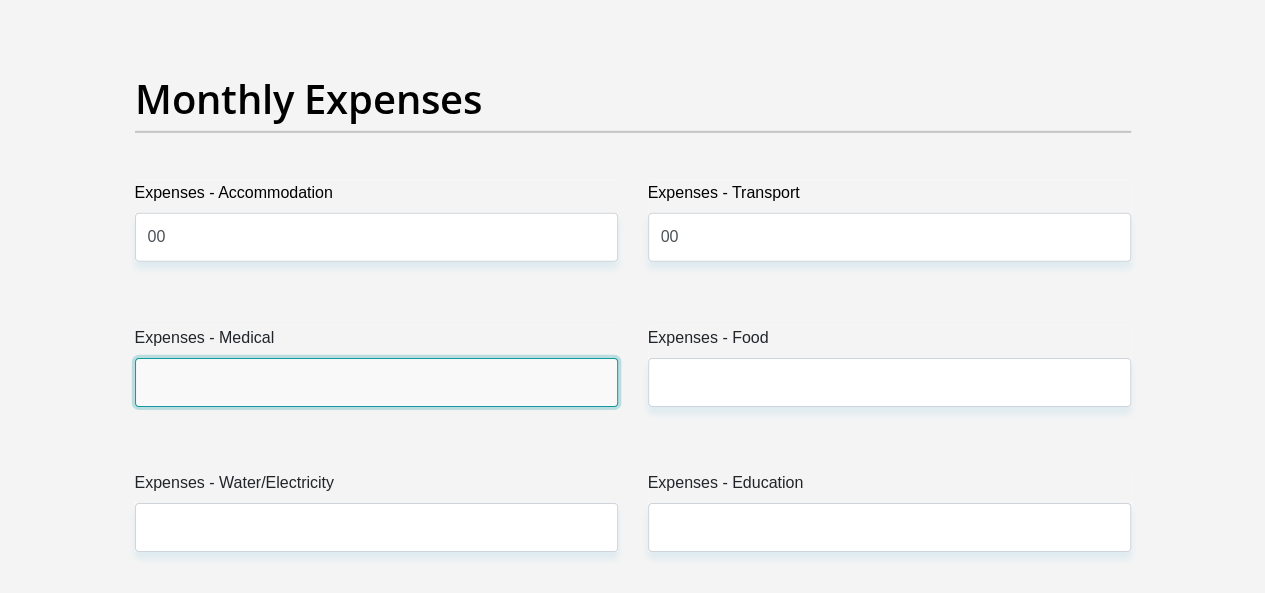 click on "Expenses - Medical" at bounding box center [376, 382] 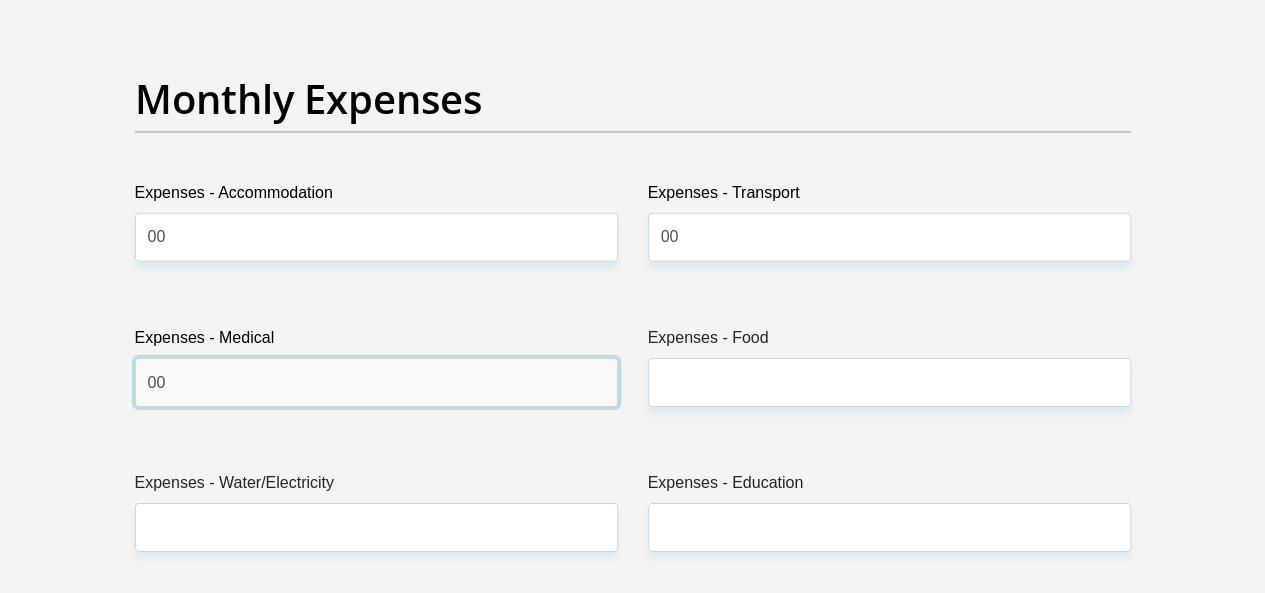 type on "00" 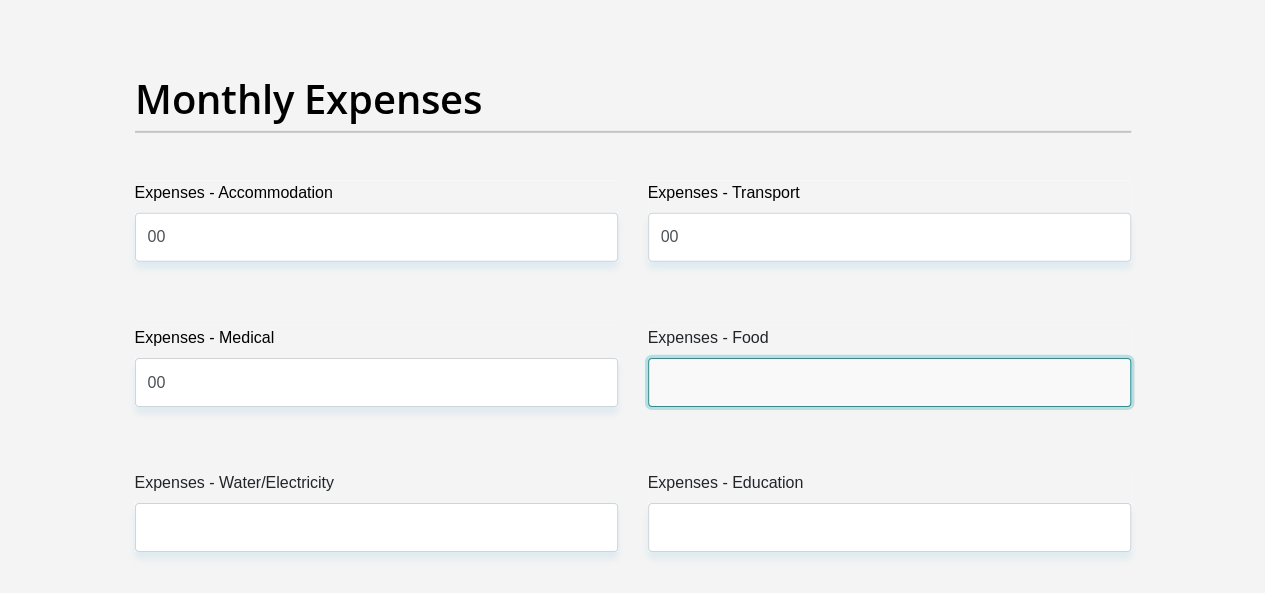 click on "Expenses - Food" at bounding box center (889, 382) 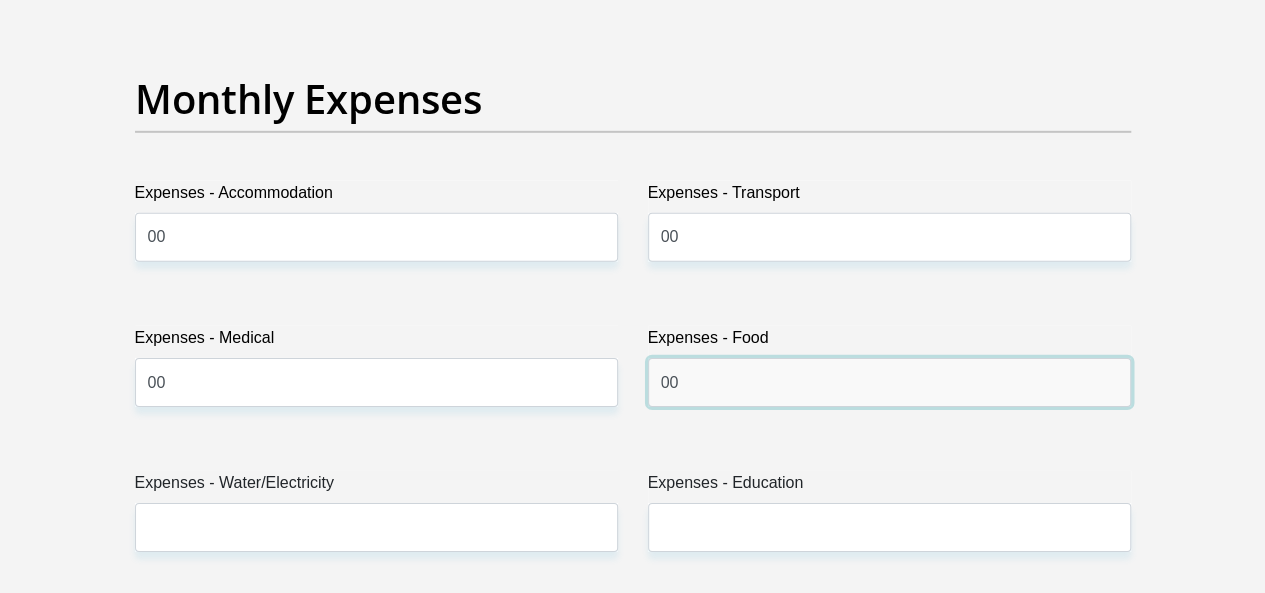 type on "00" 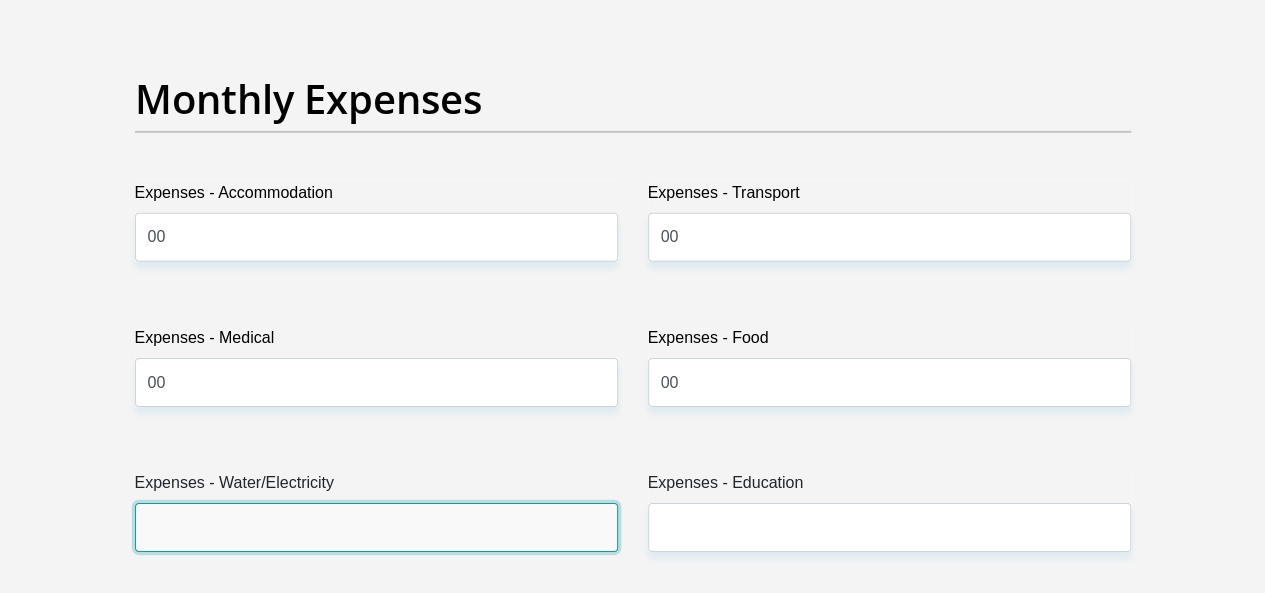 click on "Expenses - Water/Electricity" at bounding box center (376, 527) 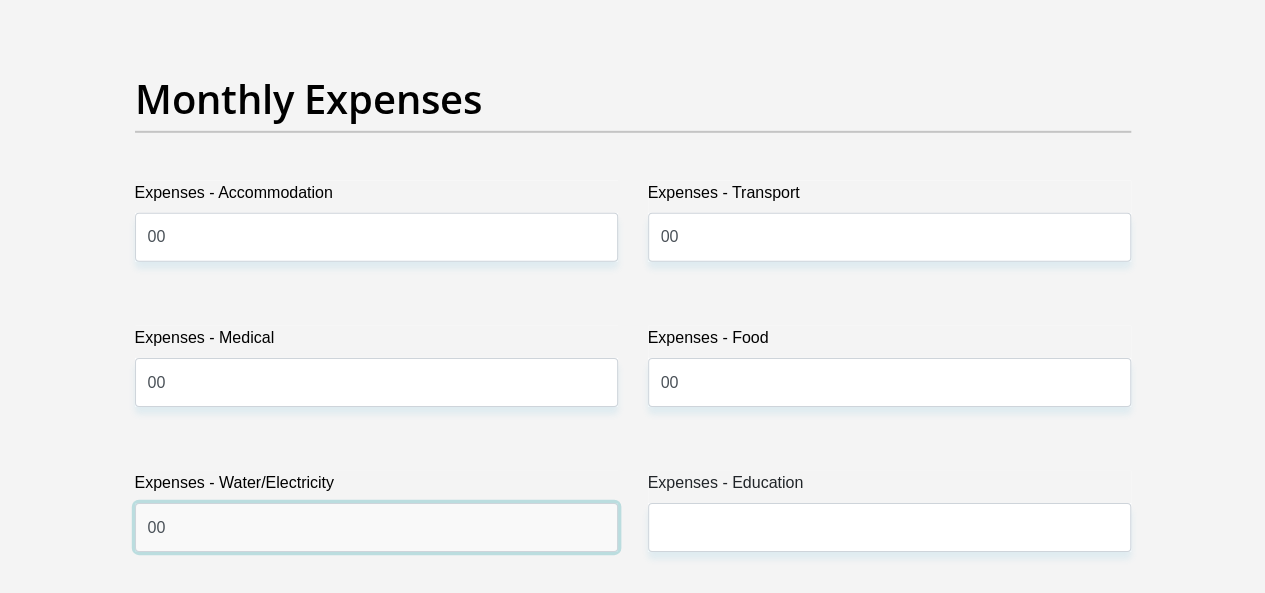 type on "00" 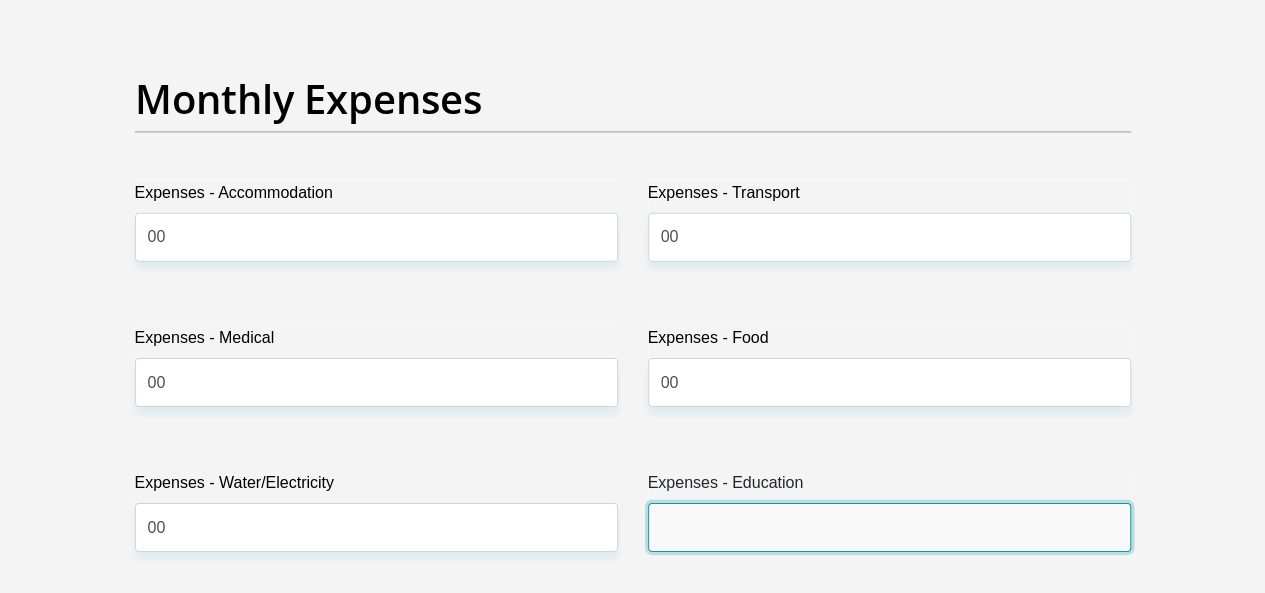 click on "Expenses - Education" at bounding box center [889, 527] 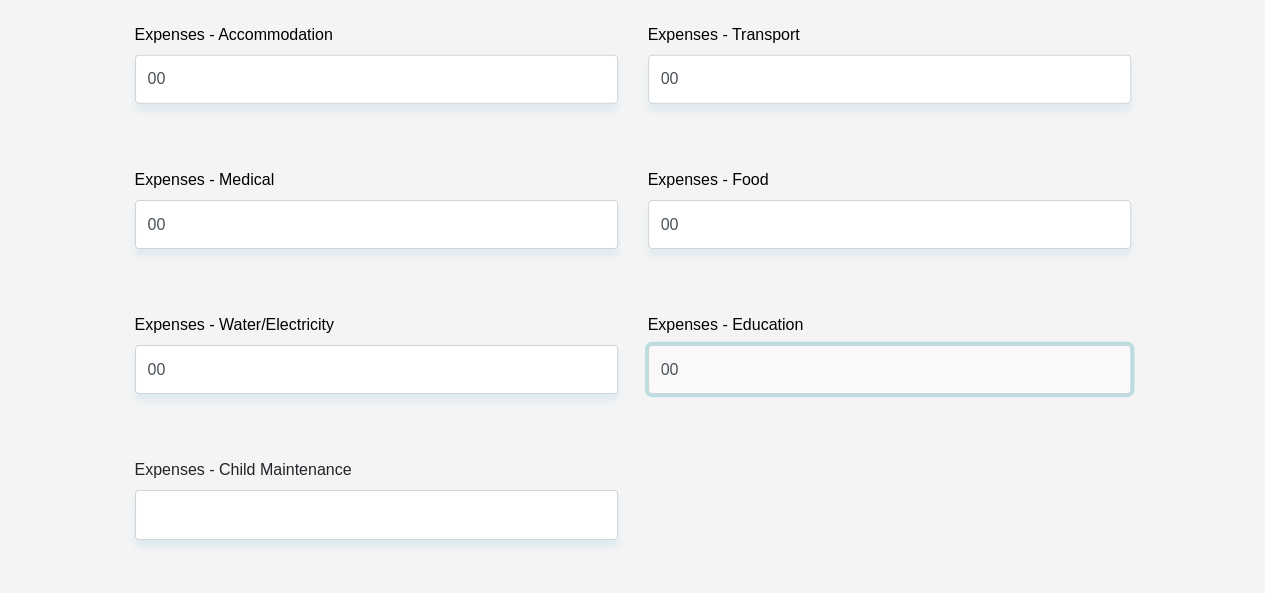 scroll, scrollTop: 3200, scrollLeft: 0, axis: vertical 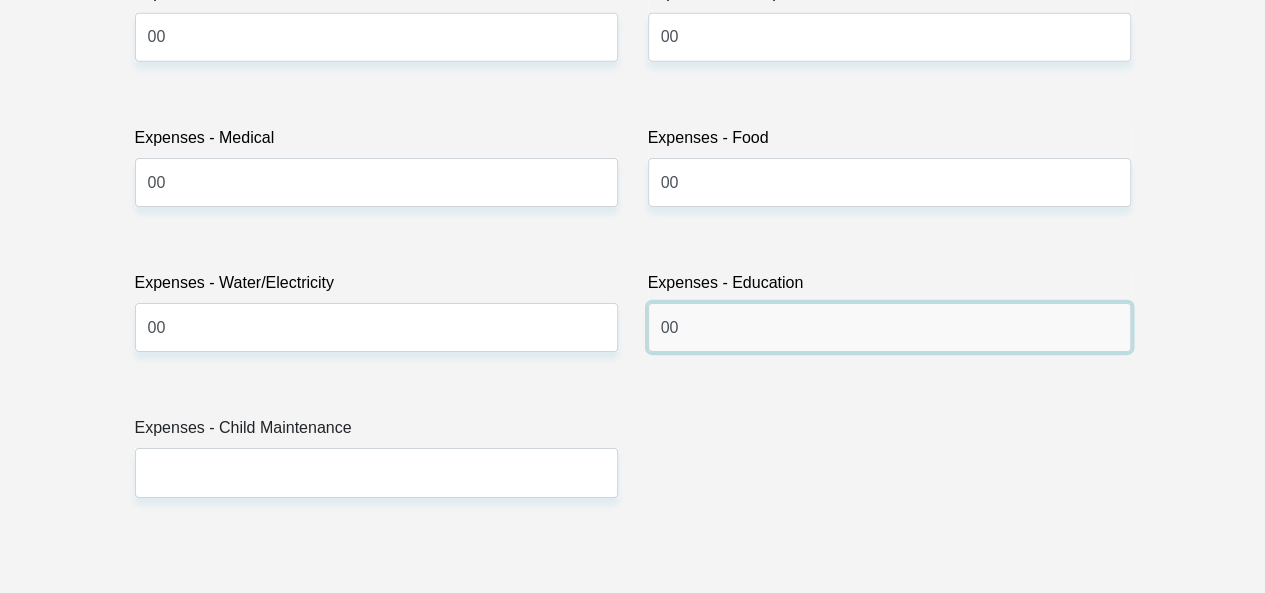 type on "0" 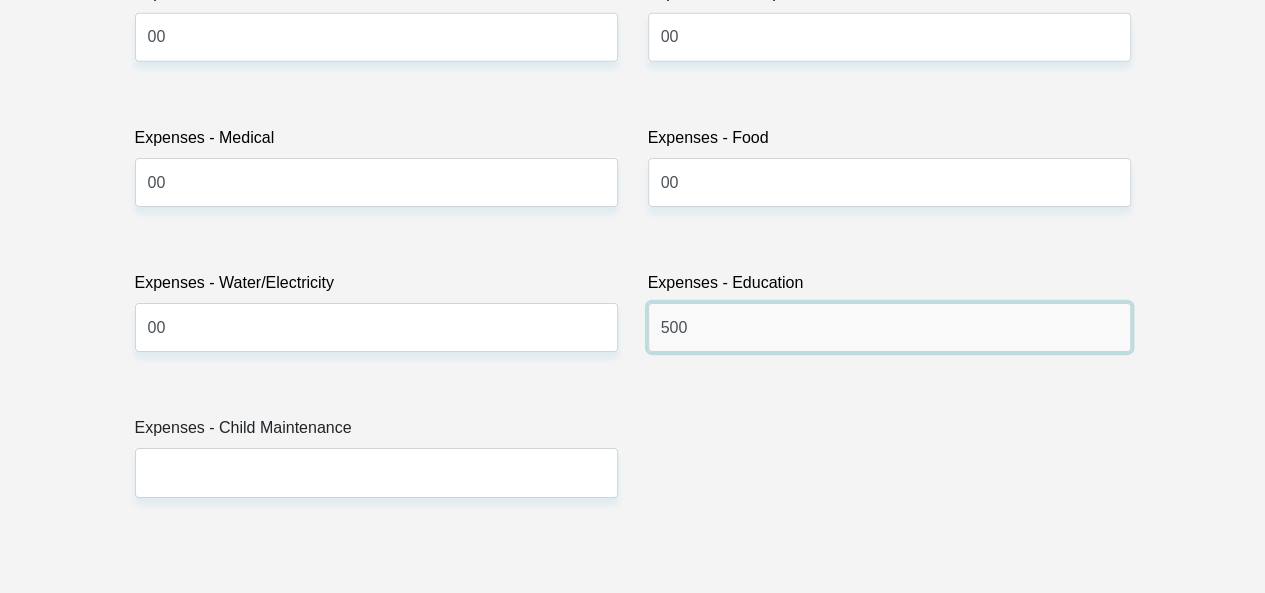 type on "500" 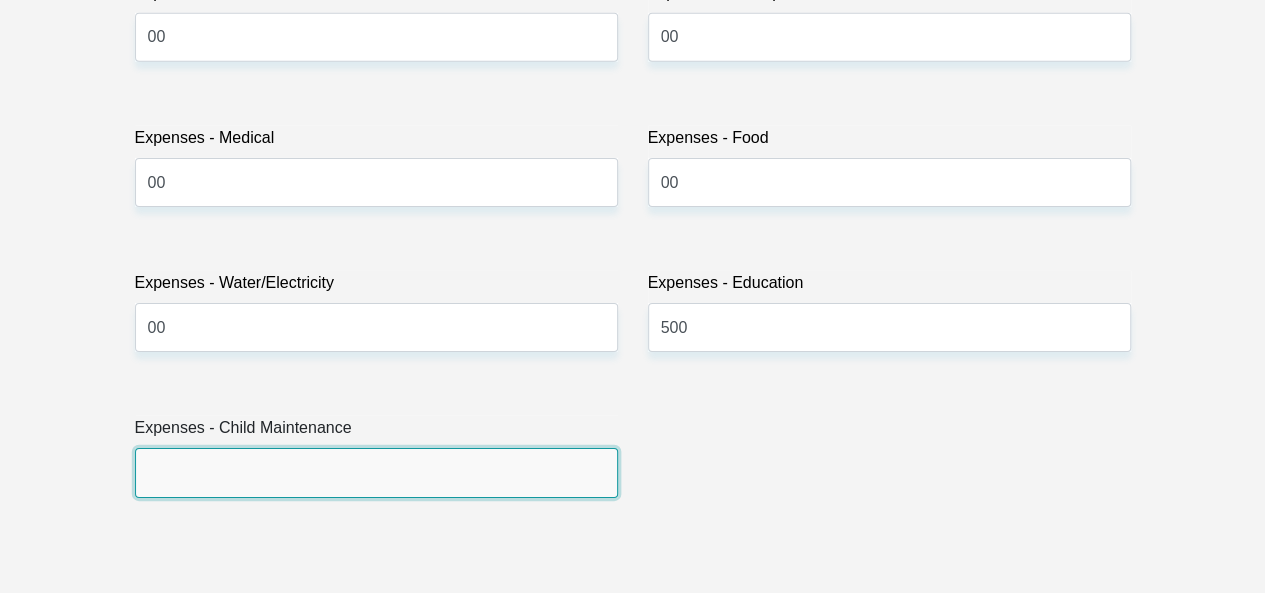 click on "Expenses - Child Maintenance" at bounding box center (376, 472) 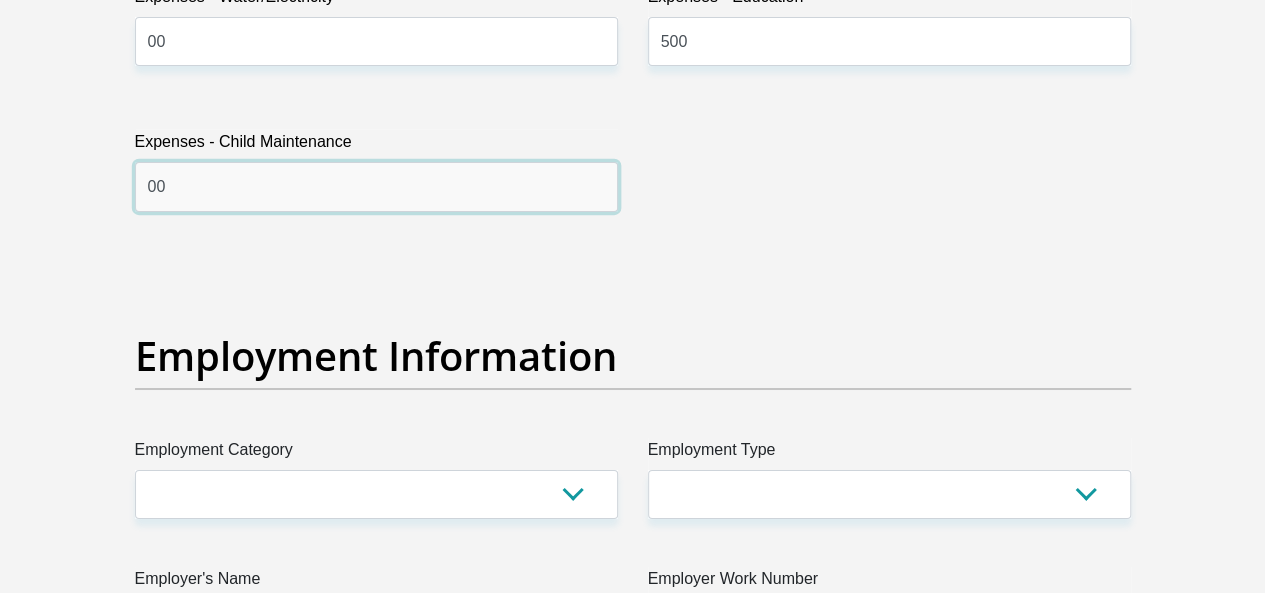 scroll, scrollTop: 3600, scrollLeft: 0, axis: vertical 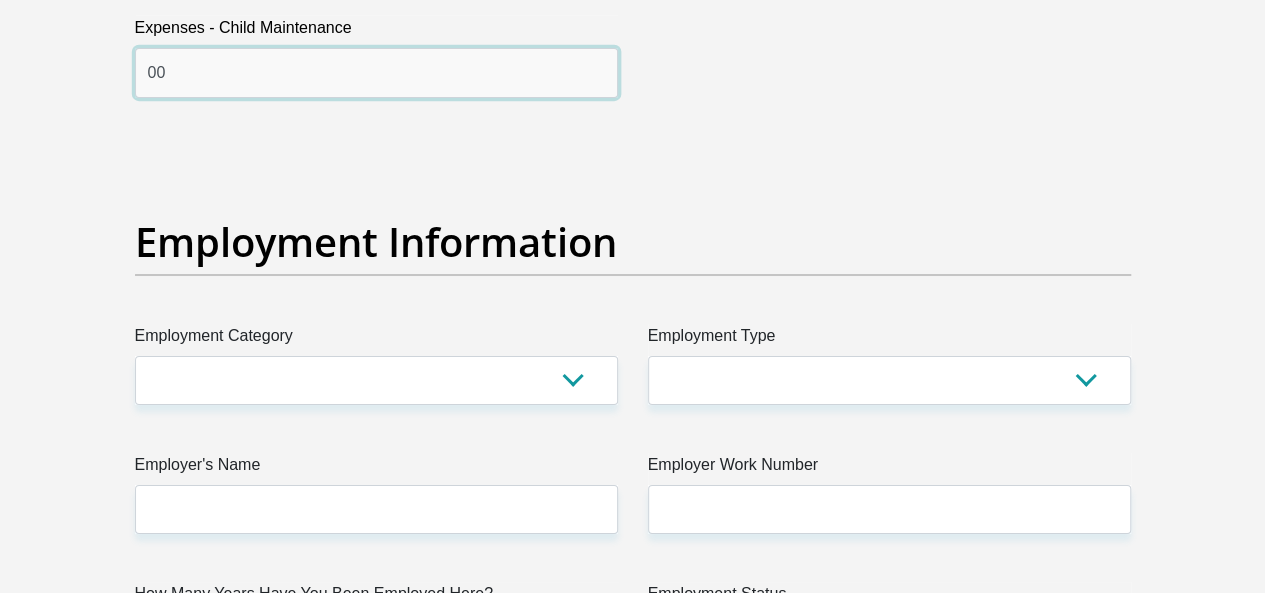 type on "00" 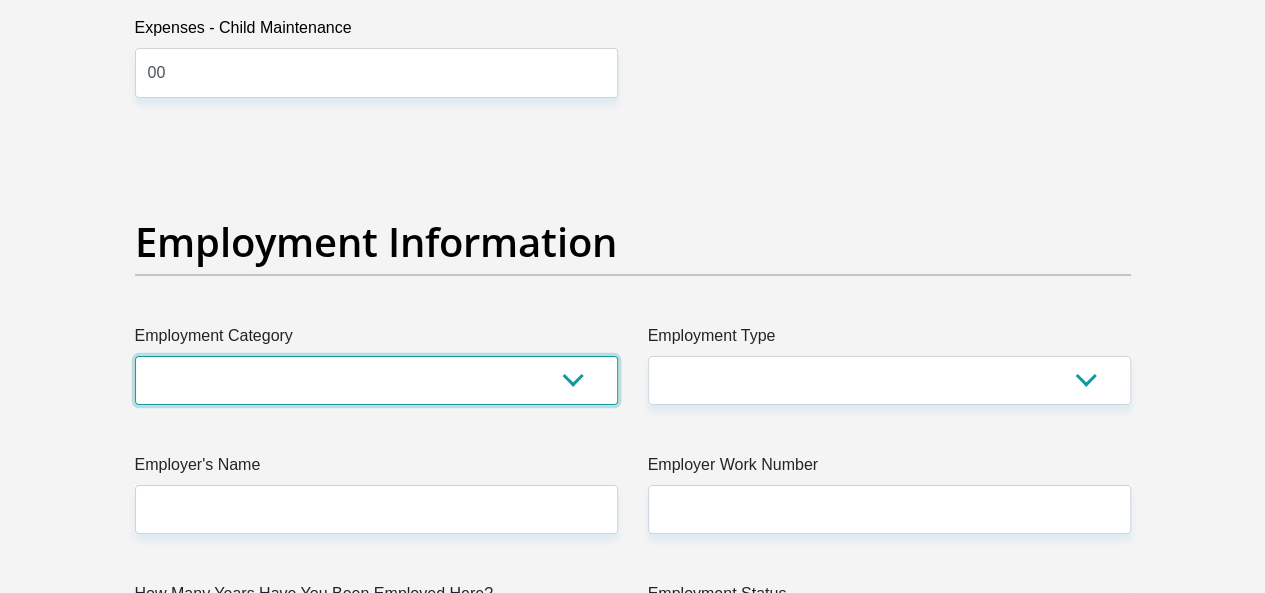 click on "AGRICULTURE
ALCOHOL & TOBACCO
CONSTRUCTION MATERIALS
METALLURGY
EQUIPMENT FOR RENEWABLE ENERGY
SPECIALIZED CONTRACTORS
CAR
GAMING (INCL. INTERNET
OTHER WHOLESALE
UNLICENSED PHARMACEUTICALS
CURRENCY EXCHANGE HOUSES
OTHER FINANCIAL INSTITUTIONS & INSURANCE
REAL ESTATE AGENTS
OIL & GAS
OTHER MATERIALS (E.G. IRON ORE)
PRECIOUS STONES & PRECIOUS METALS
POLITICAL ORGANIZATIONS
RELIGIOUS ORGANIZATIONS(NOT SECTS)
ACTI. HAVING BUSINESS DEAL WITH PUBLIC ADMINISTRATION
LAUNDROMATS" at bounding box center (376, 380) 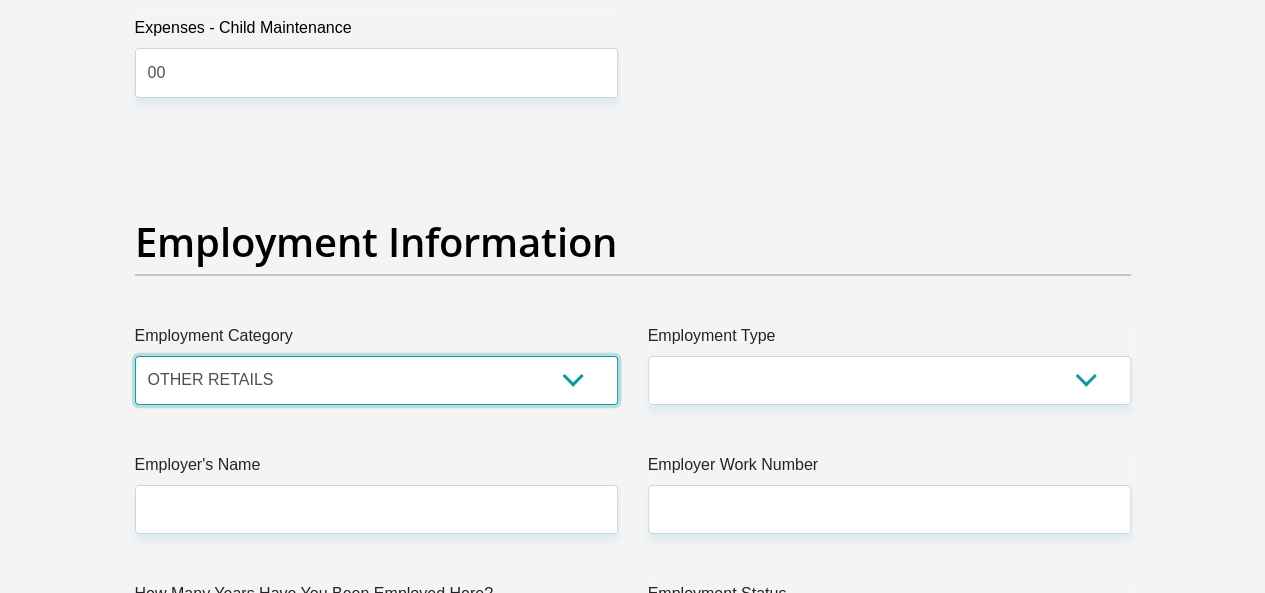 click on "AGRICULTURE
ALCOHOL & TOBACCO
CONSTRUCTION MATERIALS
METALLURGY
EQUIPMENT FOR RENEWABLE ENERGY
SPECIALIZED CONTRACTORS
CAR
GAMING (INCL. INTERNET
OTHER WHOLESALE
UNLICENSED PHARMACEUTICALS
CURRENCY EXCHANGE HOUSES
OTHER FINANCIAL INSTITUTIONS & INSURANCE
REAL ESTATE AGENTS
OIL & GAS
OTHER MATERIALS (E.G. IRON ORE)
PRECIOUS STONES & PRECIOUS METALS
POLITICAL ORGANIZATIONS
RELIGIOUS ORGANIZATIONS(NOT SECTS)
ACTI. HAVING BUSINESS DEAL WITH PUBLIC ADMINISTRATION
LAUNDROMATS" at bounding box center [376, 380] 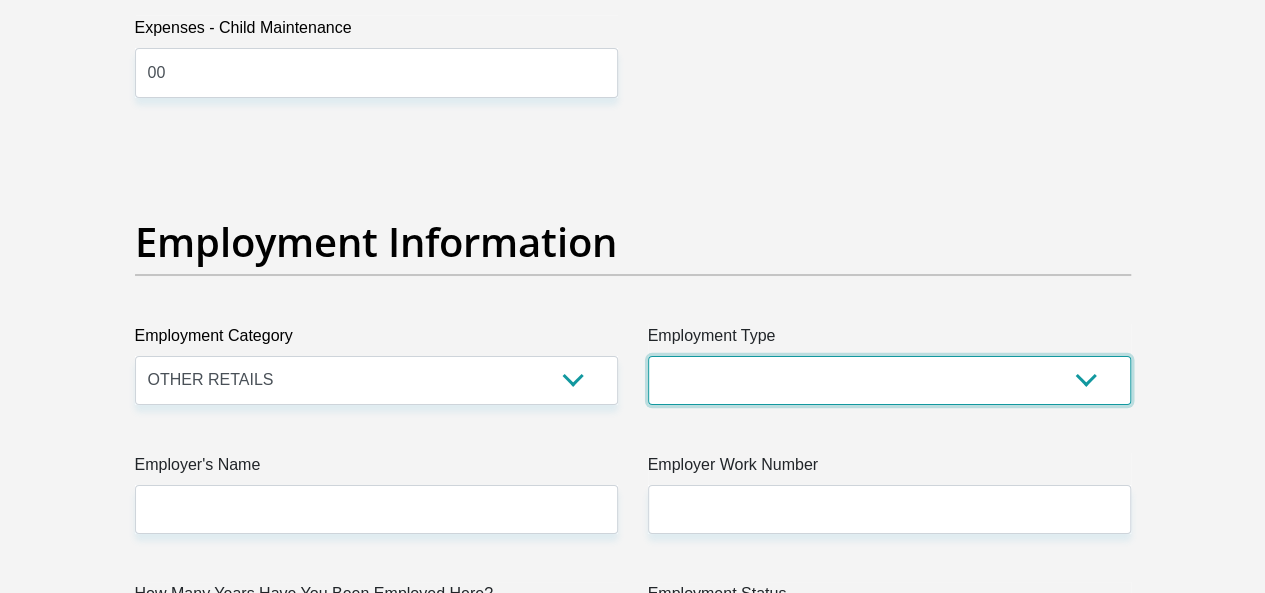 click on "College/Lecturer
Craft Seller
Creative
Driver
Executive
Farmer
Forces - Non Commissioned
Forces - Officer
Hawker
Housewife
Labourer
Licenced Professional
Manager
Miner
Non Licenced Professional
Office Staff/Clerk
Outside Worker
Pensioner
Permanent Teacher
Production/Manufacturing
Sales
Self-Employed
Semi-Professional Worker
Service Industry  Social Worker  Student" at bounding box center (889, 380) 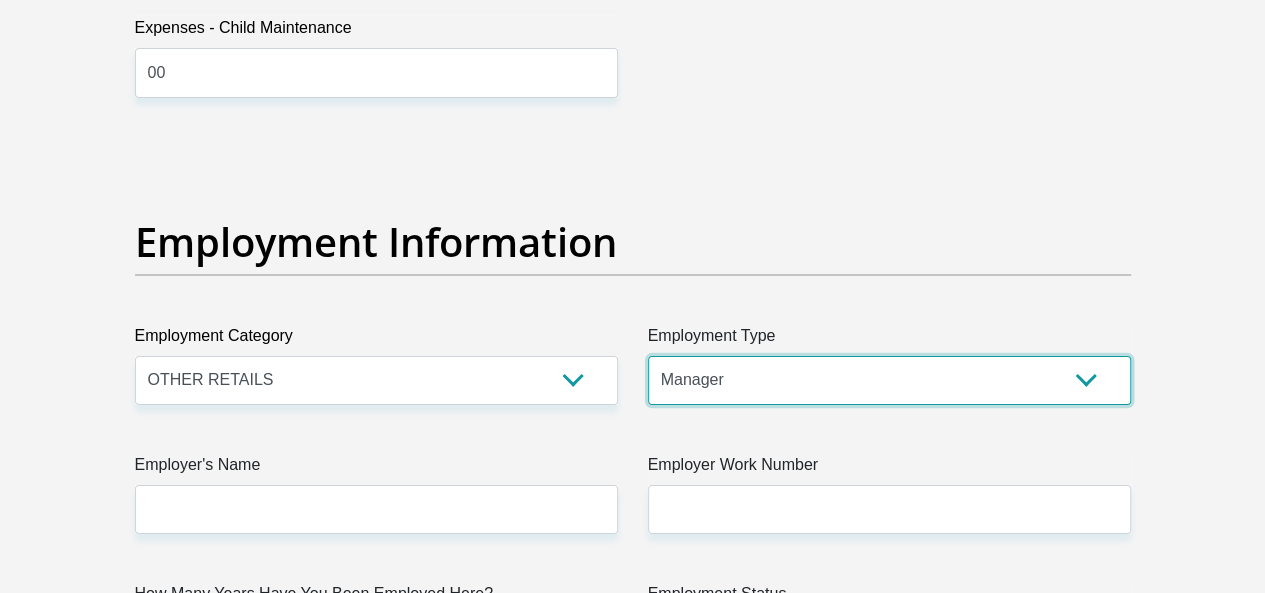 click on "College/Lecturer
Craft Seller
Creative
Driver
Executive
Farmer
Forces - Non Commissioned
Forces - Officer
Hawker
Housewife
Labourer
Licenced Professional
Manager
Miner
Non Licenced Professional
Office Staff/Clerk
Outside Worker
Pensioner
Permanent Teacher
Production/Manufacturing
Sales
Self-Employed
Semi-Professional Worker
Service Industry  Social Worker  Student" at bounding box center (889, 380) 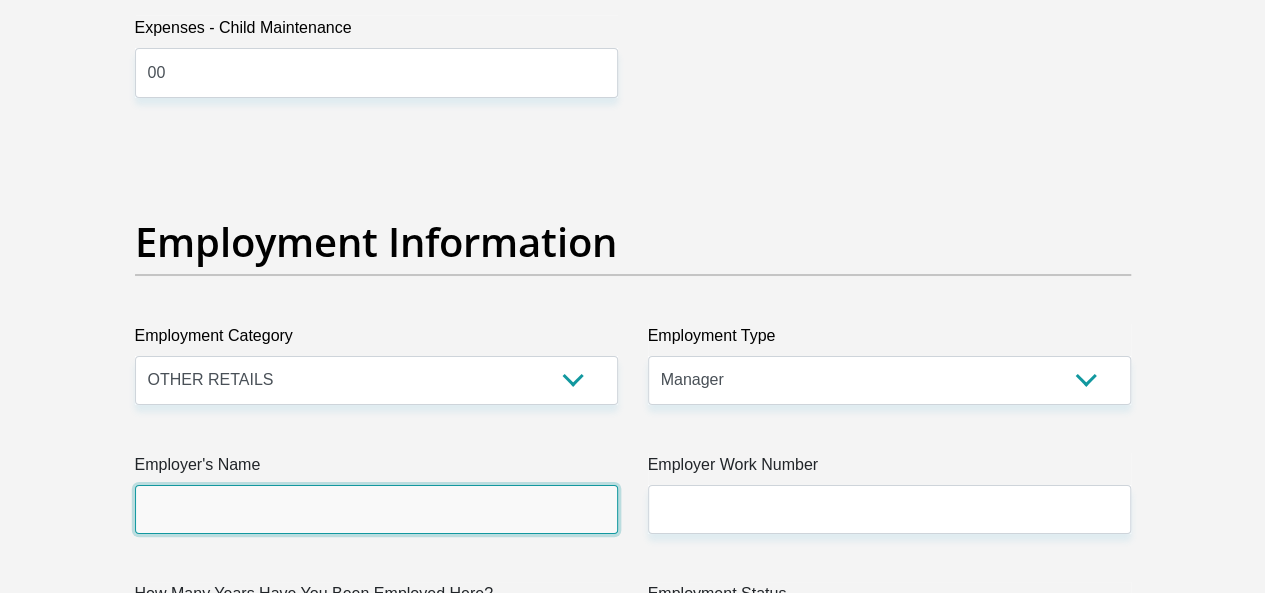 click on "Employer's Name" at bounding box center [376, 509] 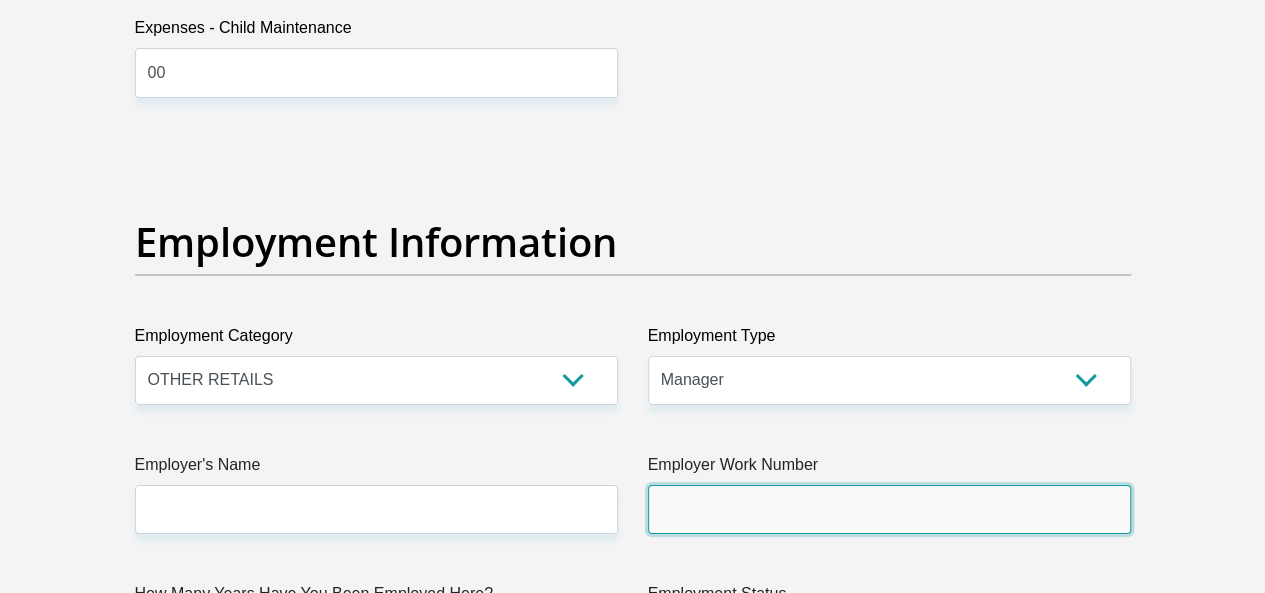 click on "Employer Work Number" at bounding box center [889, 509] 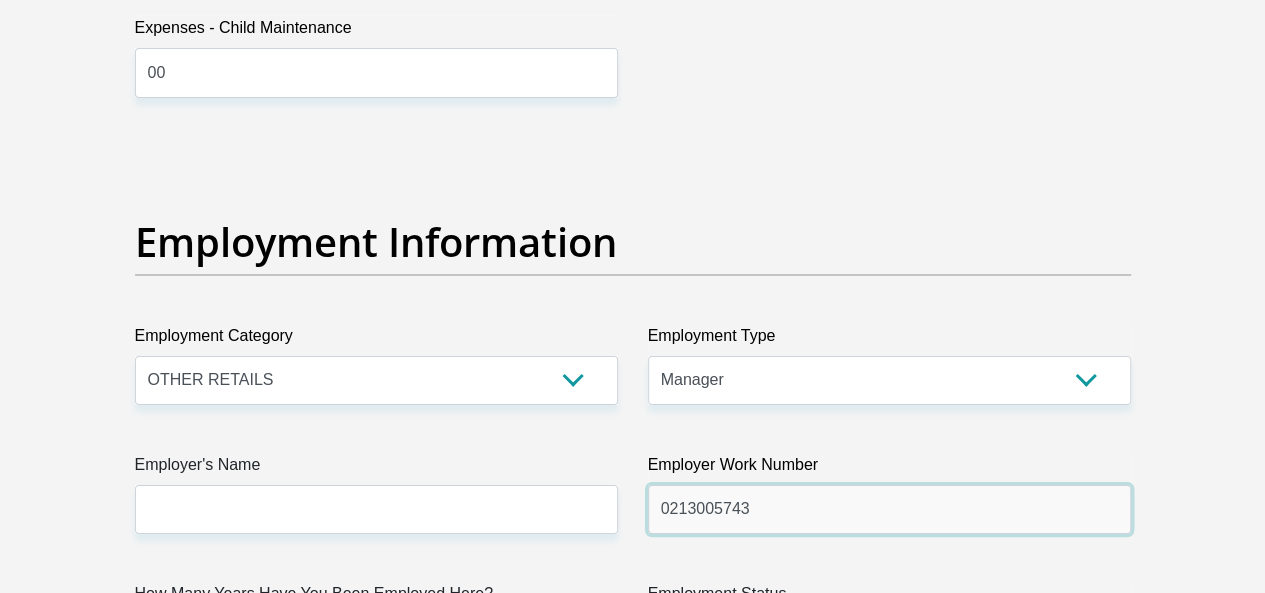 type on "0213005743" 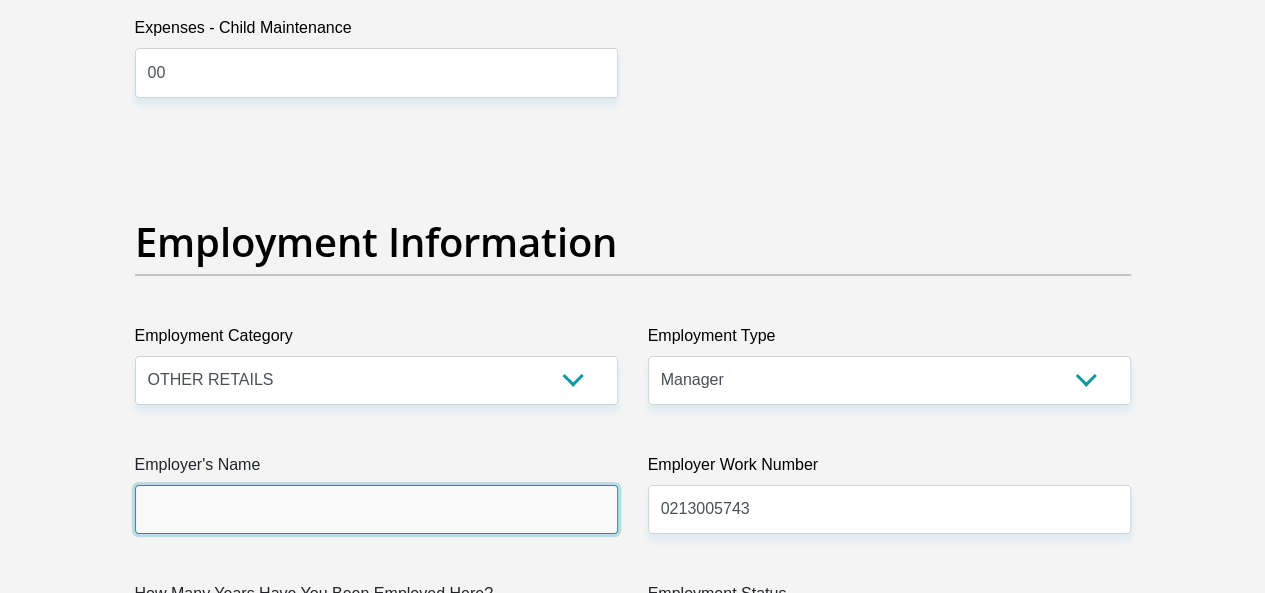 click on "Employer's Name" at bounding box center [376, 509] 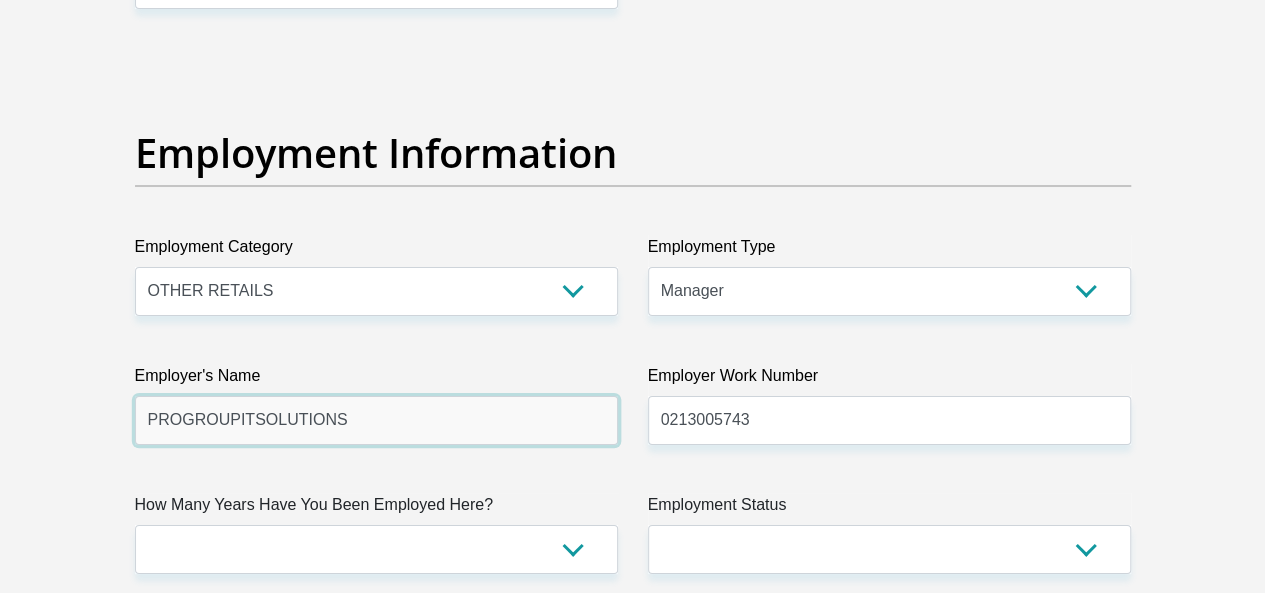 scroll, scrollTop: 3800, scrollLeft: 0, axis: vertical 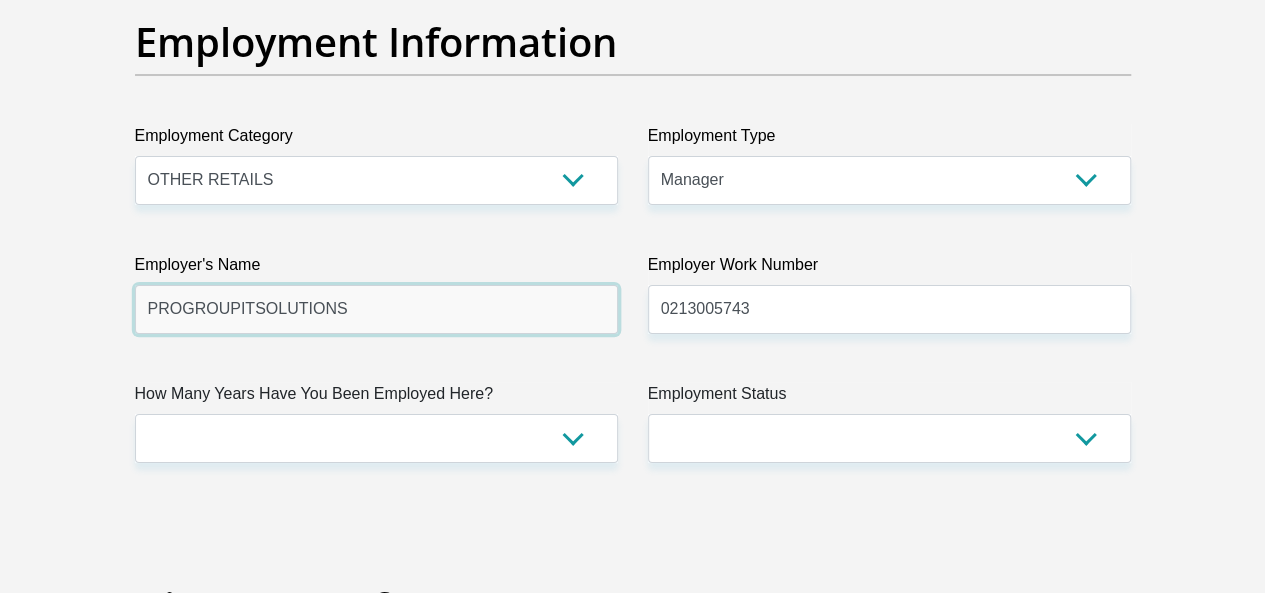type on "PROGROUPITSOLUTIONS" 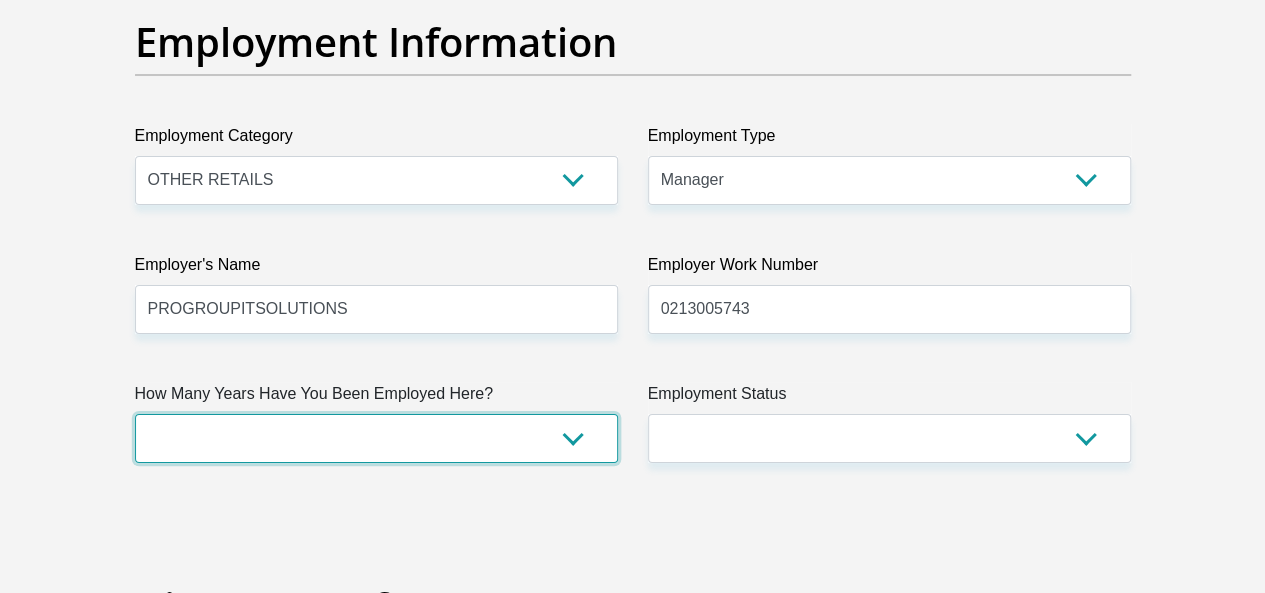 click on "less than 1 year
1-3 years
3-5 years
5+ years" at bounding box center [376, 438] 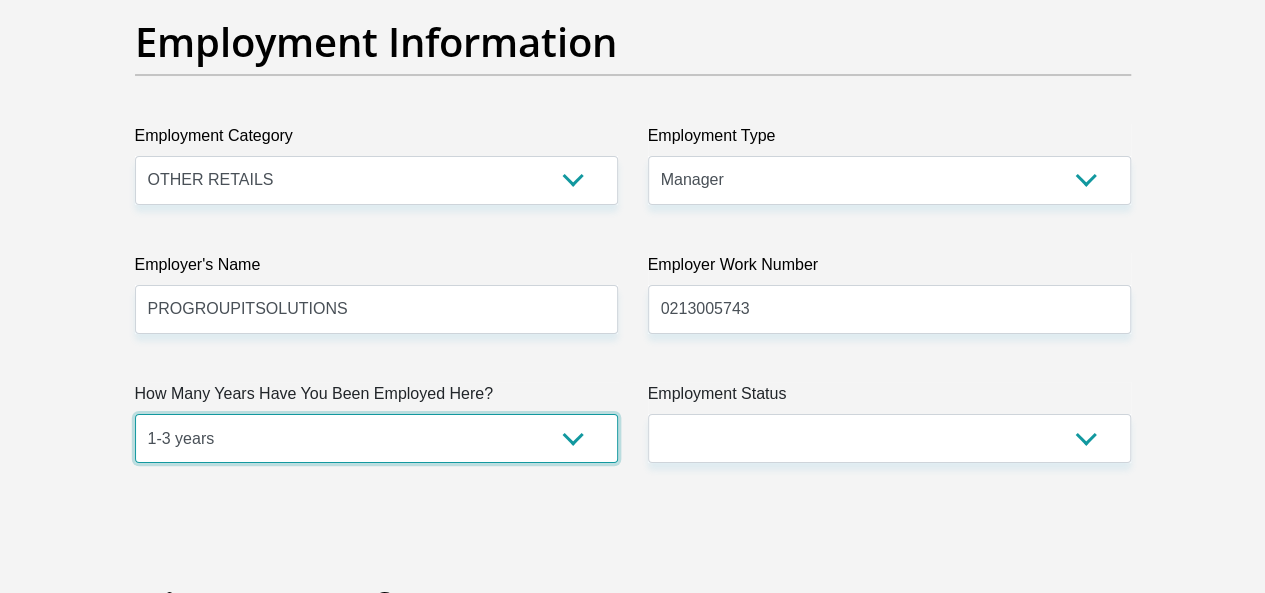 click on "less than 1 year
1-3 years
3-5 years
5+ years" at bounding box center (376, 438) 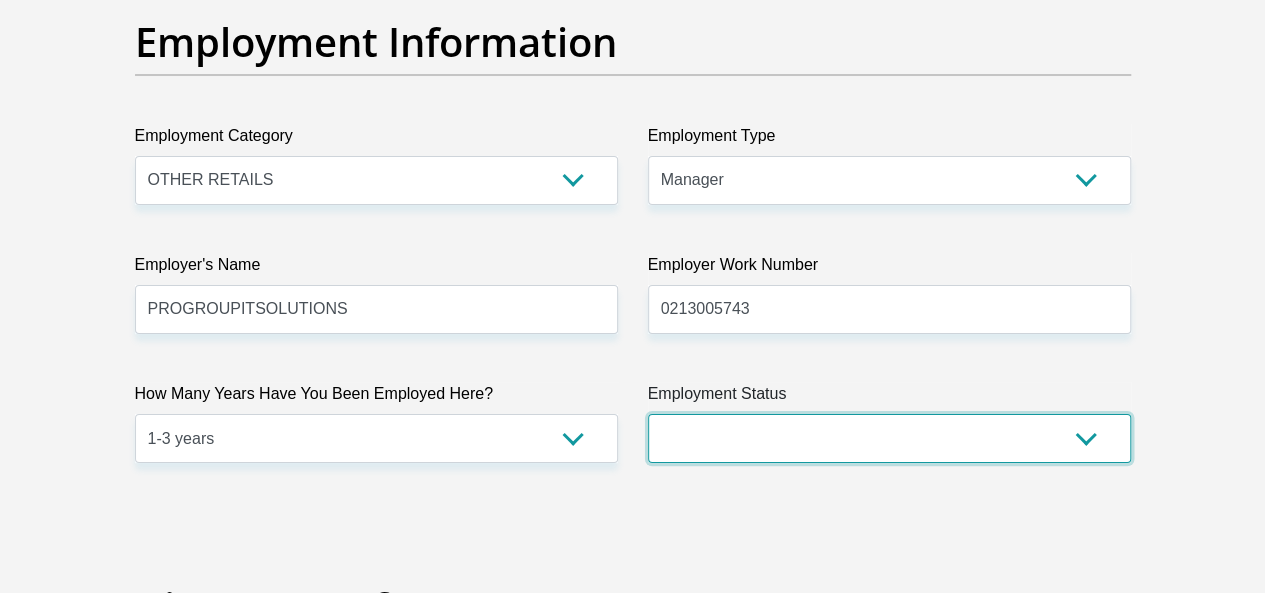click on "Permanent/Full-time
Part-time/Casual
Contract Worker
Self-Employed
Housewife
Retired
Student
Medically Boarded
Disability
Unemployed" at bounding box center (889, 438) 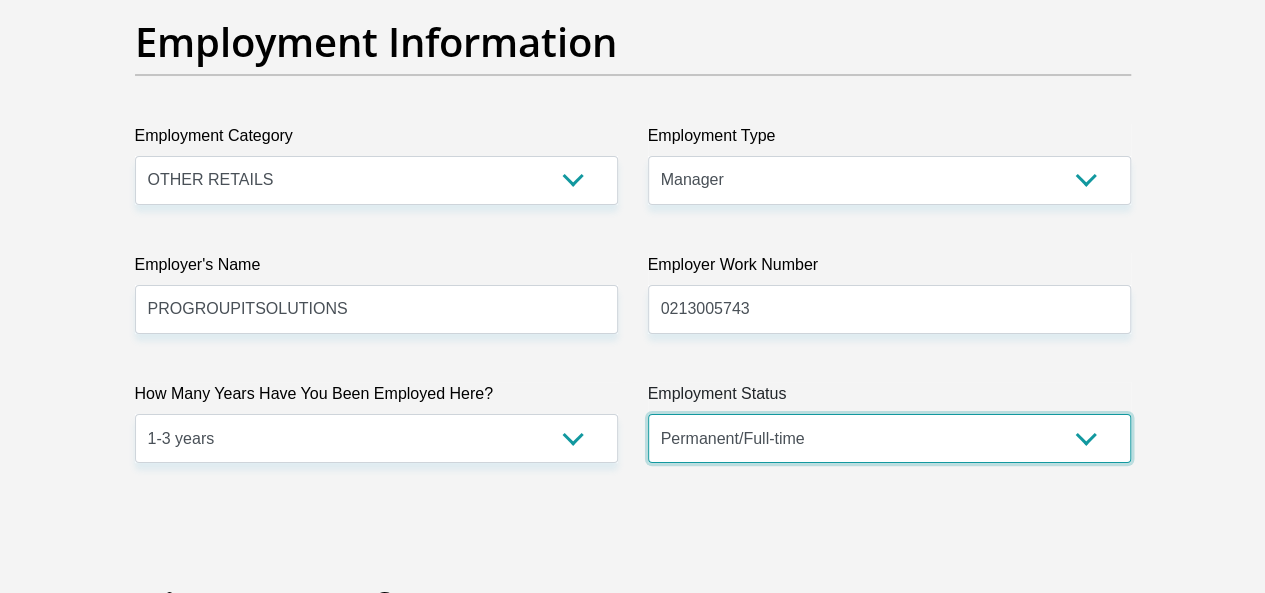 click on "Permanent/Full-time
Part-time/Casual
Contract Worker
Self-Employed
Housewife
Retired
Student
Medically Boarded
Disability
Unemployed" at bounding box center [889, 438] 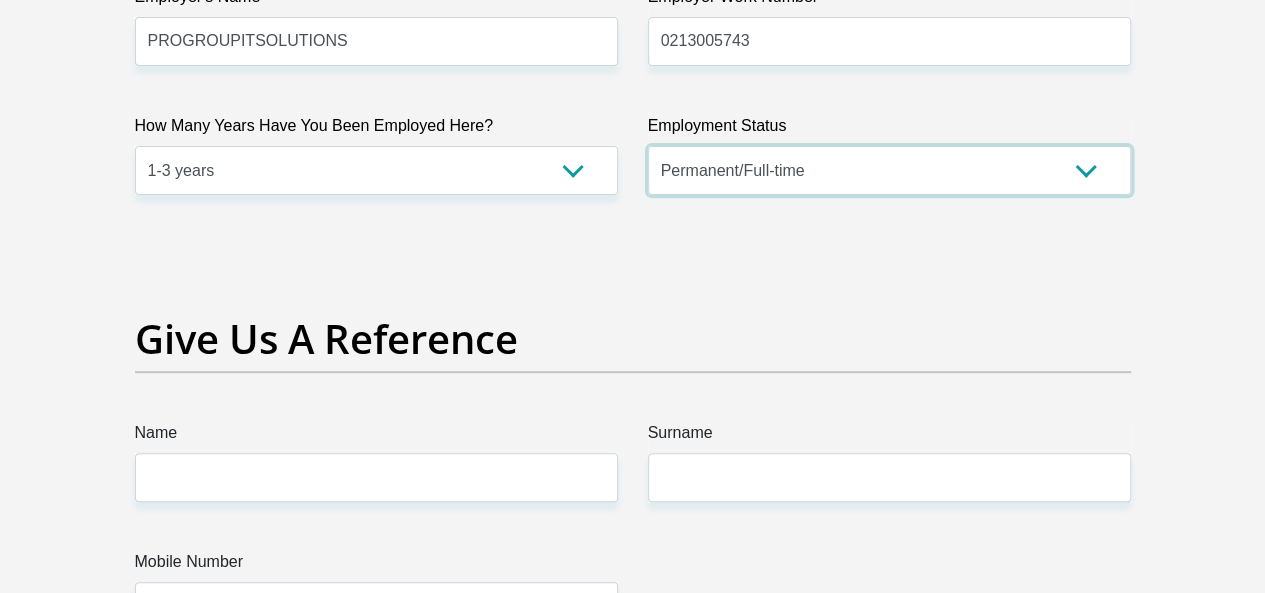 scroll, scrollTop: 4100, scrollLeft: 0, axis: vertical 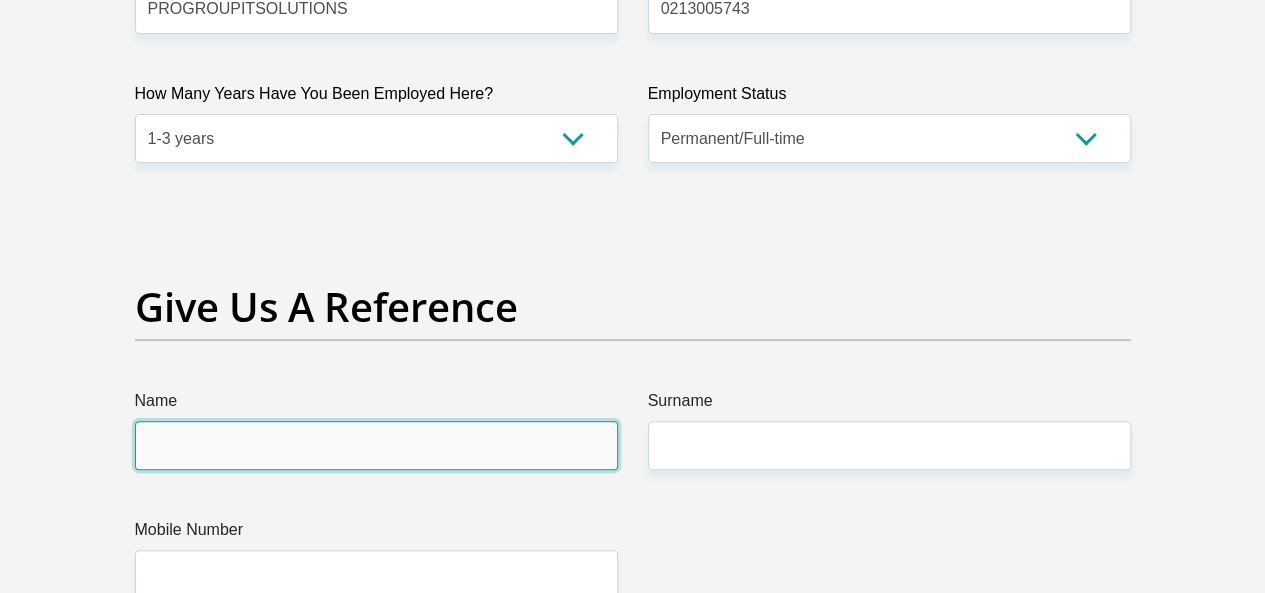 click on "Name" at bounding box center [376, 445] 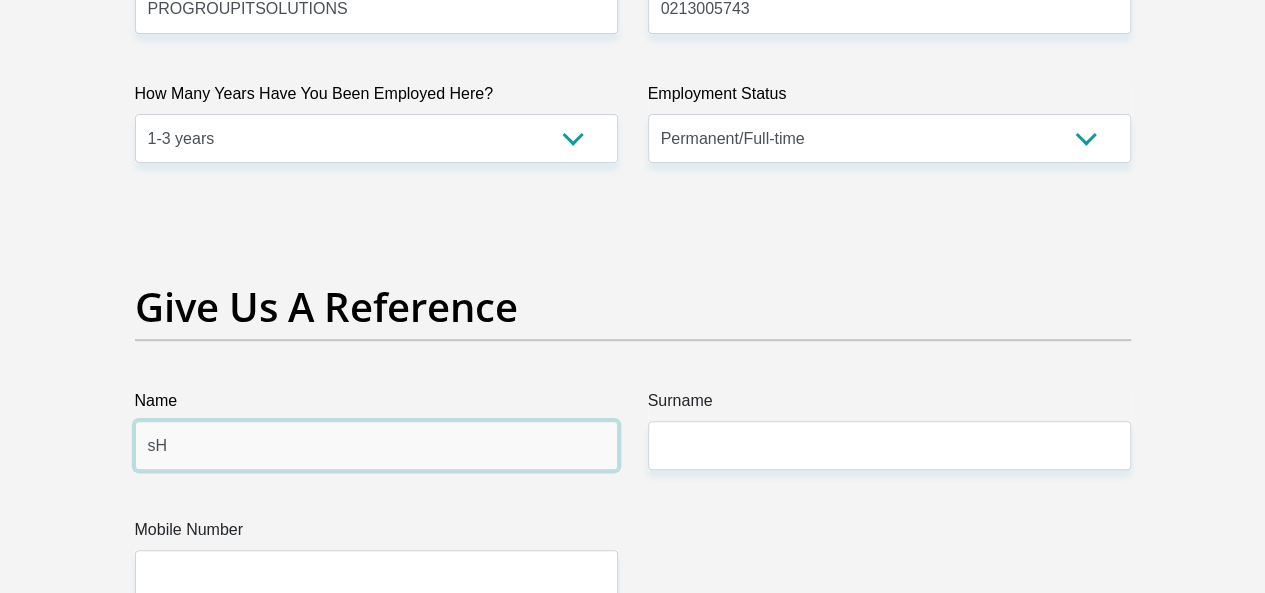 type on "s" 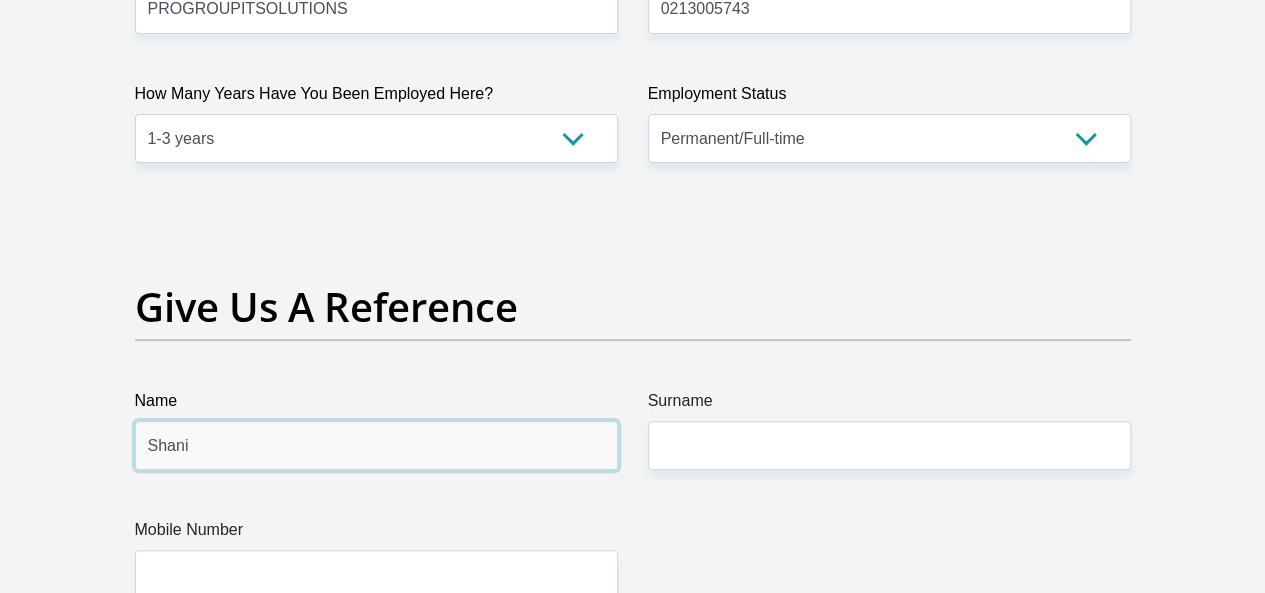 type on "Shani" 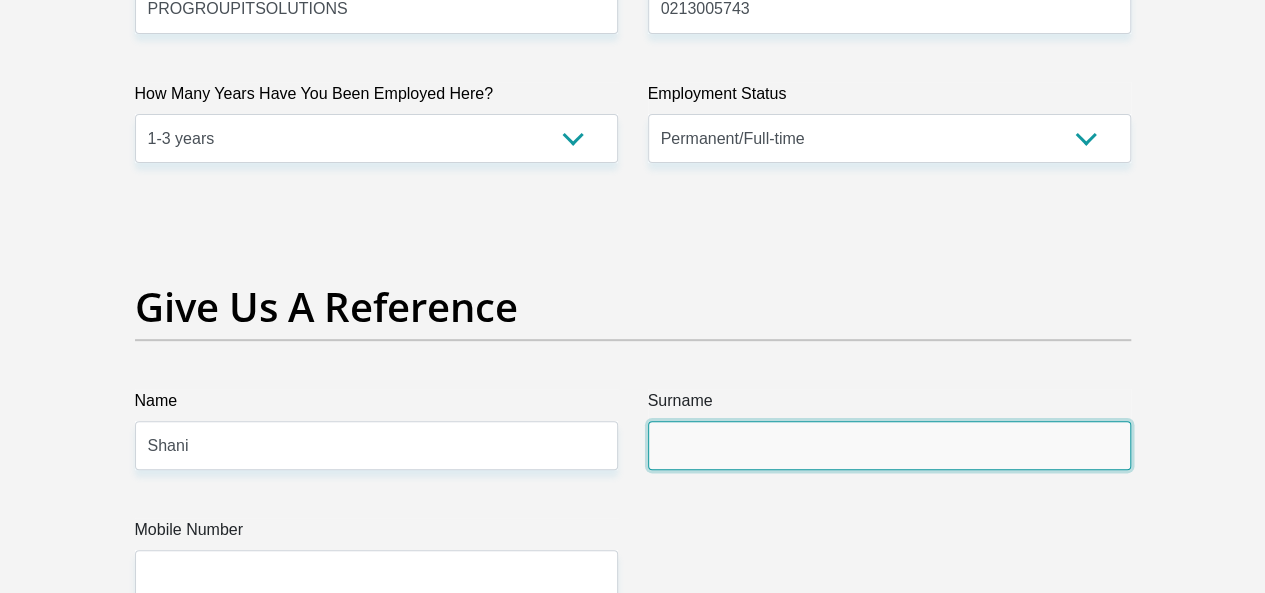 click on "Surname" at bounding box center (889, 445) 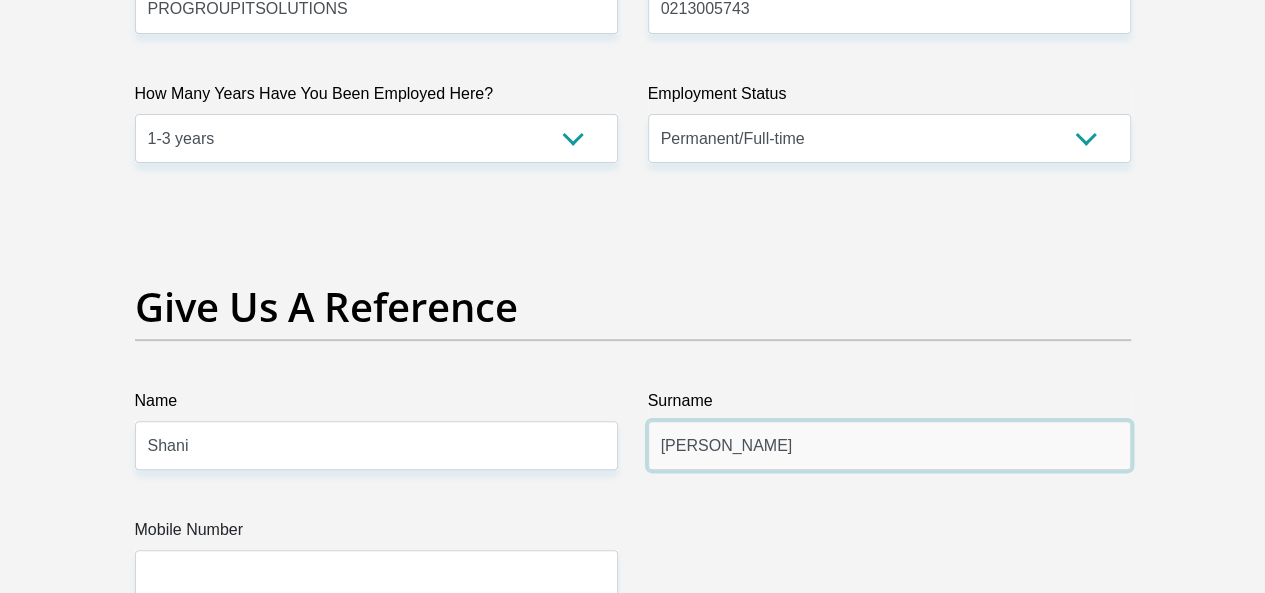 type on "Otto" 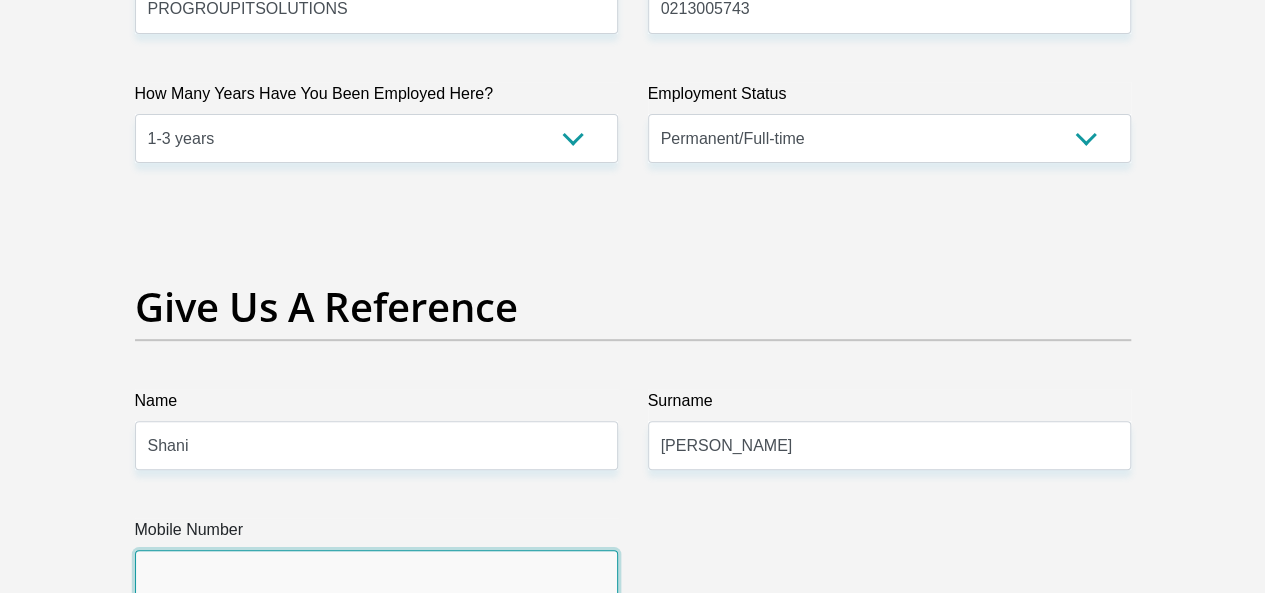click on "Mobile Number" at bounding box center [376, 574] 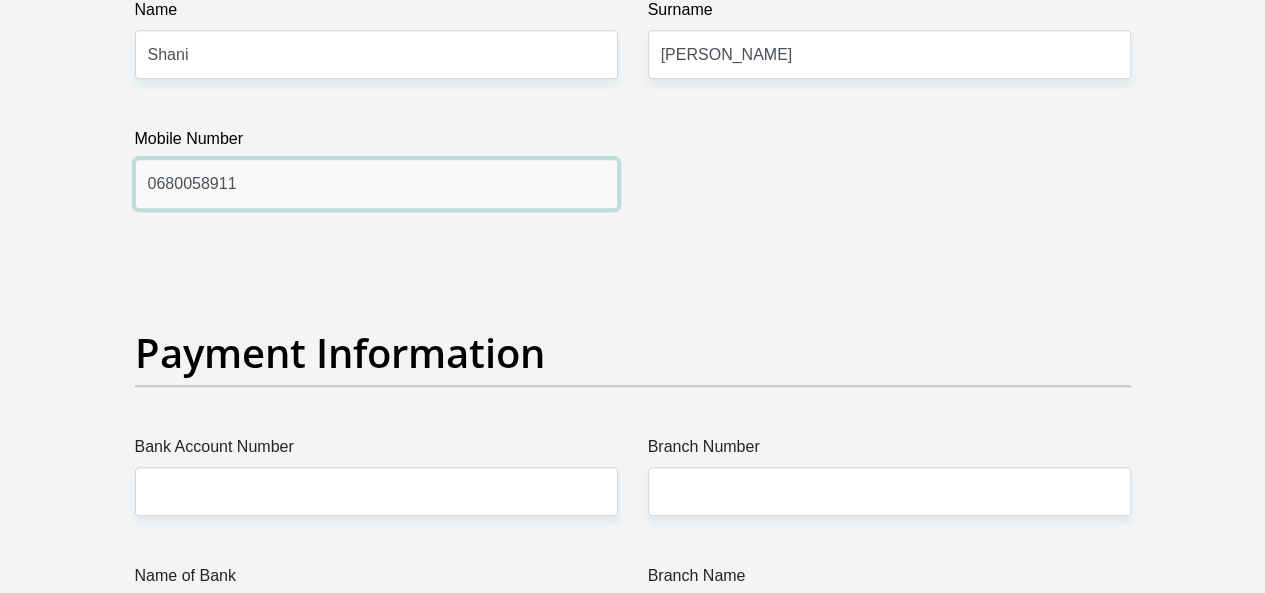 scroll, scrollTop: 4600, scrollLeft: 0, axis: vertical 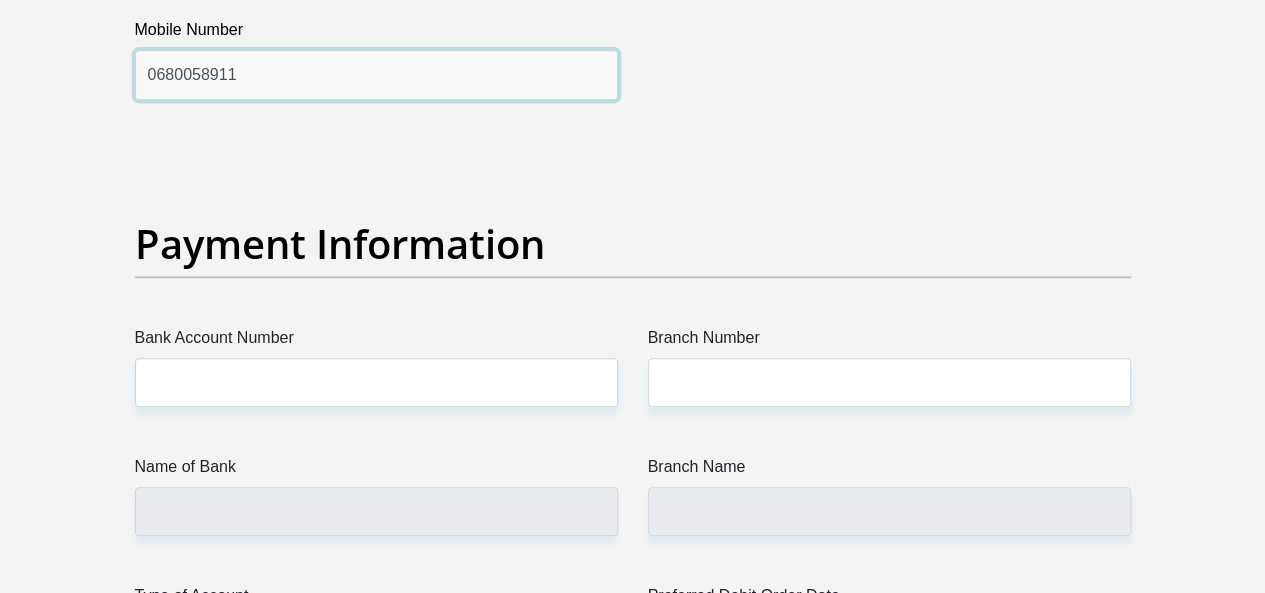 type on "0680058911" 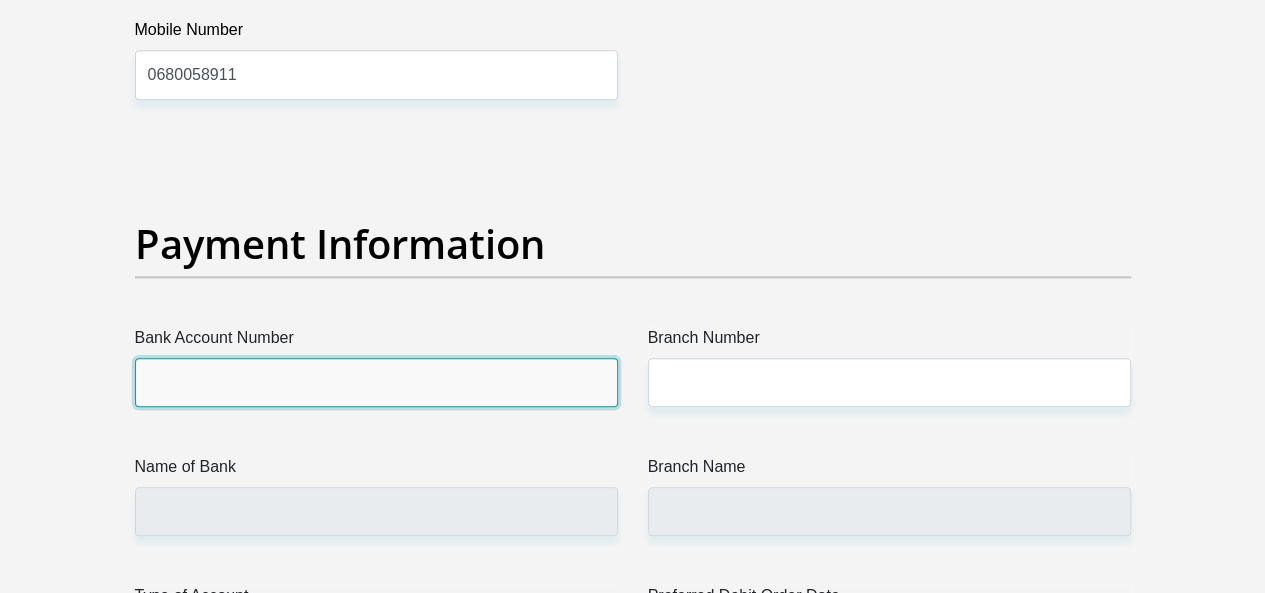 click on "Bank Account Number" at bounding box center [376, 382] 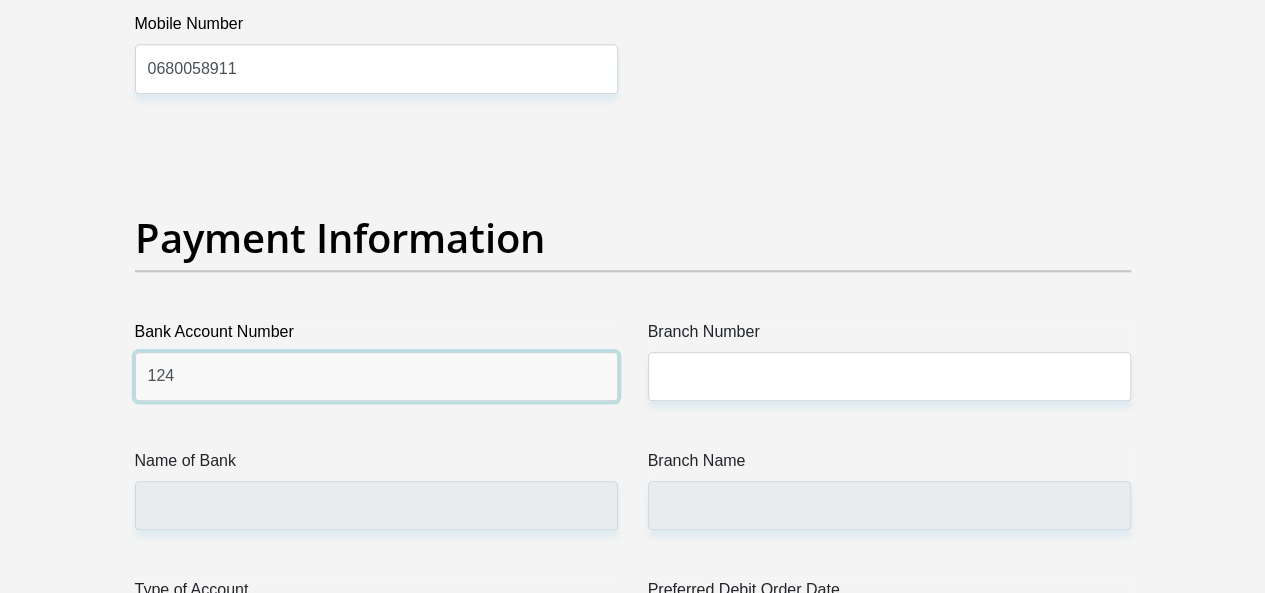 scroll, scrollTop: 4800, scrollLeft: 0, axis: vertical 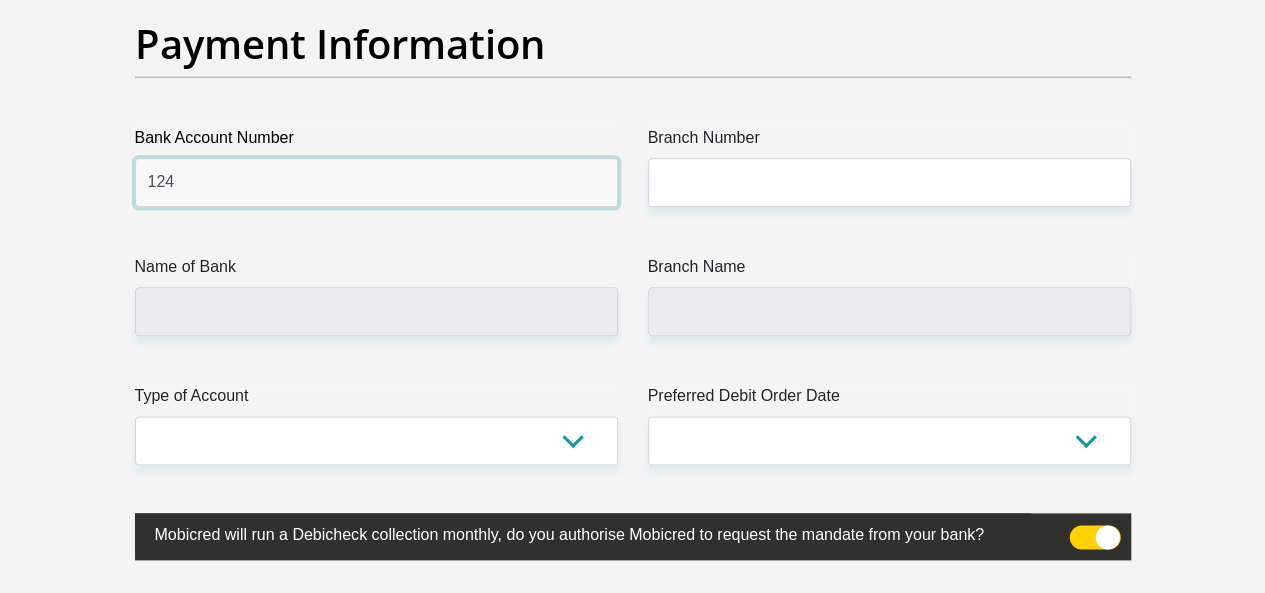 type on "124" 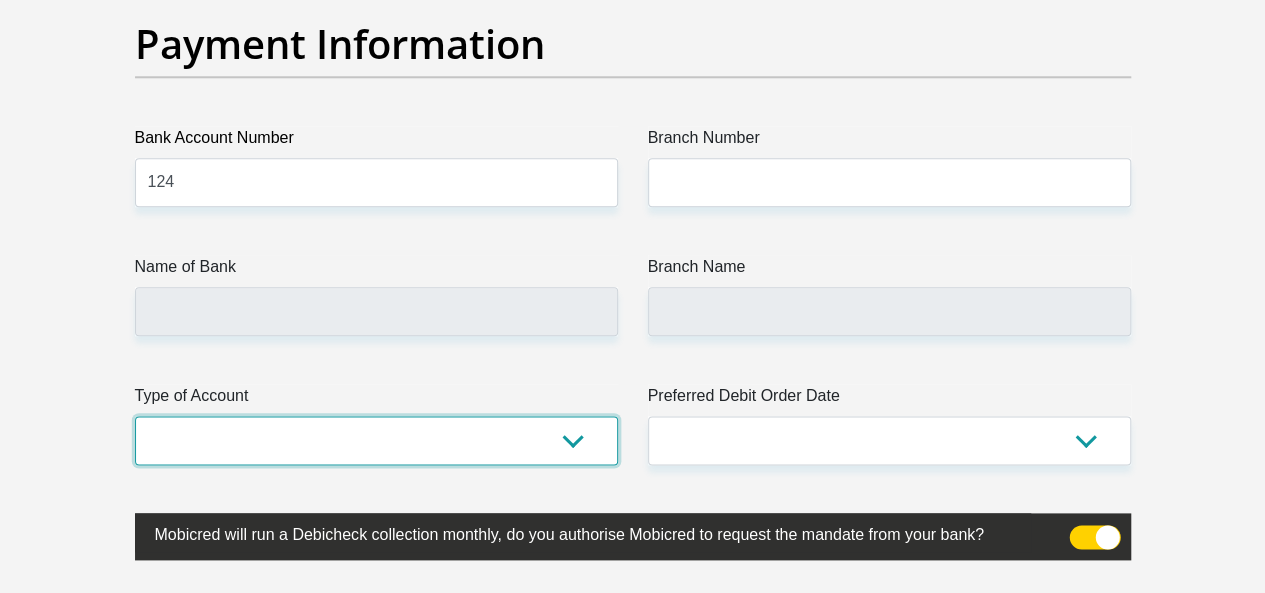 click on "Cheque
Savings" at bounding box center [376, 440] 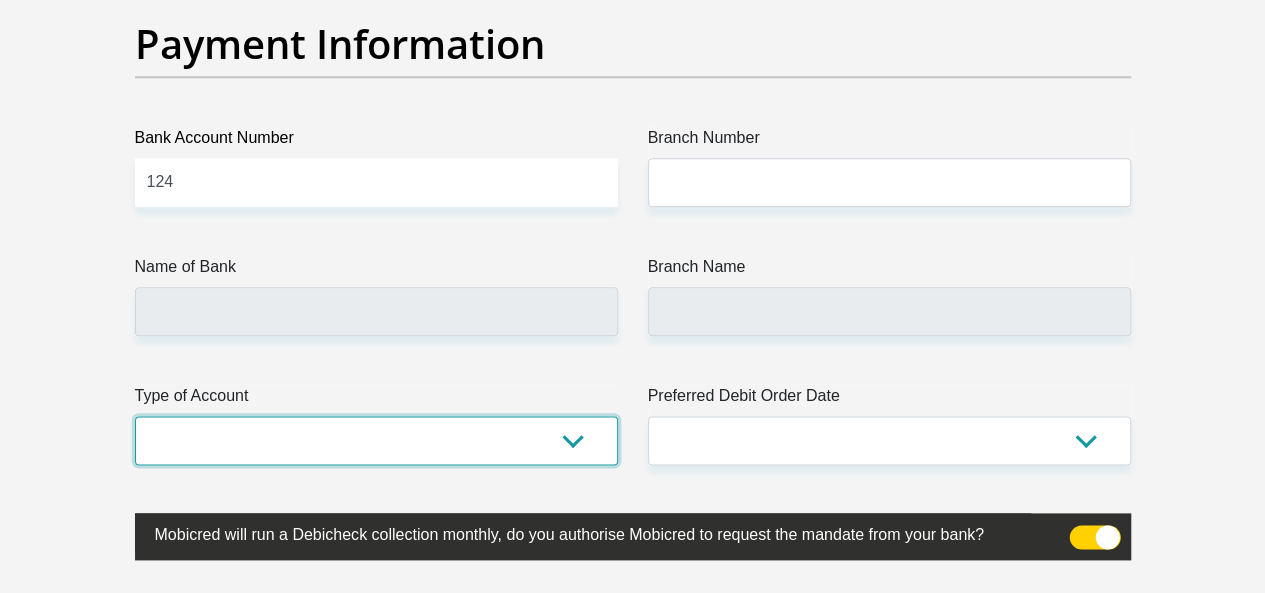 select on "CUR" 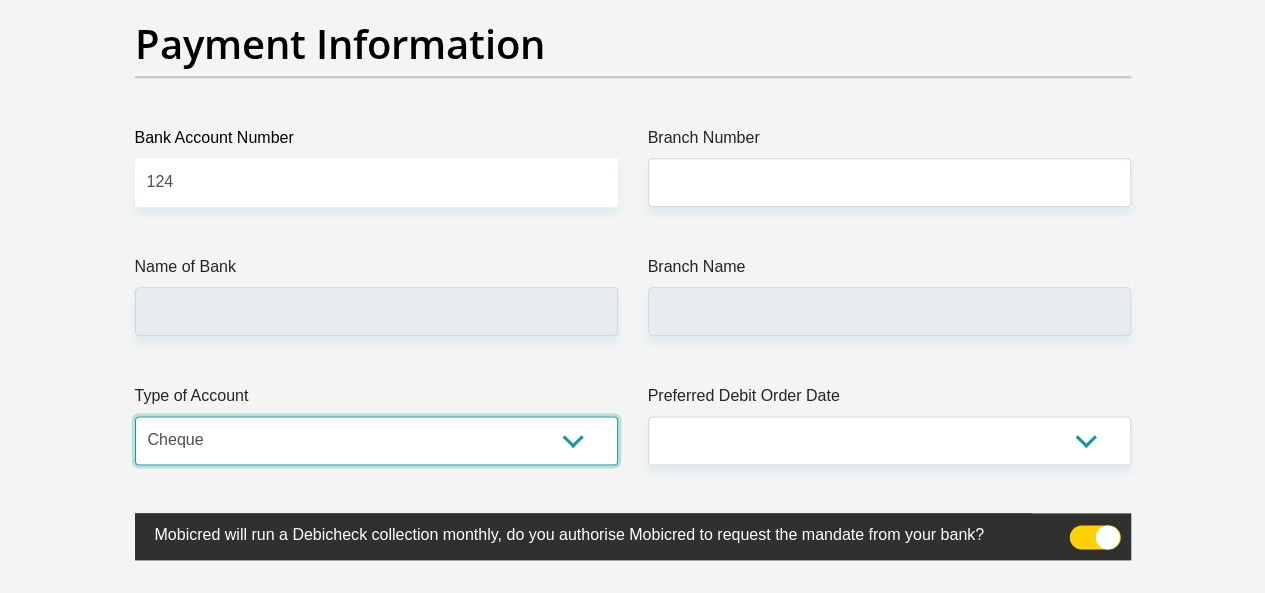 click on "Cheque
Savings" at bounding box center [376, 440] 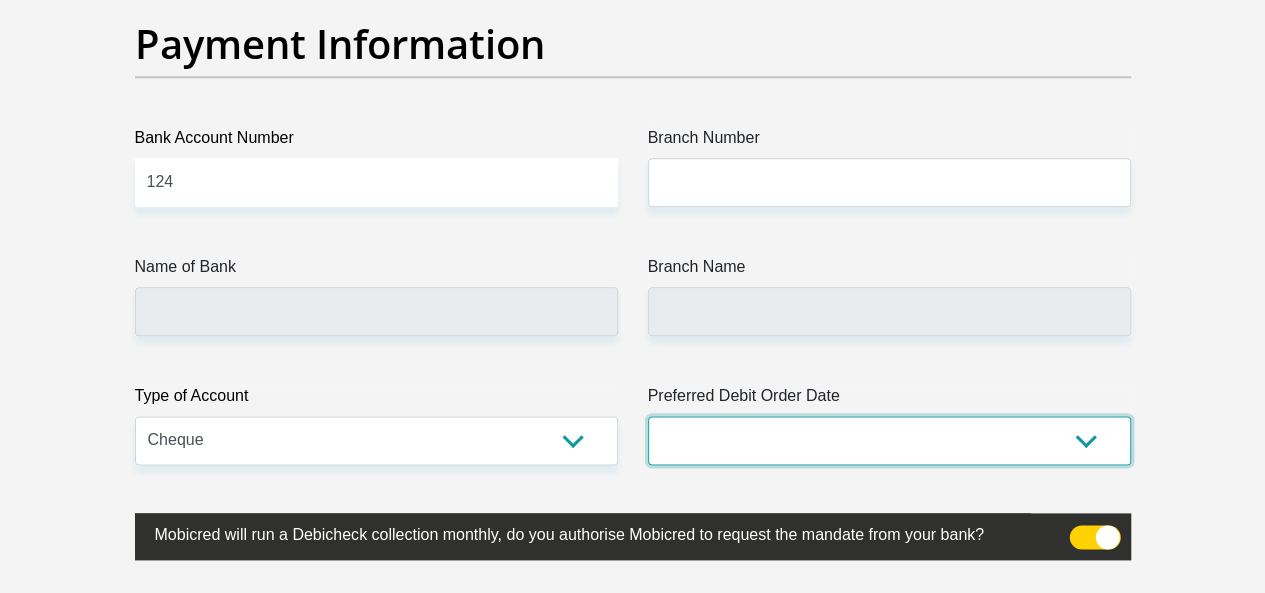 click on "1st
2nd
3rd
4th
5th
7th
18th
19th
20th
21st
22nd
23rd
24th
25th
26th
27th
28th
29th
30th" at bounding box center [889, 440] 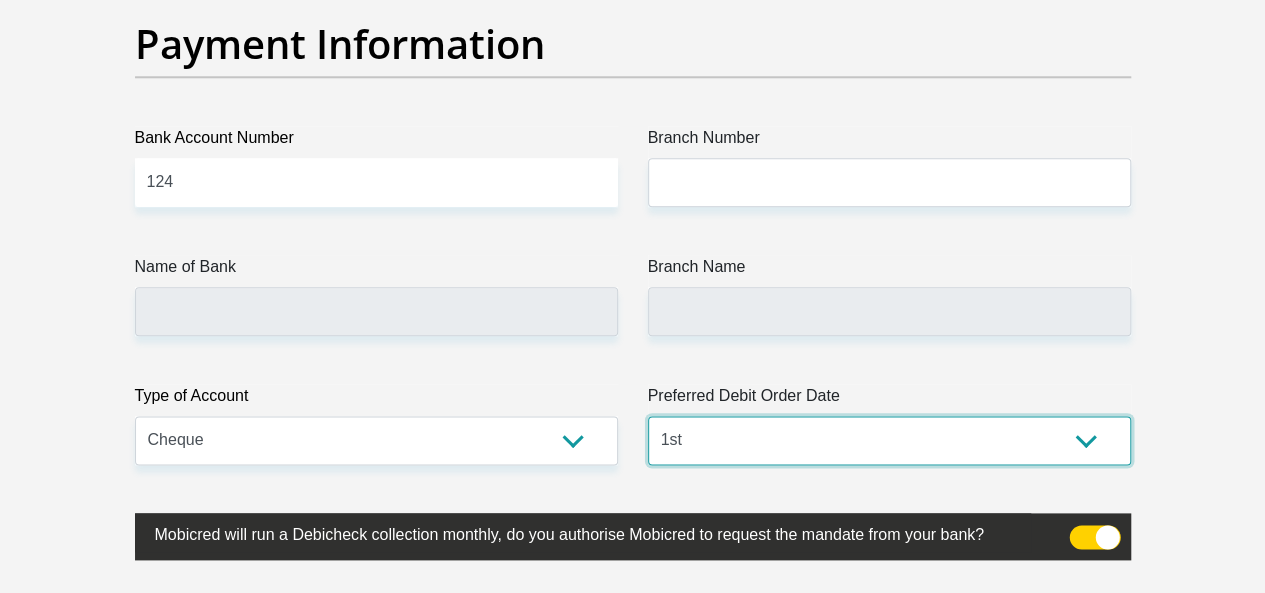click on "1st
2nd
3rd
4th
5th
7th
18th
19th
20th
21st
22nd
23rd
24th
25th
26th
27th
28th
29th
30th" at bounding box center [889, 440] 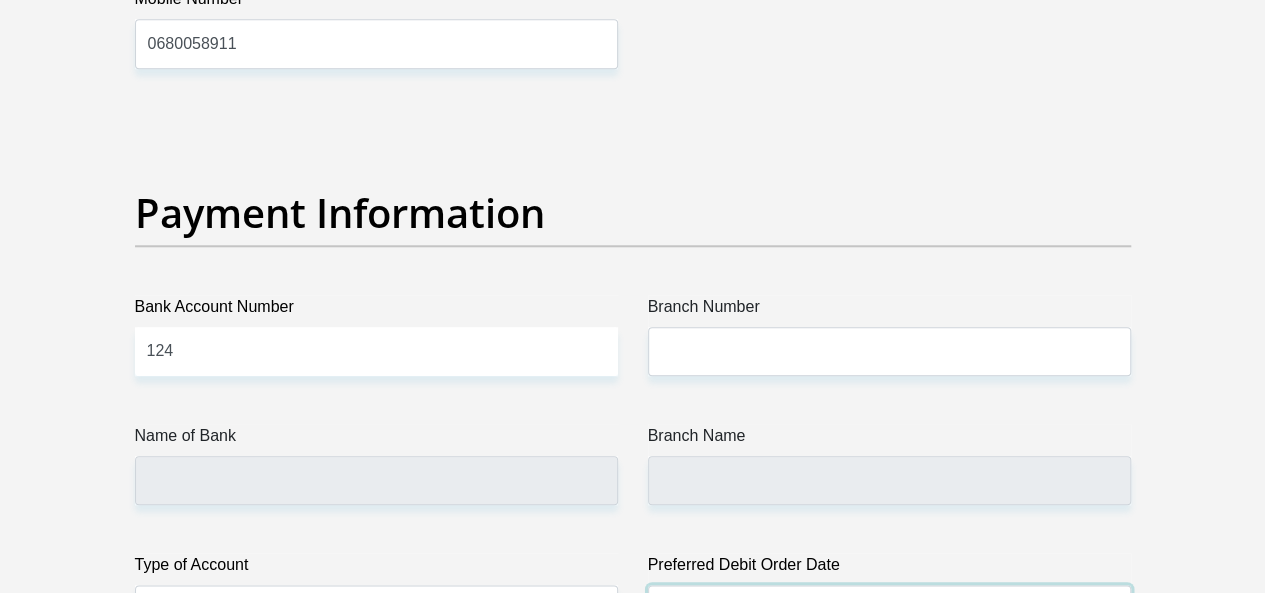 scroll, scrollTop: 4600, scrollLeft: 0, axis: vertical 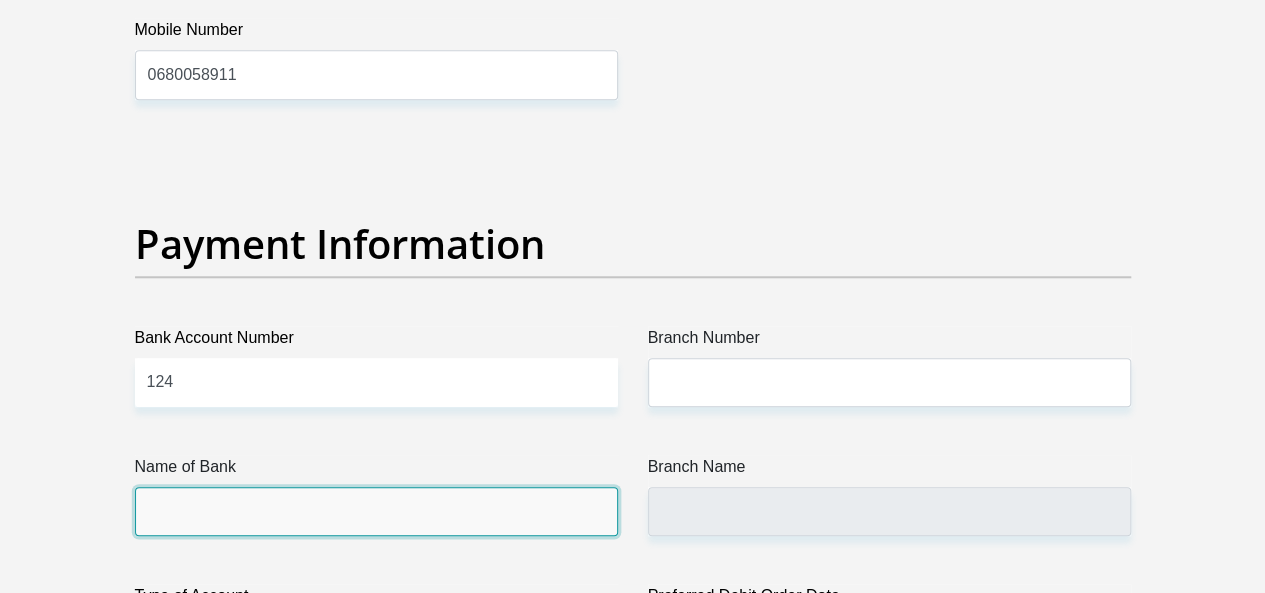 click on "Name of Bank" at bounding box center [376, 511] 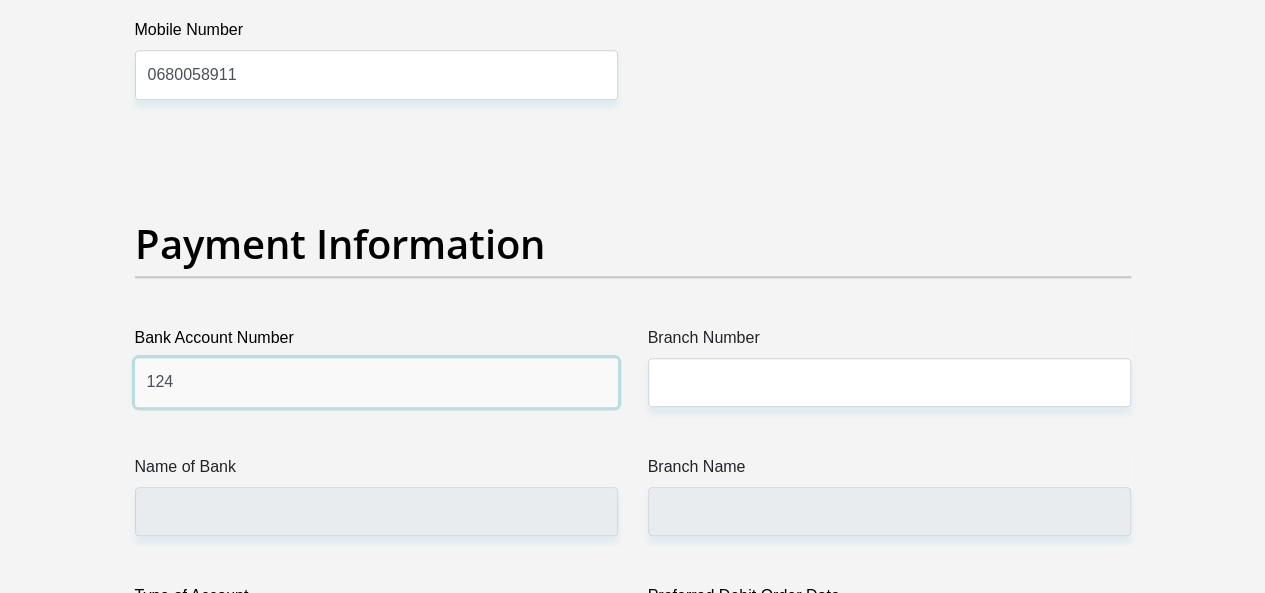 click on "124" at bounding box center (376, 382) 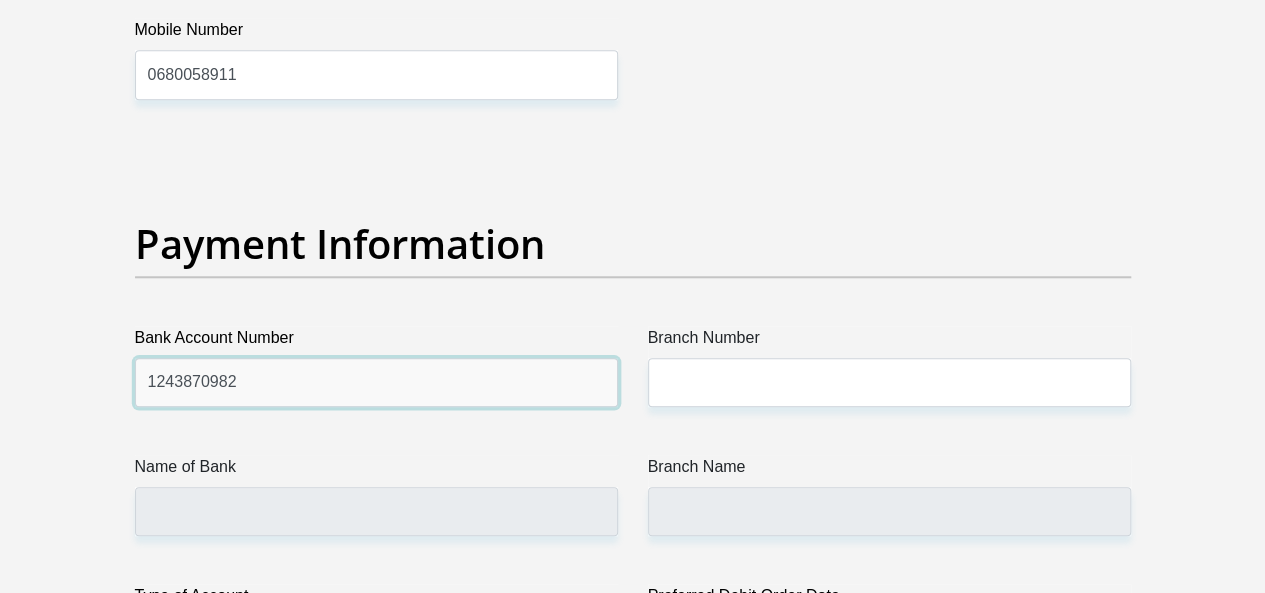 type on "1243870982" 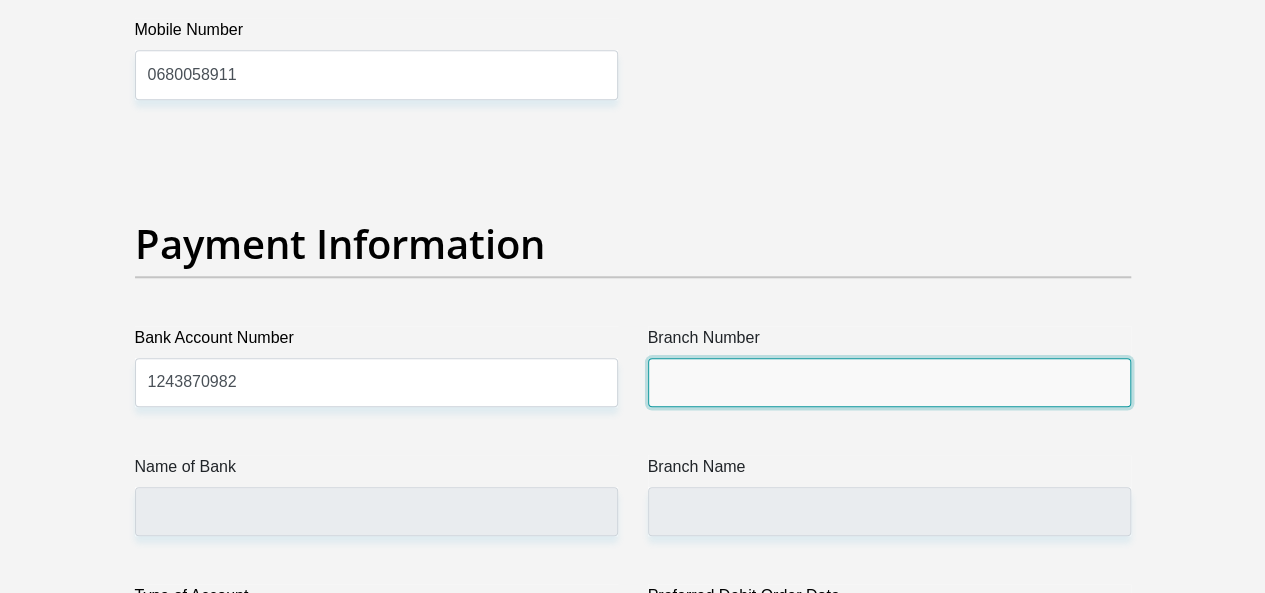 click on "Branch Number" at bounding box center [889, 382] 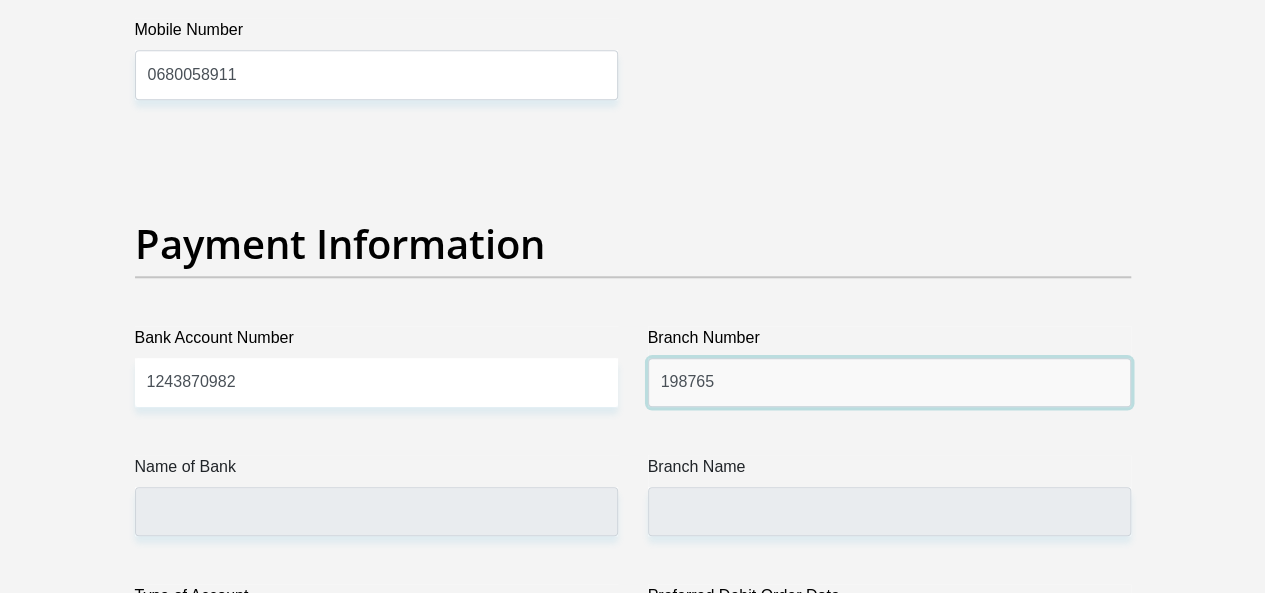 type on "198765" 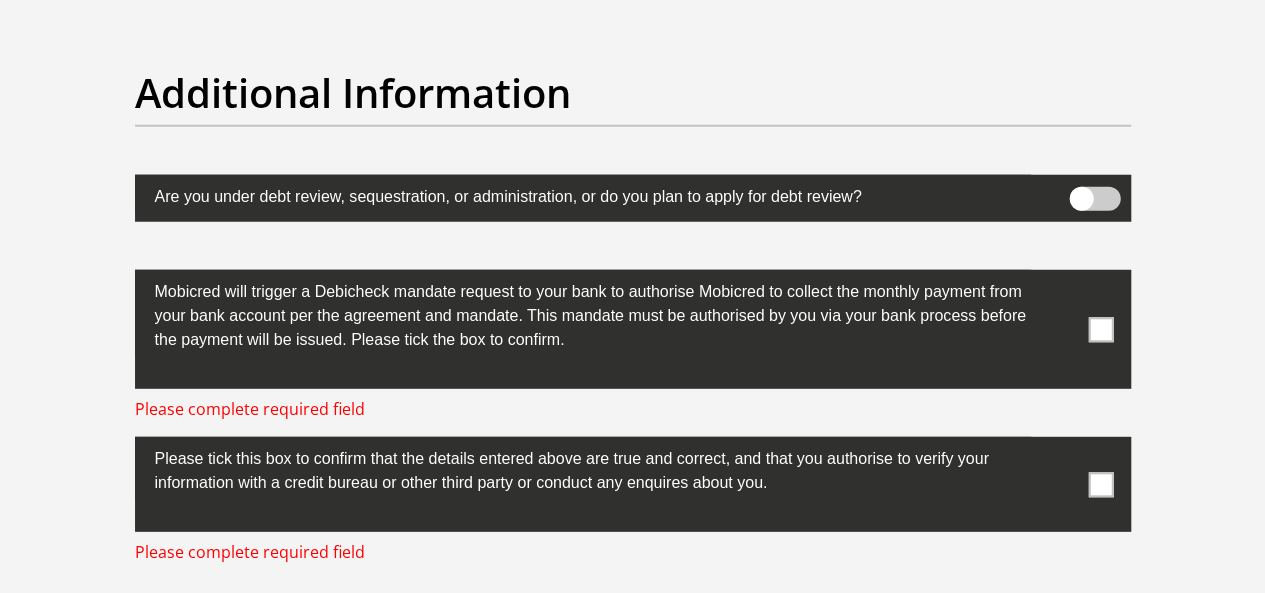 scroll, scrollTop: 6396, scrollLeft: 0, axis: vertical 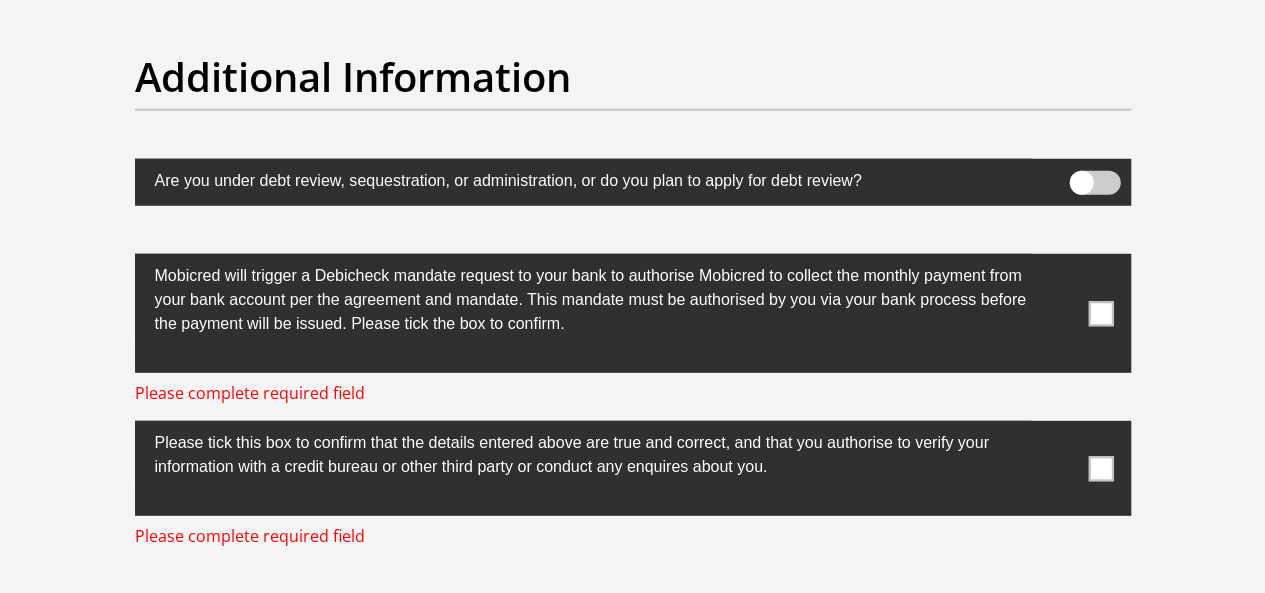 click at bounding box center [1100, 313] 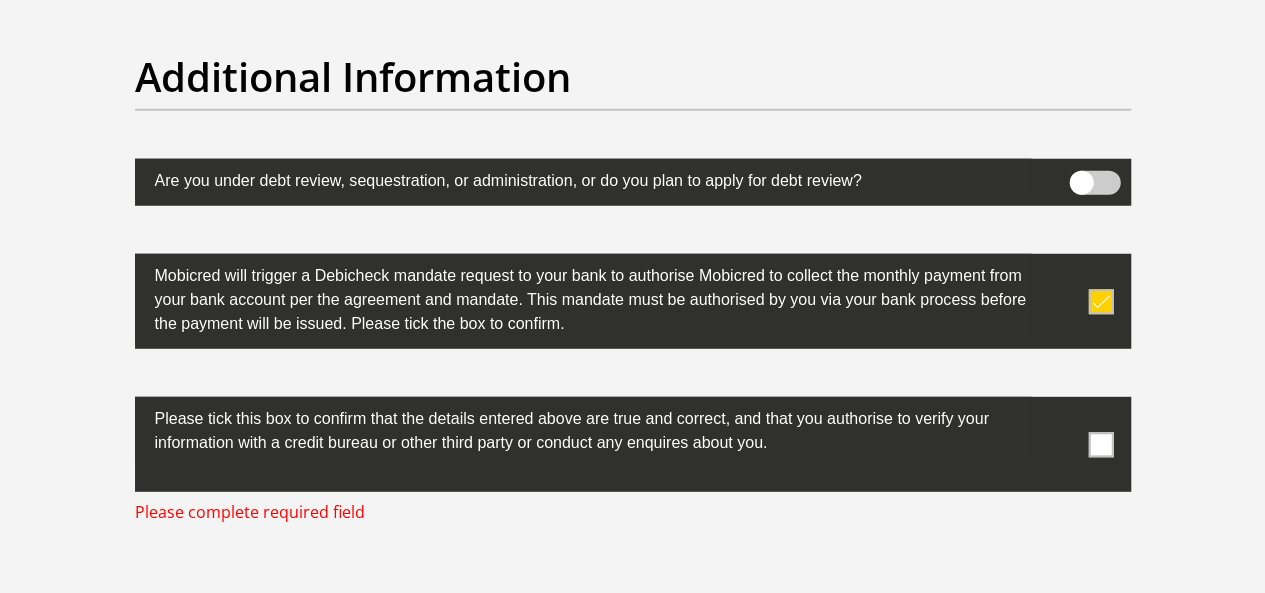 type on "NEDBANK" 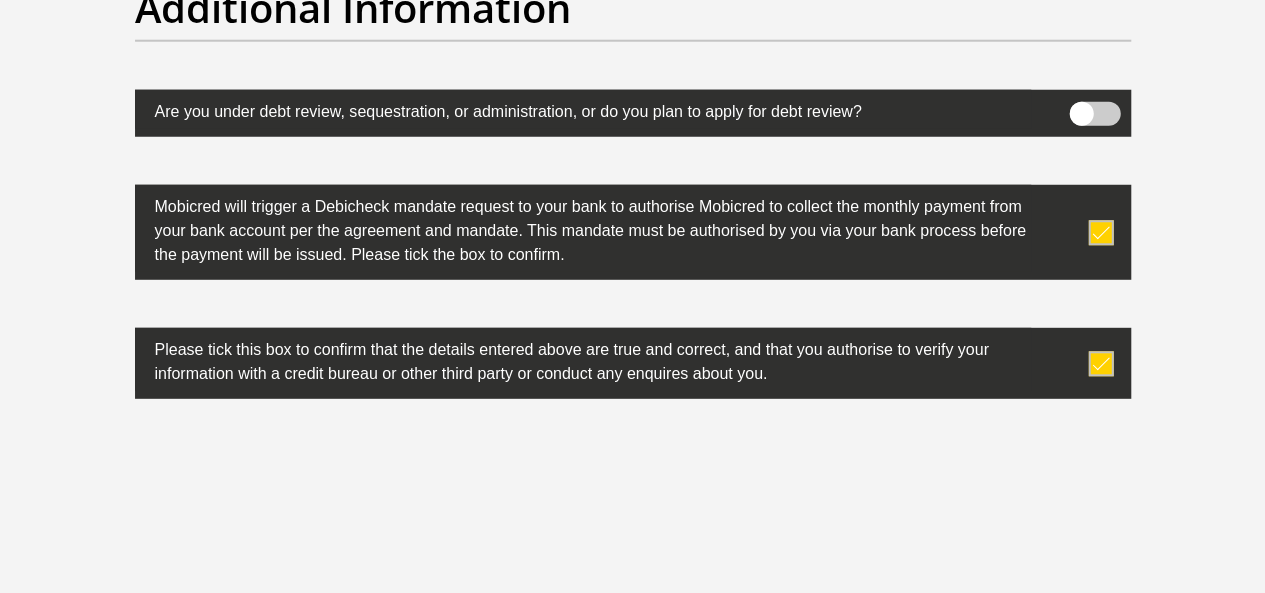 scroll, scrollTop: 6496, scrollLeft: 0, axis: vertical 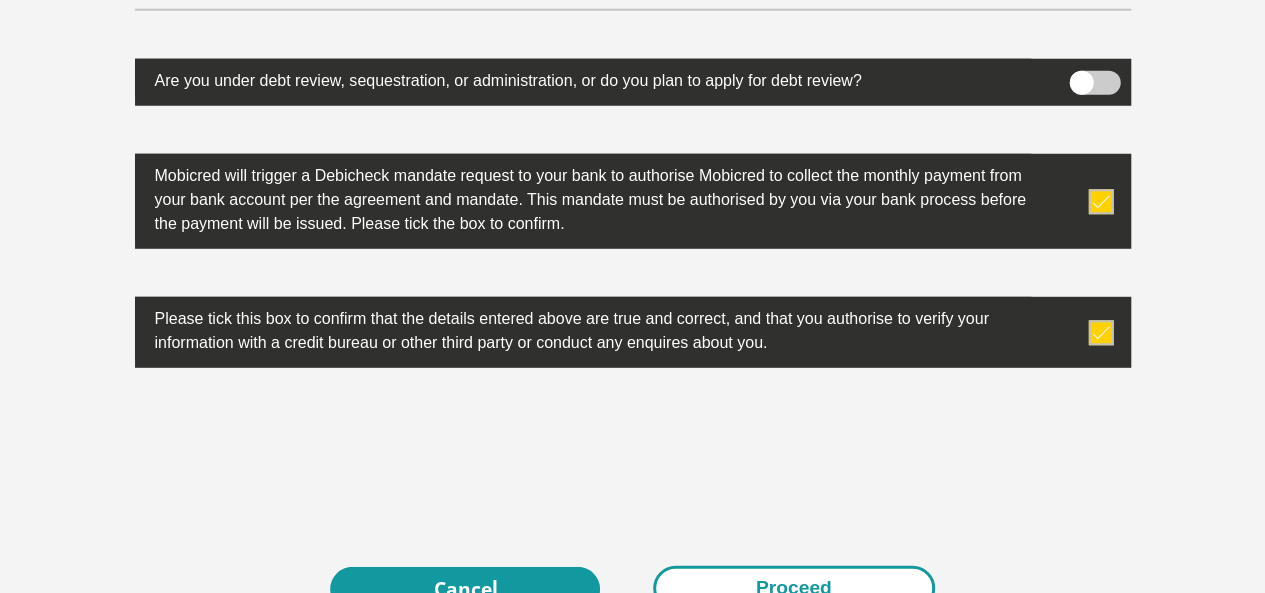 click on "Proceed" at bounding box center (794, 588) 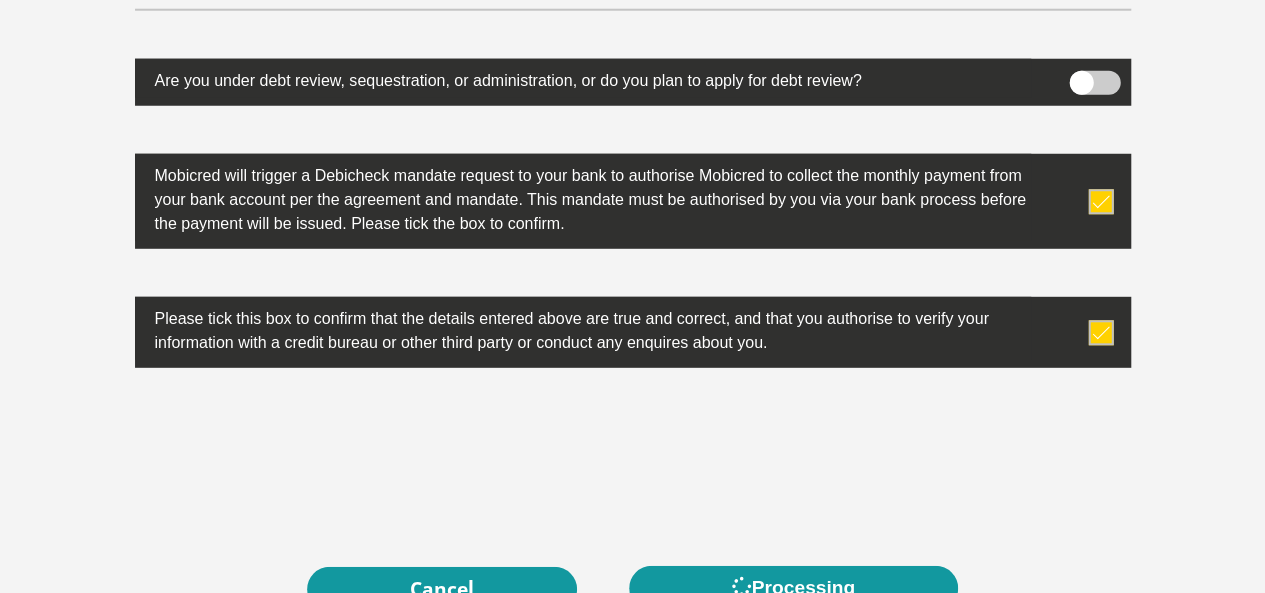 scroll, scrollTop: 0, scrollLeft: 0, axis: both 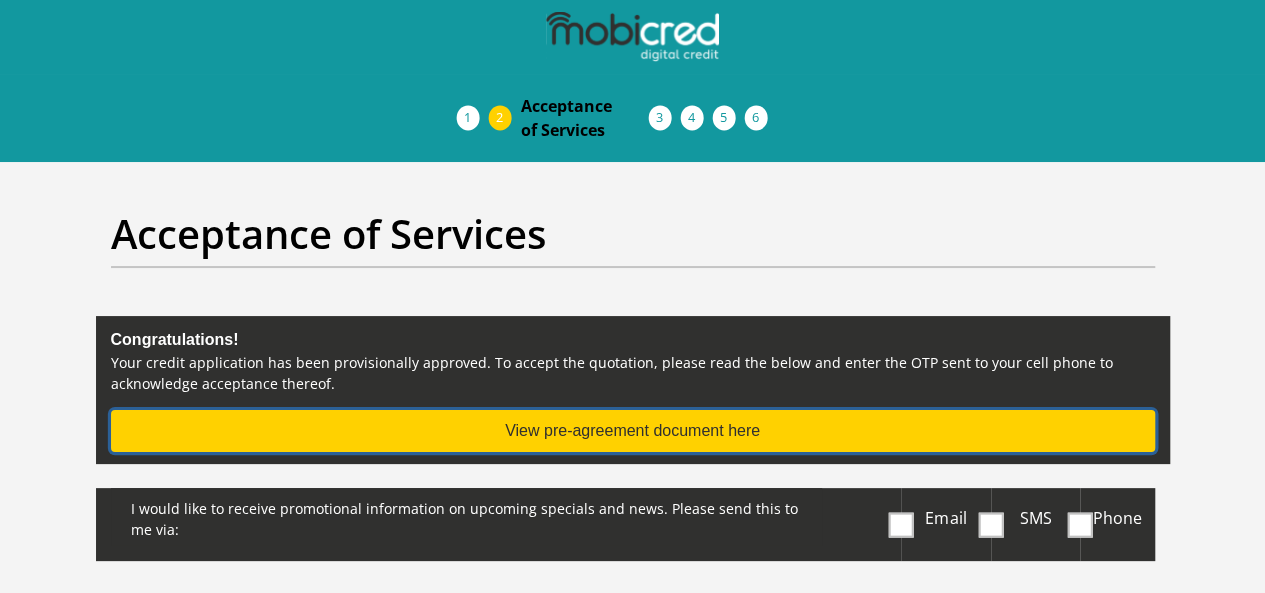click on "View pre-agreement document here" at bounding box center [633, 431] 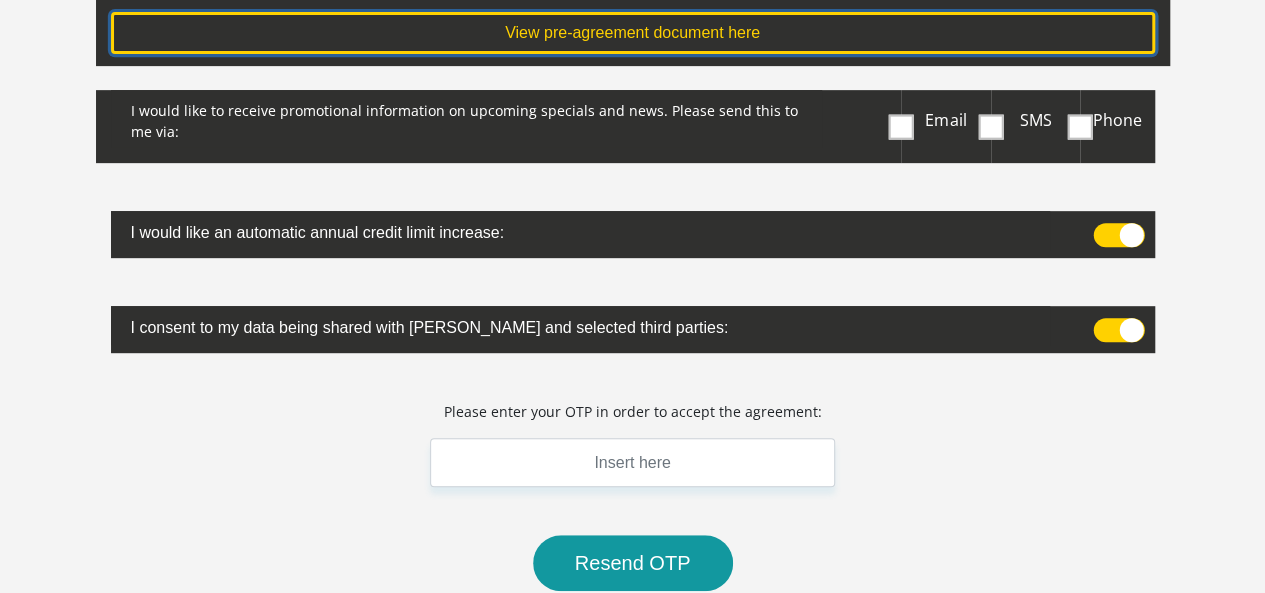 scroll, scrollTop: 400, scrollLeft: 0, axis: vertical 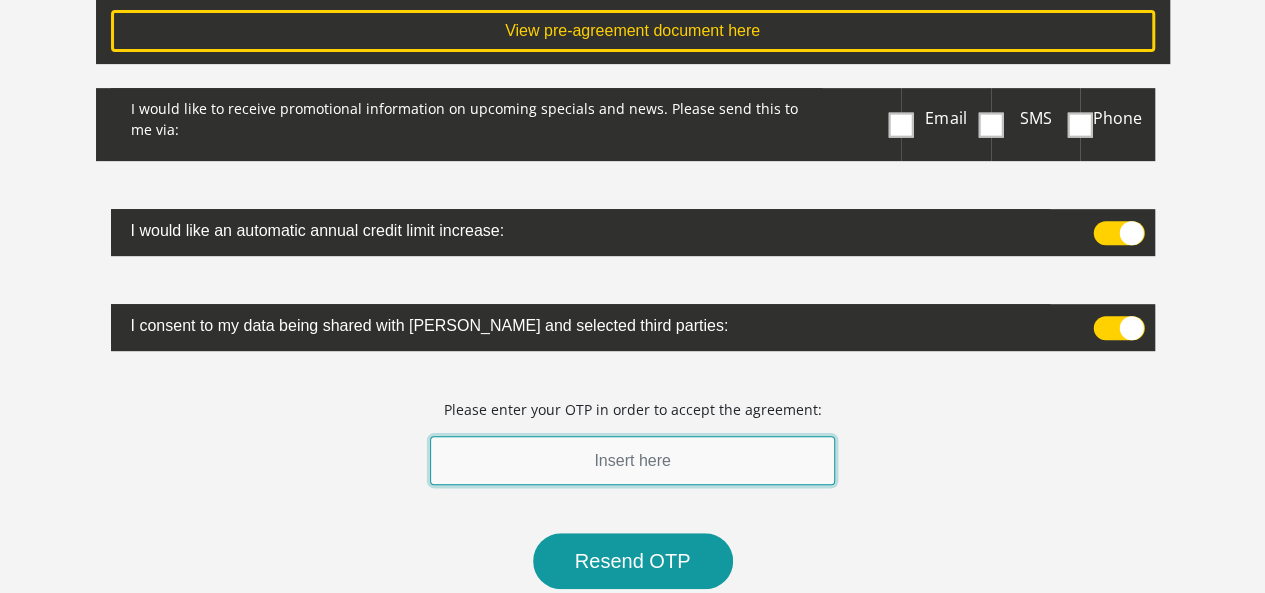 click at bounding box center (633, 460) 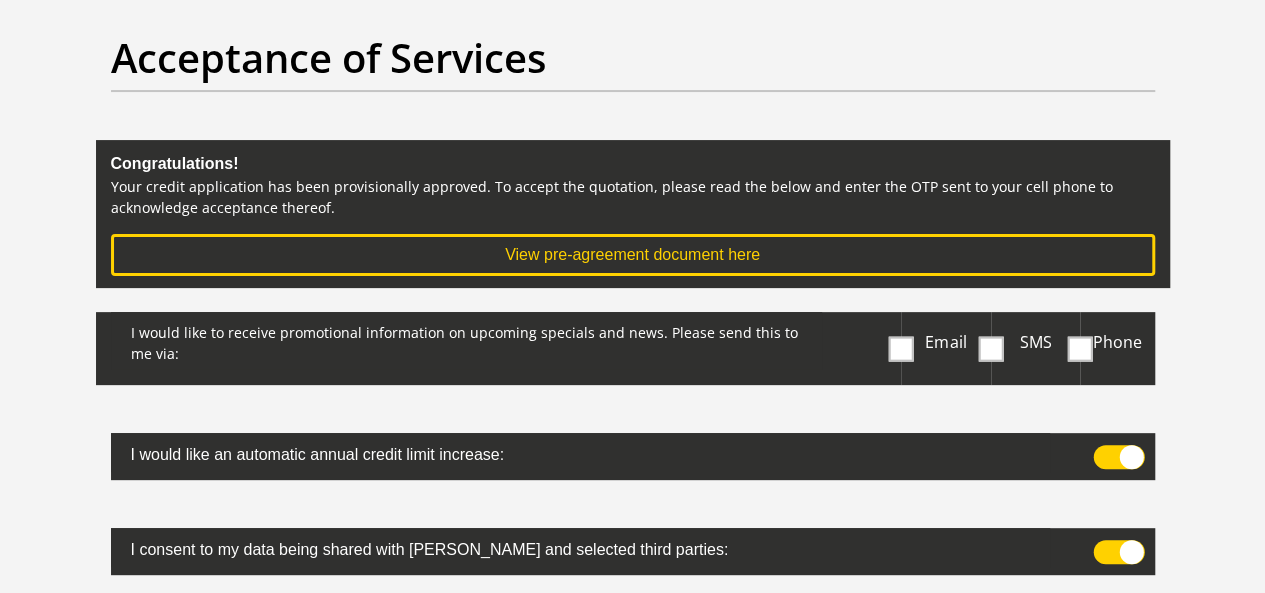 scroll, scrollTop: 400, scrollLeft: 0, axis: vertical 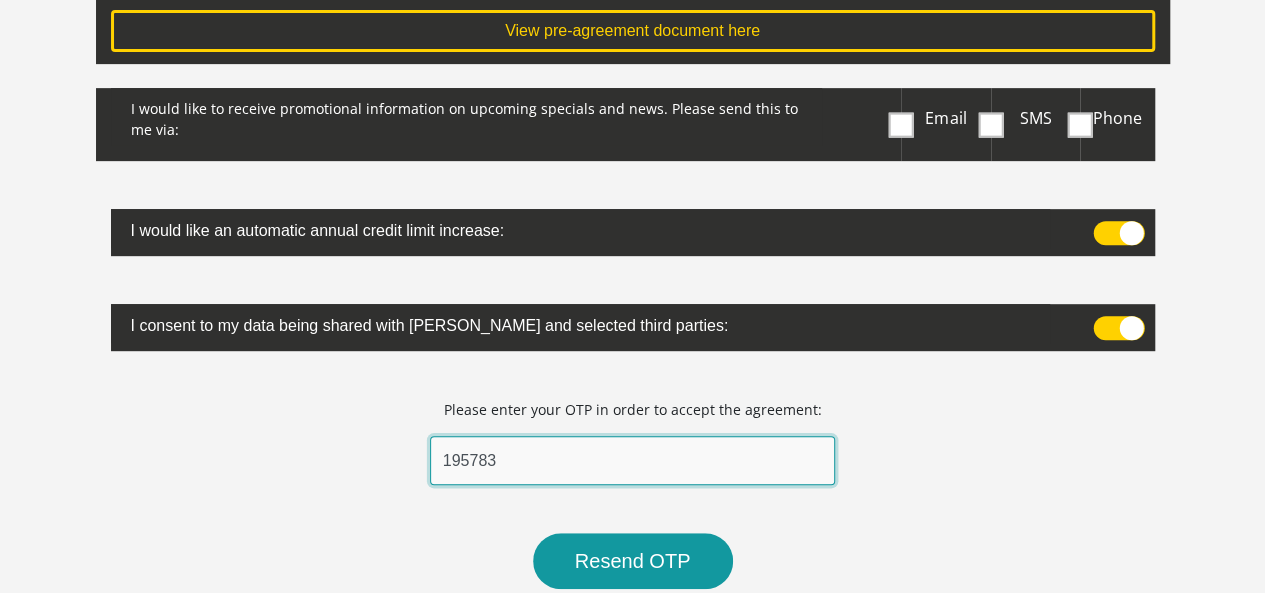 type on "195783" 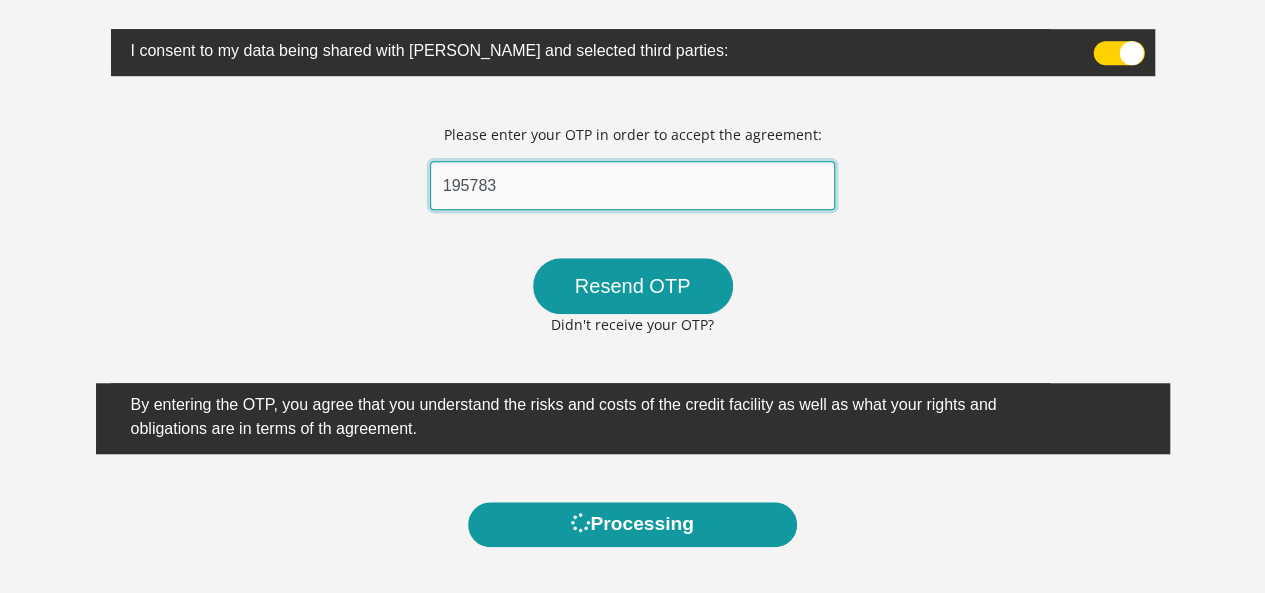 scroll, scrollTop: 736, scrollLeft: 0, axis: vertical 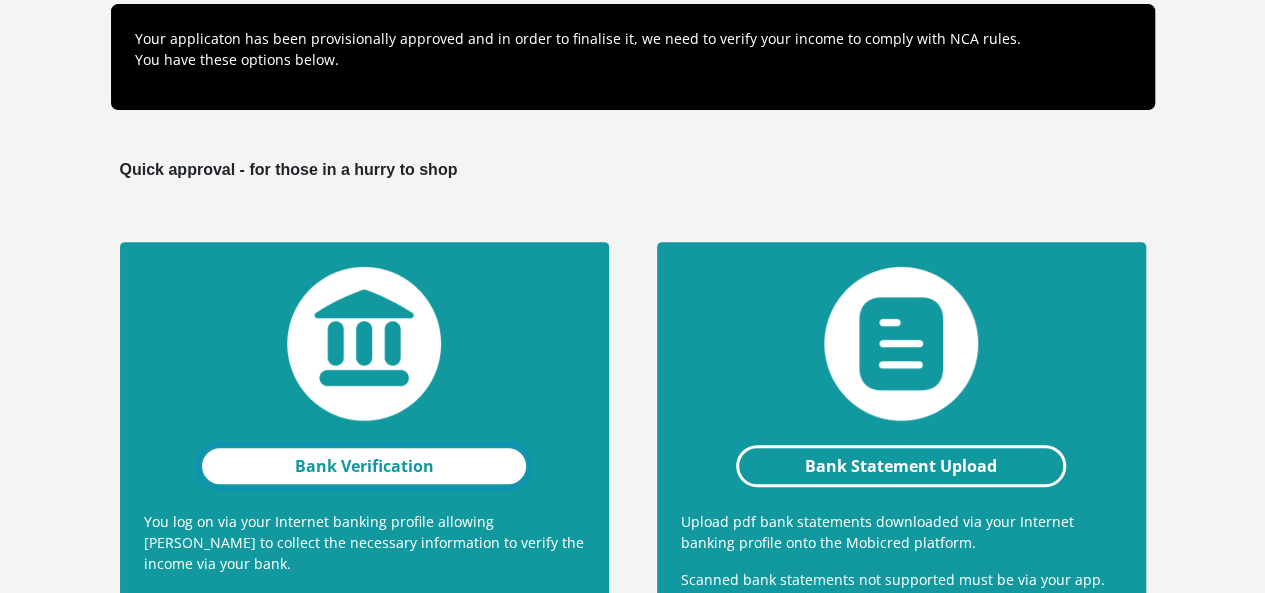 click on "Bank Verification" at bounding box center [364, 466] 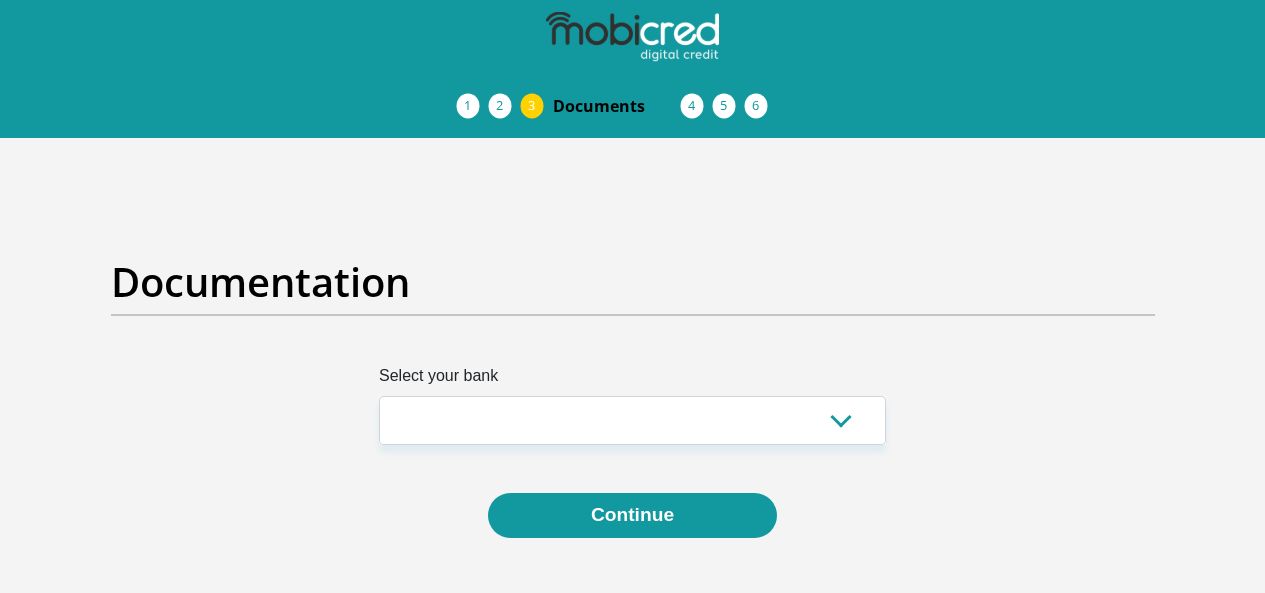 scroll, scrollTop: 0, scrollLeft: 0, axis: both 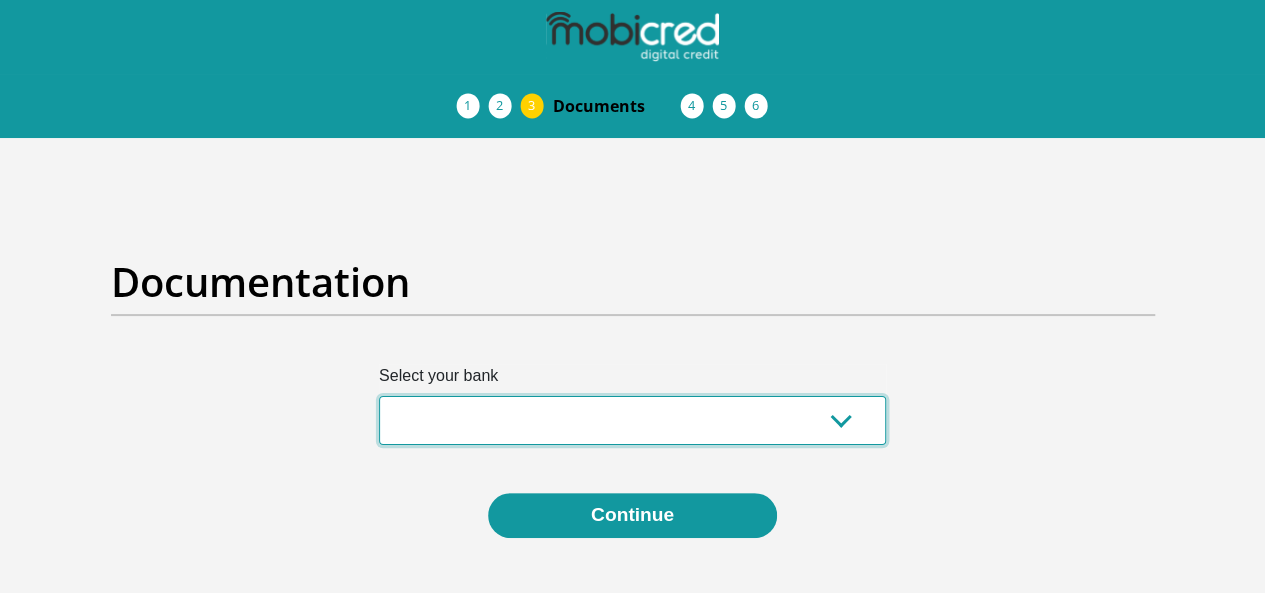 click on "Absa
Capitec Bank
Discovery Bank
First National Bank
Nedbank
Standard Bank
TymeBank" at bounding box center [632, 420] 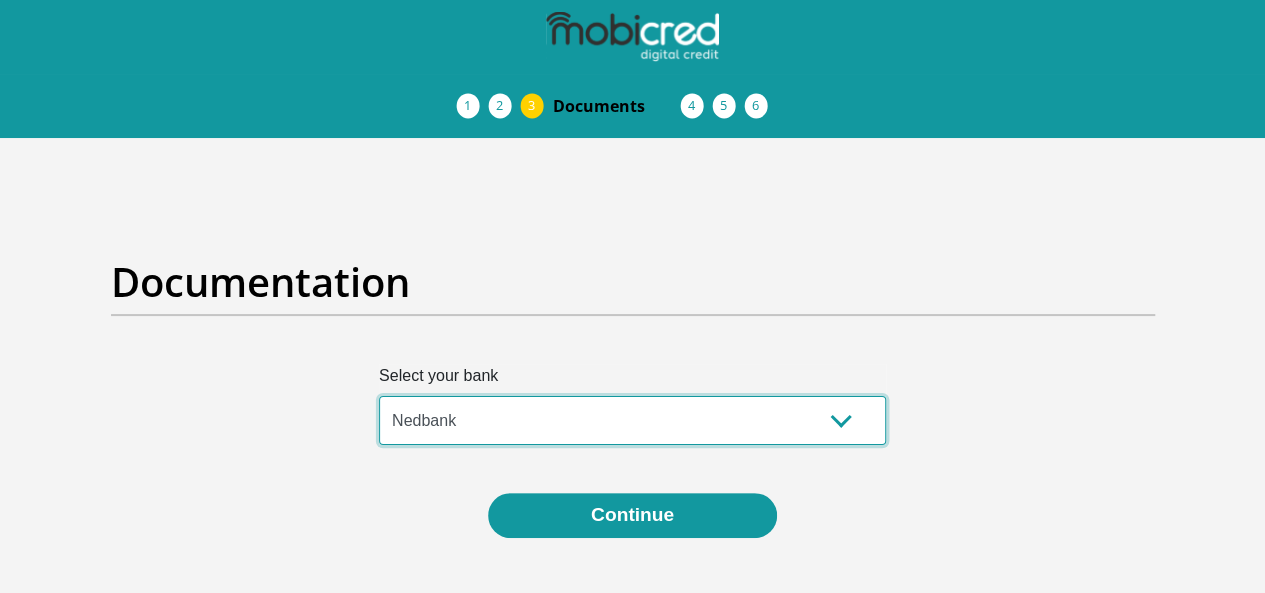 click on "Absa
Capitec Bank
Discovery Bank
First National Bank
Nedbank
Standard Bank
TymeBank" at bounding box center (632, 420) 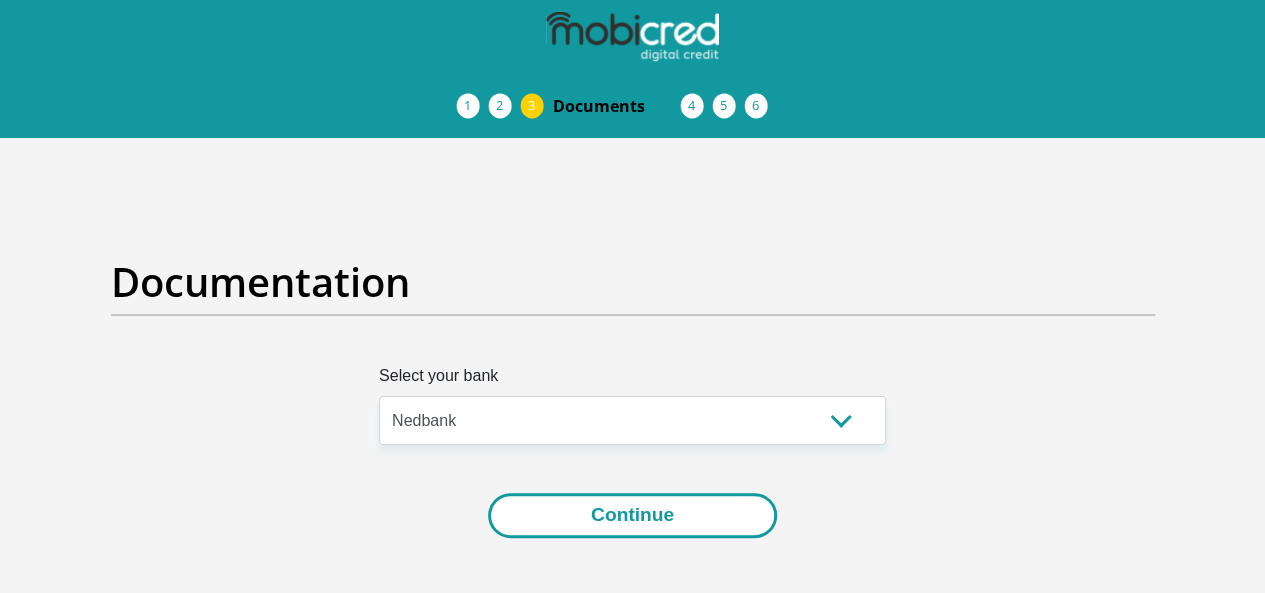 click on "Continue" at bounding box center (632, 515) 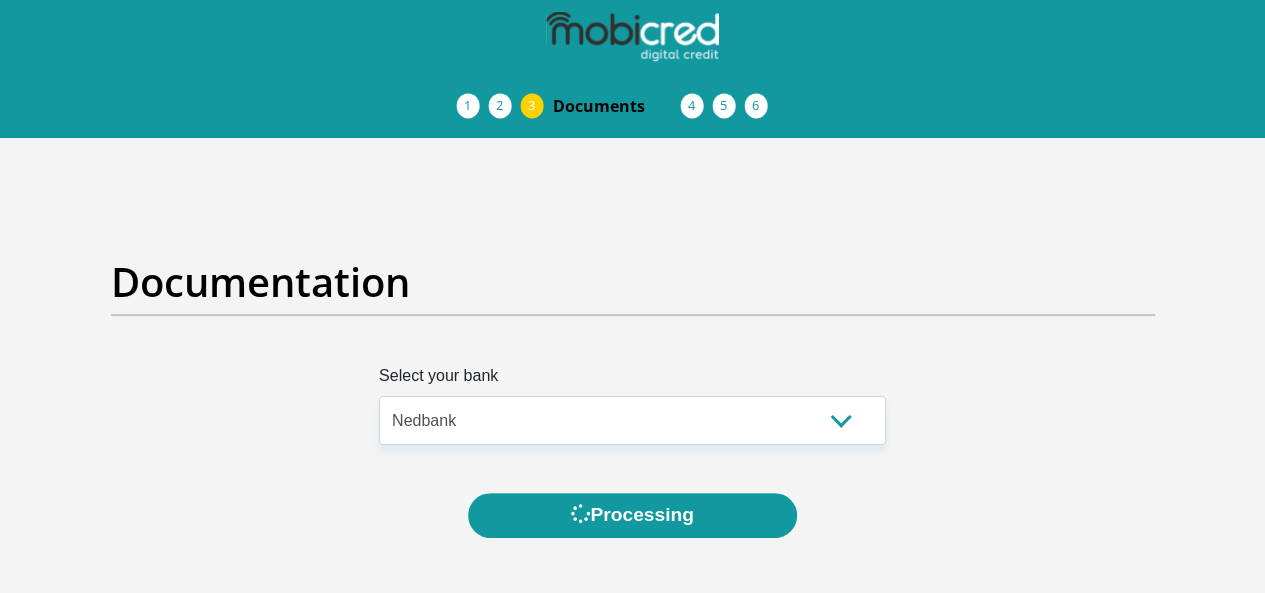 scroll, scrollTop: 0, scrollLeft: 0, axis: both 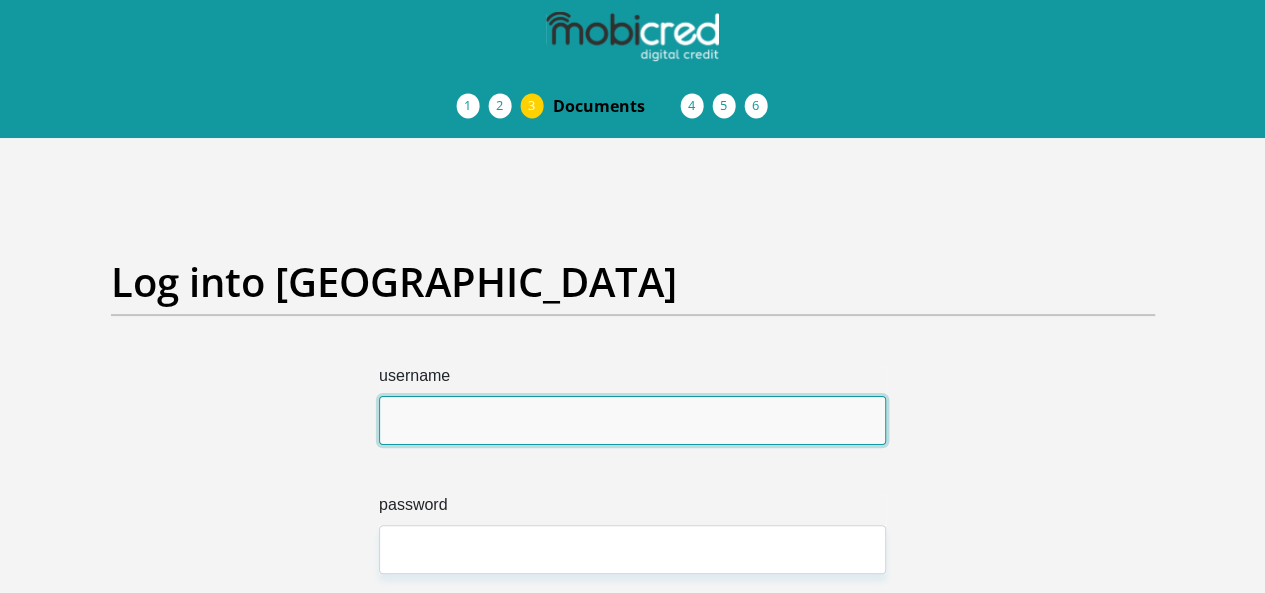 click on "username" at bounding box center (632, 420) 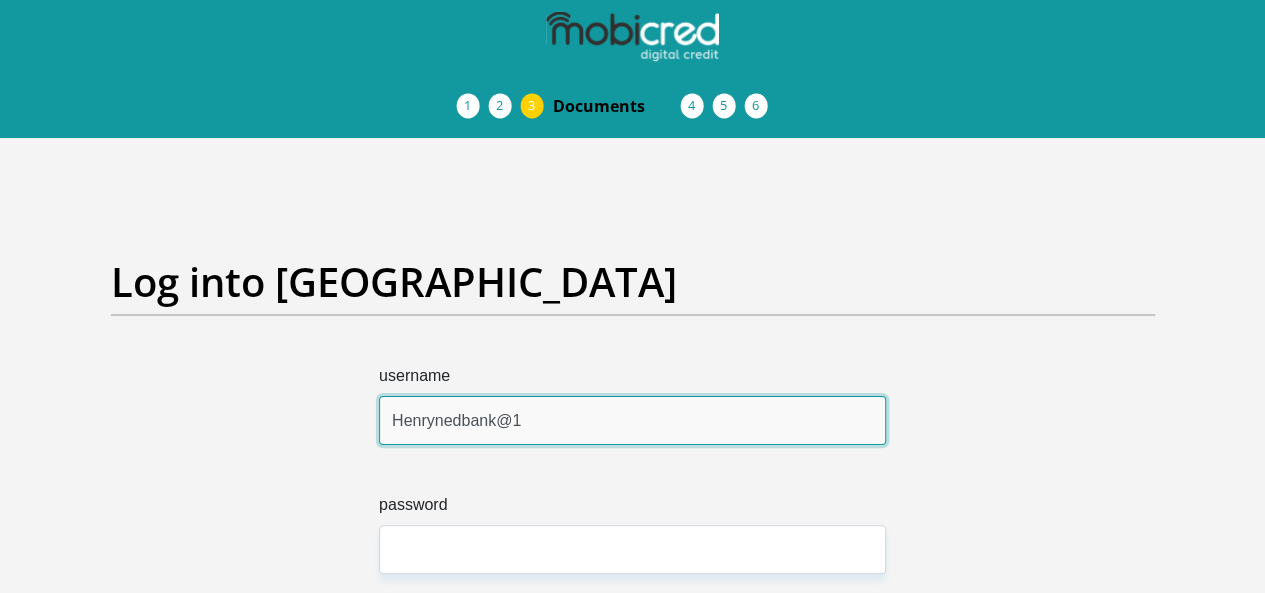 type on "Henrynedbank@1" 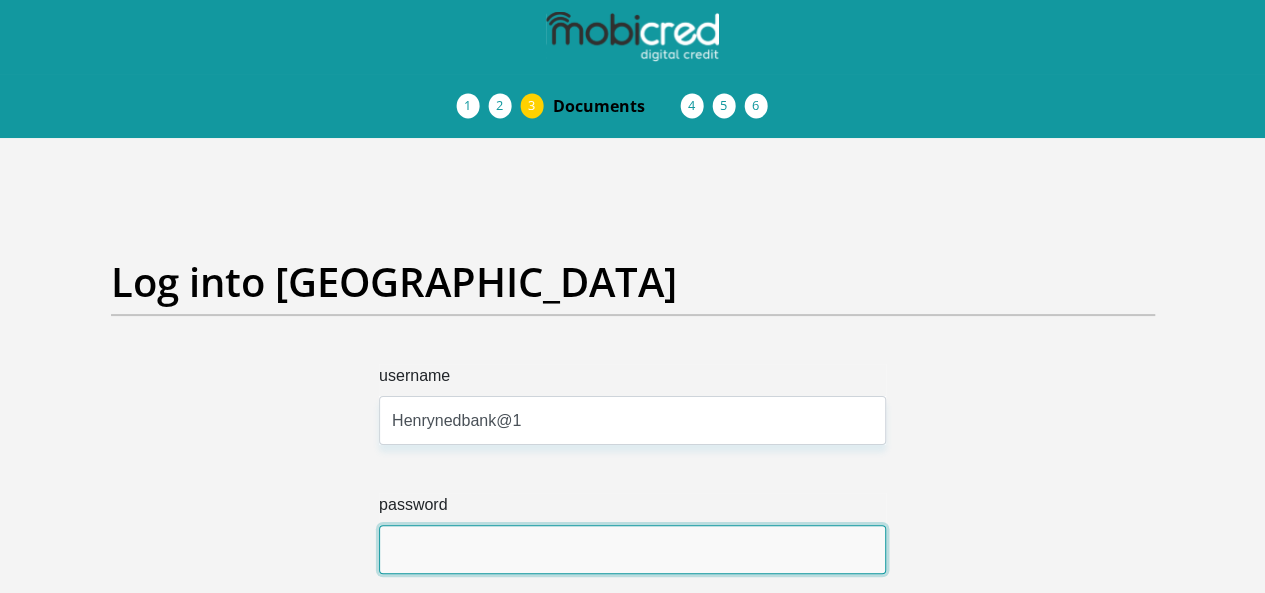 click on "password" at bounding box center [632, 549] 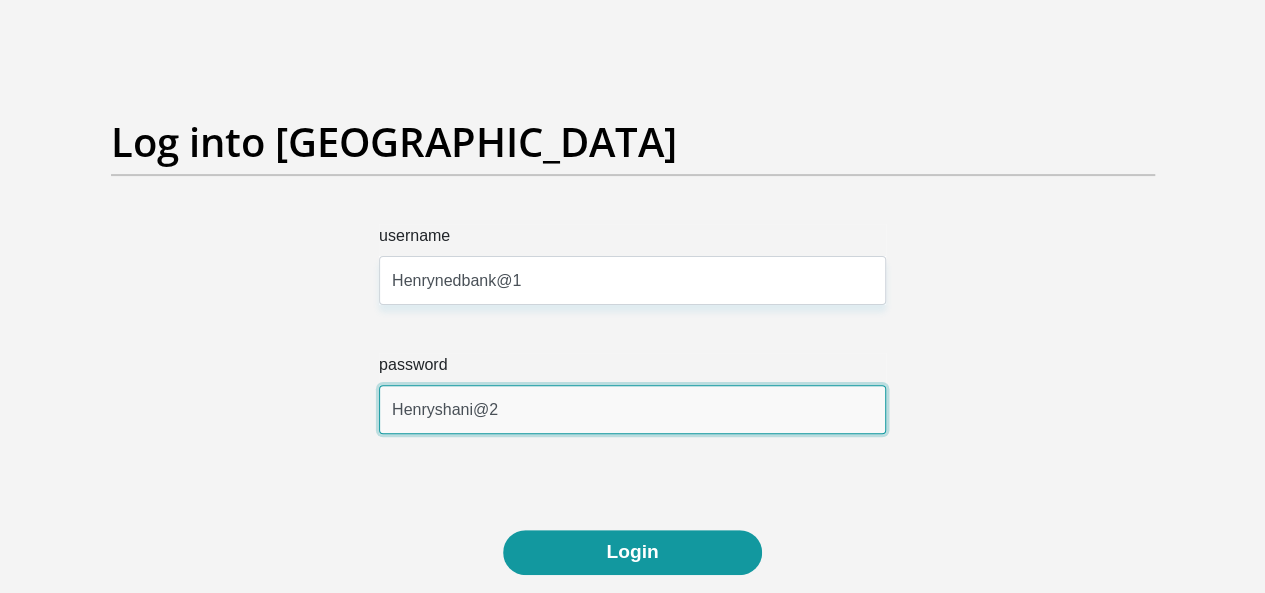 scroll, scrollTop: 300, scrollLeft: 0, axis: vertical 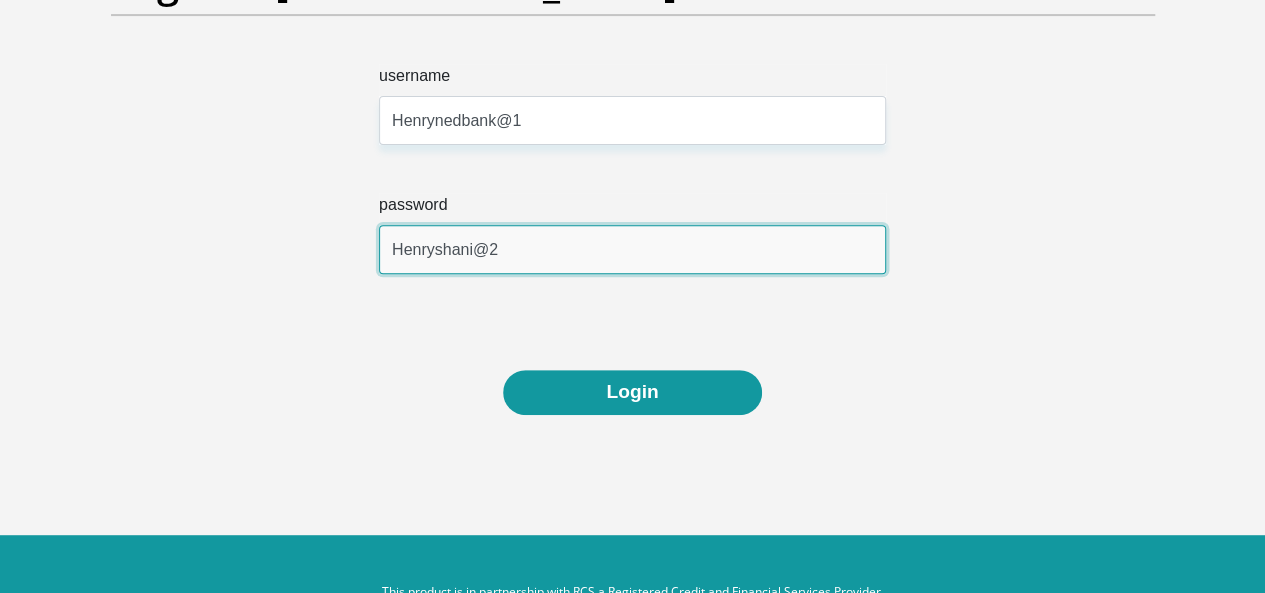 type on "Henryshani@2" 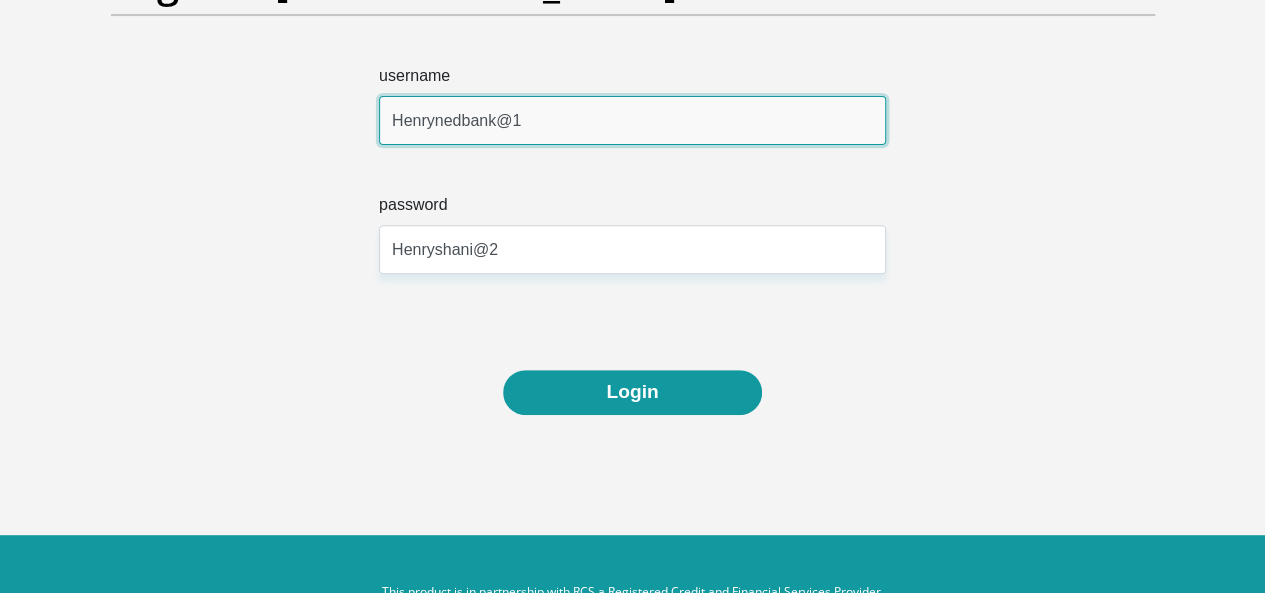 click on "Henrynedbank@1" at bounding box center [632, 120] 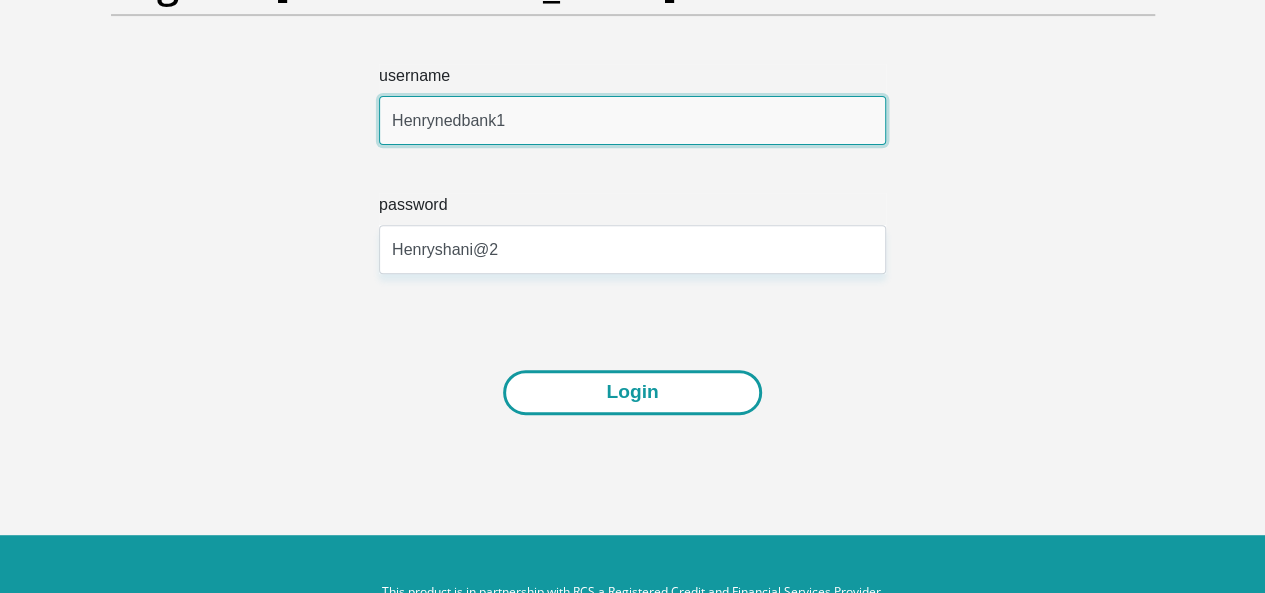 type on "Henrynedbank1" 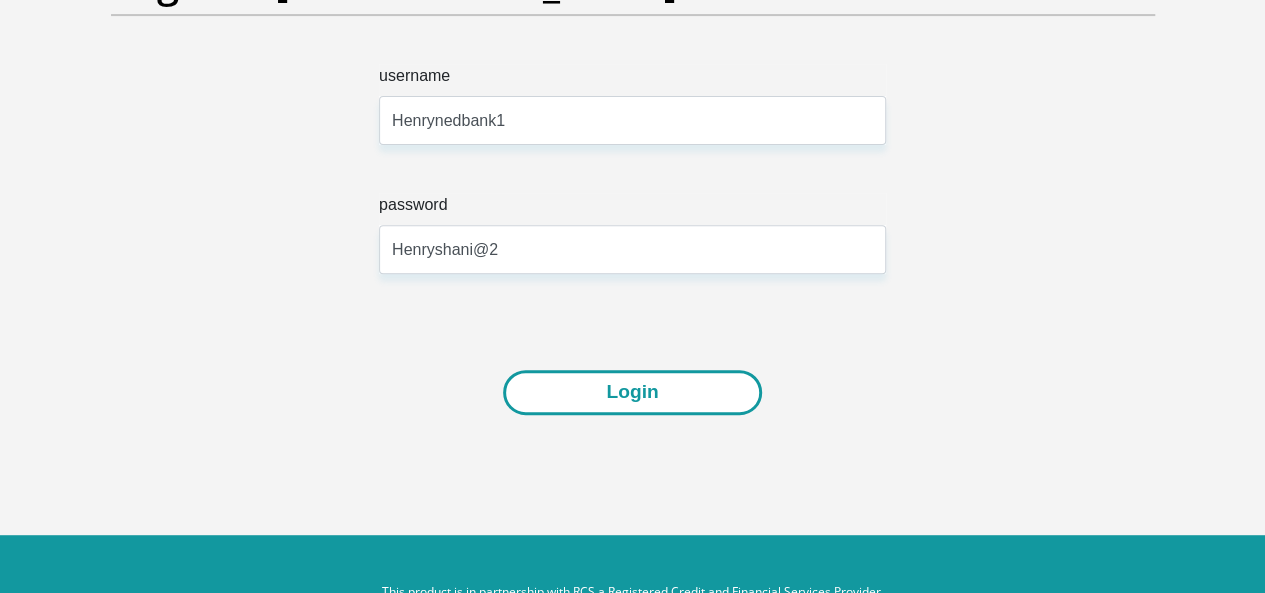 click on "Login" at bounding box center [632, 392] 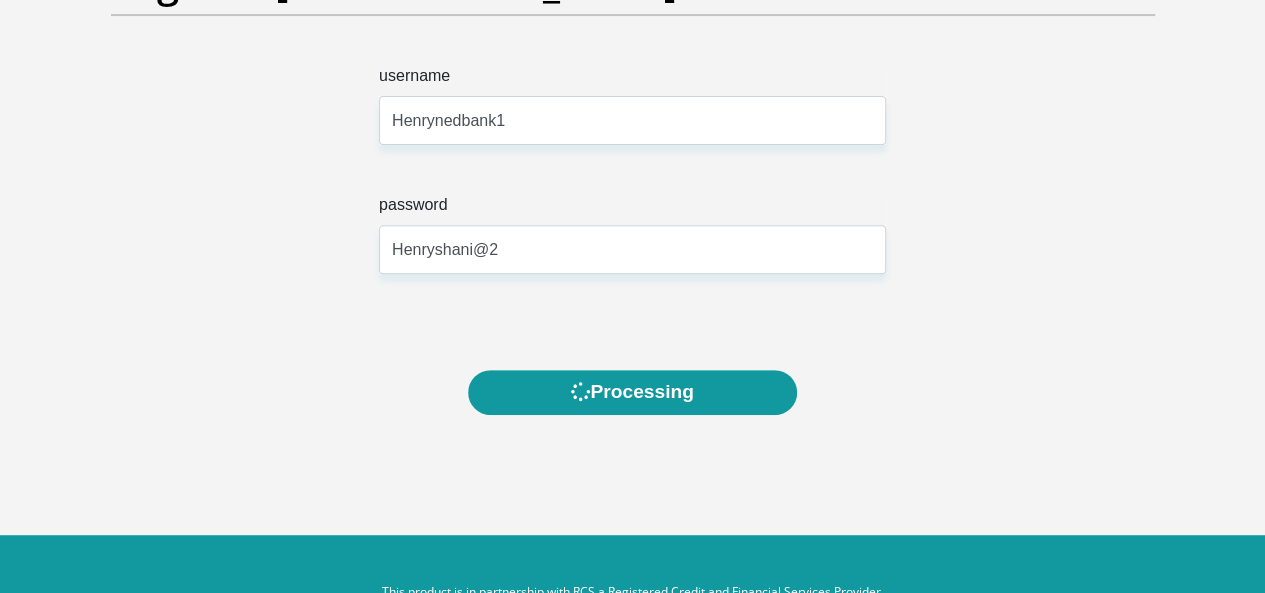 scroll, scrollTop: 0, scrollLeft: 0, axis: both 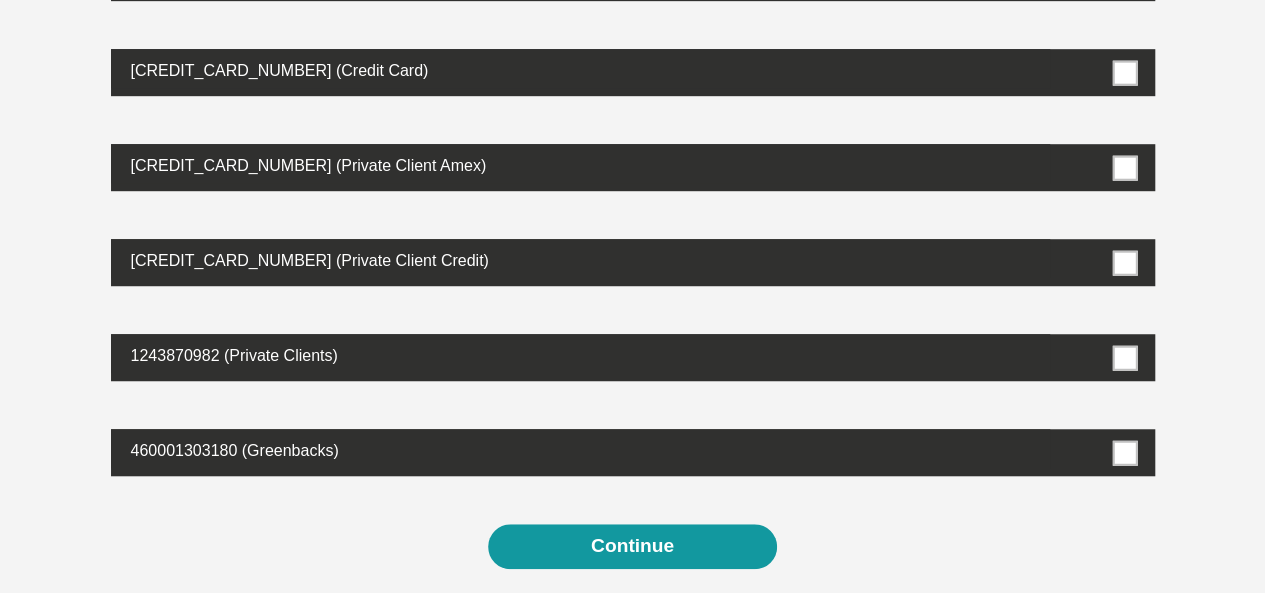 click at bounding box center [1124, 357] 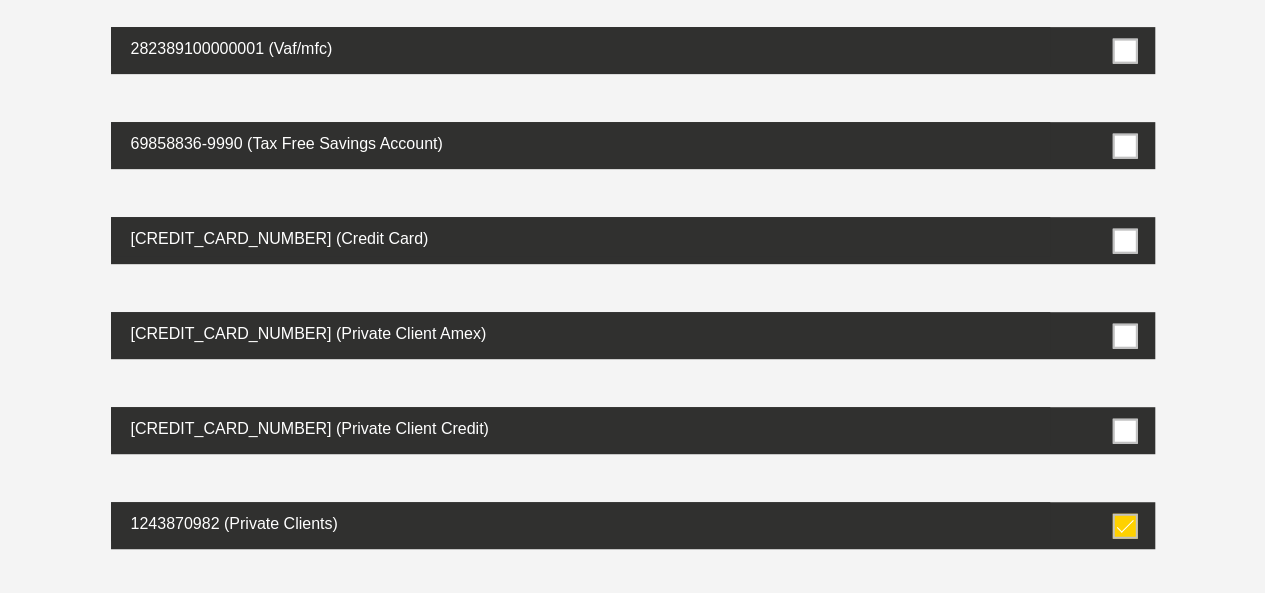scroll, scrollTop: 600, scrollLeft: 0, axis: vertical 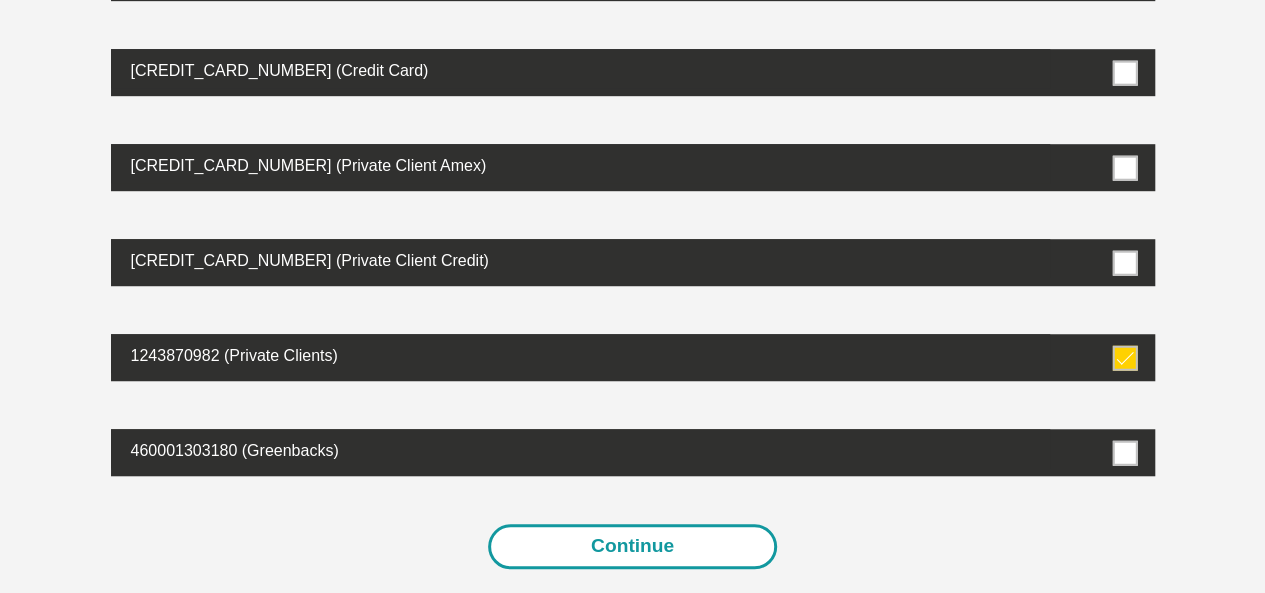 click on "Continue" at bounding box center [632, 546] 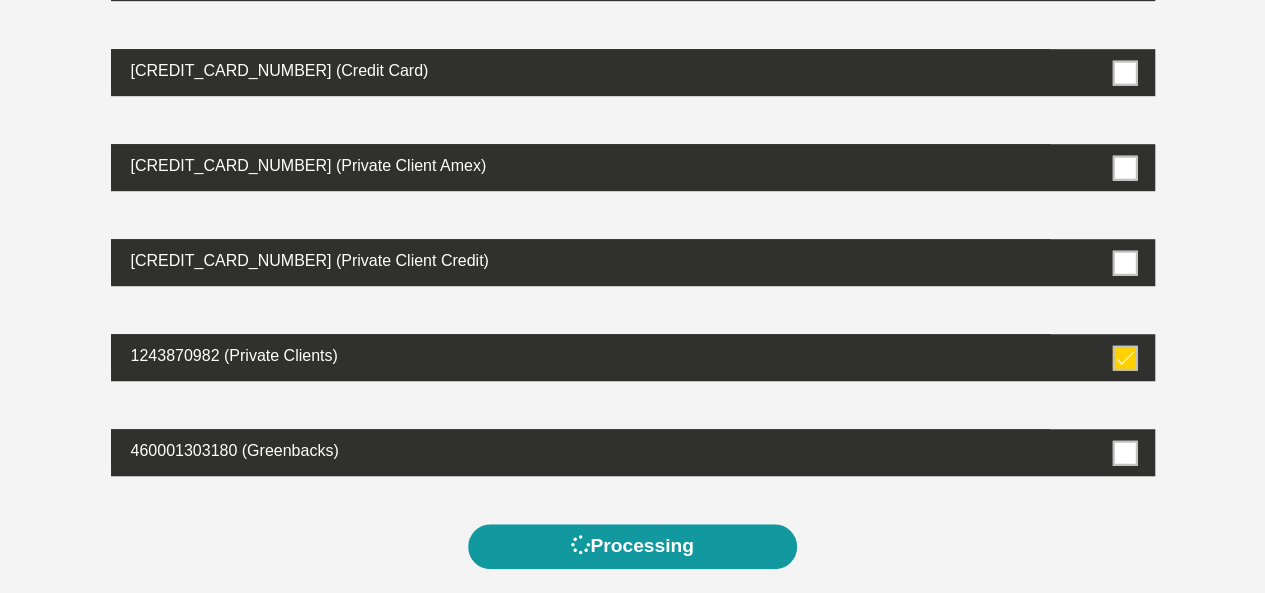 scroll, scrollTop: 0, scrollLeft: 0, axis: both 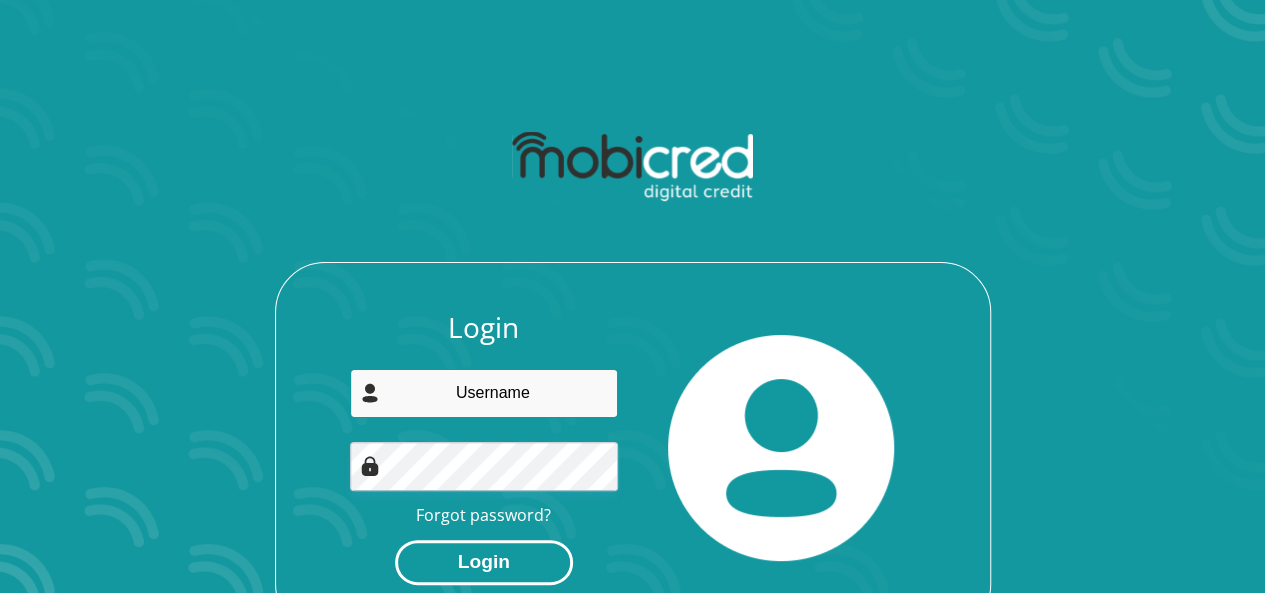 type on "henryotto511@gmail.com" 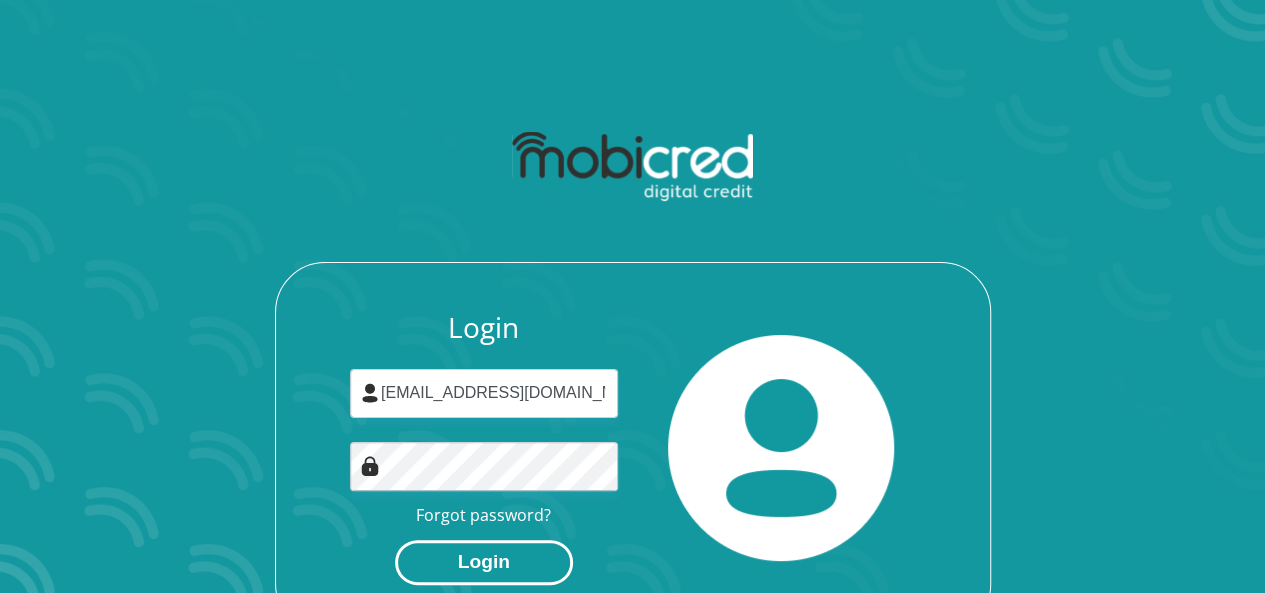 click on "Login" at bounding box center [484, 562] 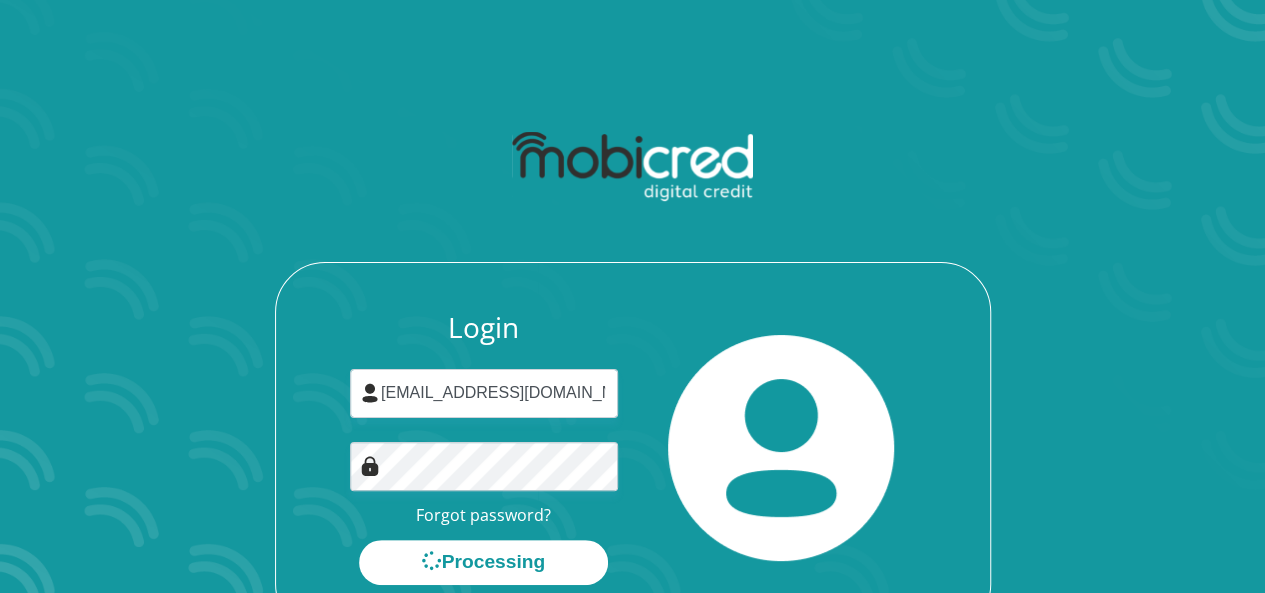 scroll, scrollTop: 0, scrollLeft: 0, axis: both 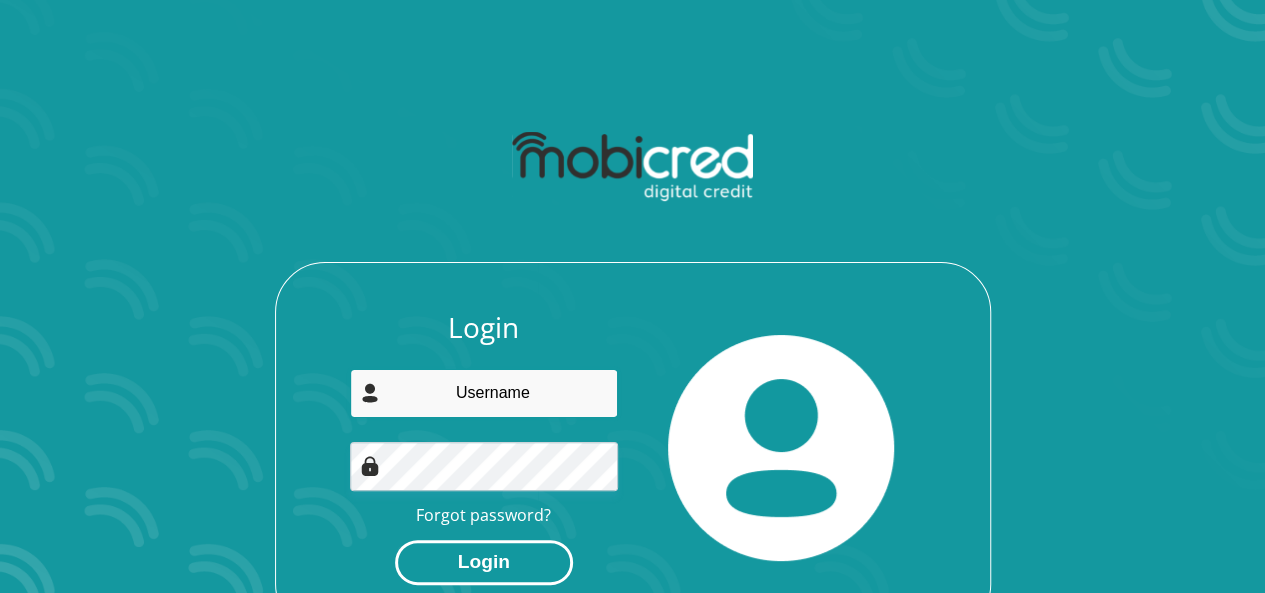 type on "[EMAIL_ADDRESS][DOMAIN_NAME]" 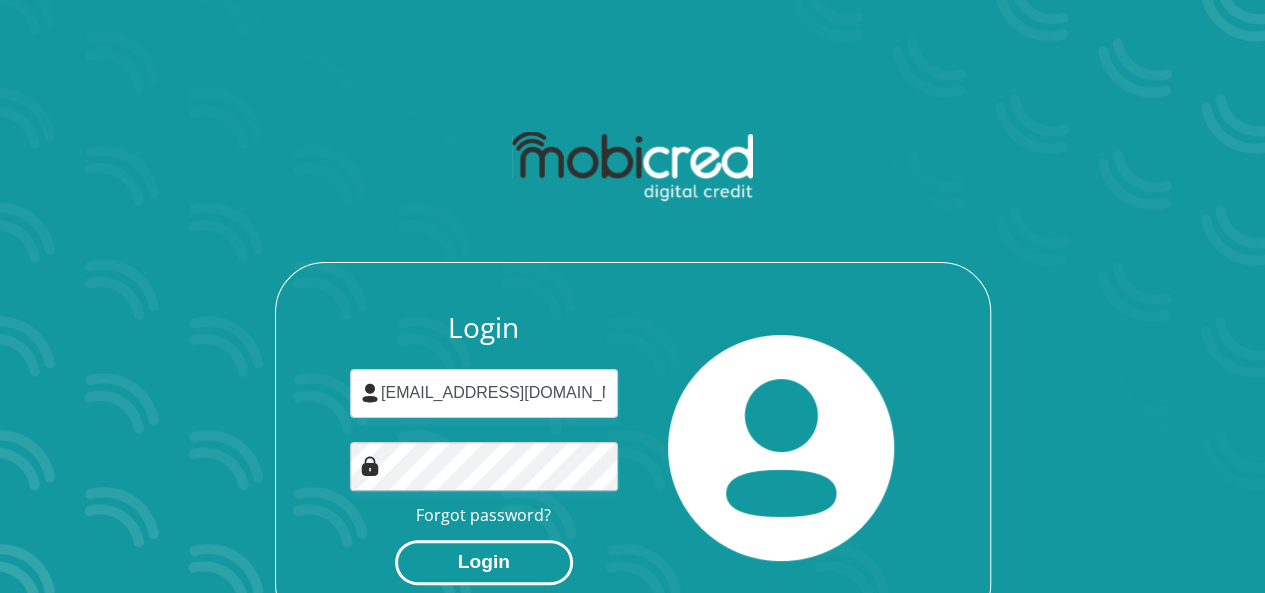 click on "Login" at bounding box center (484, 562) 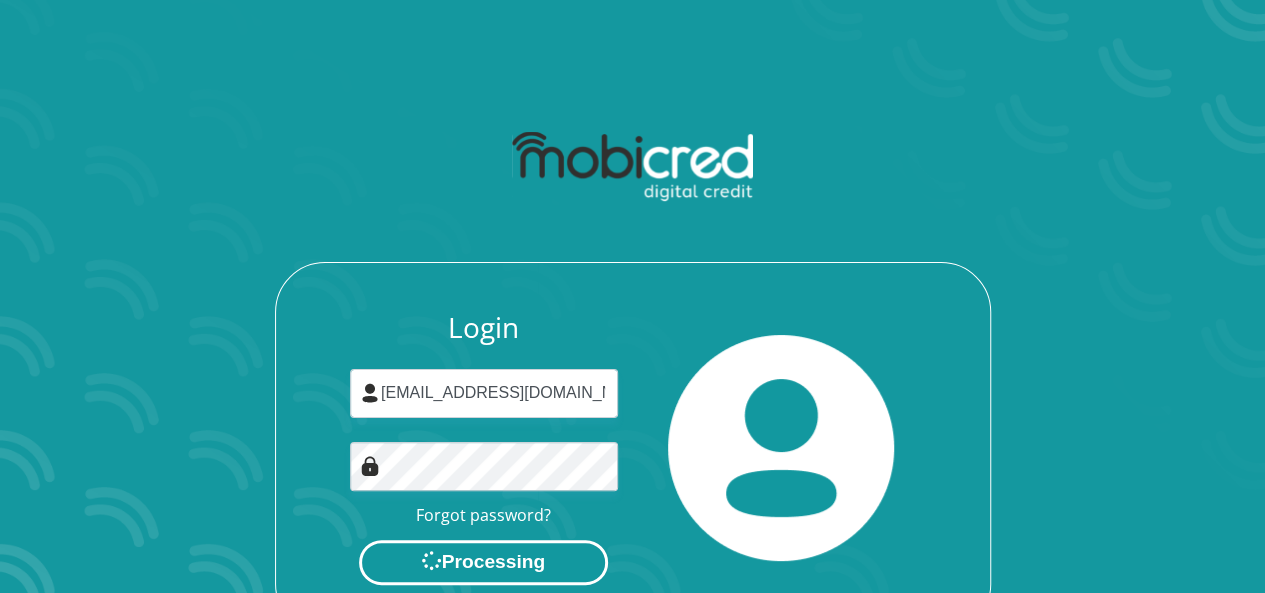 scroll, scrollTop: 0, scrollLeft: 0, axis: both 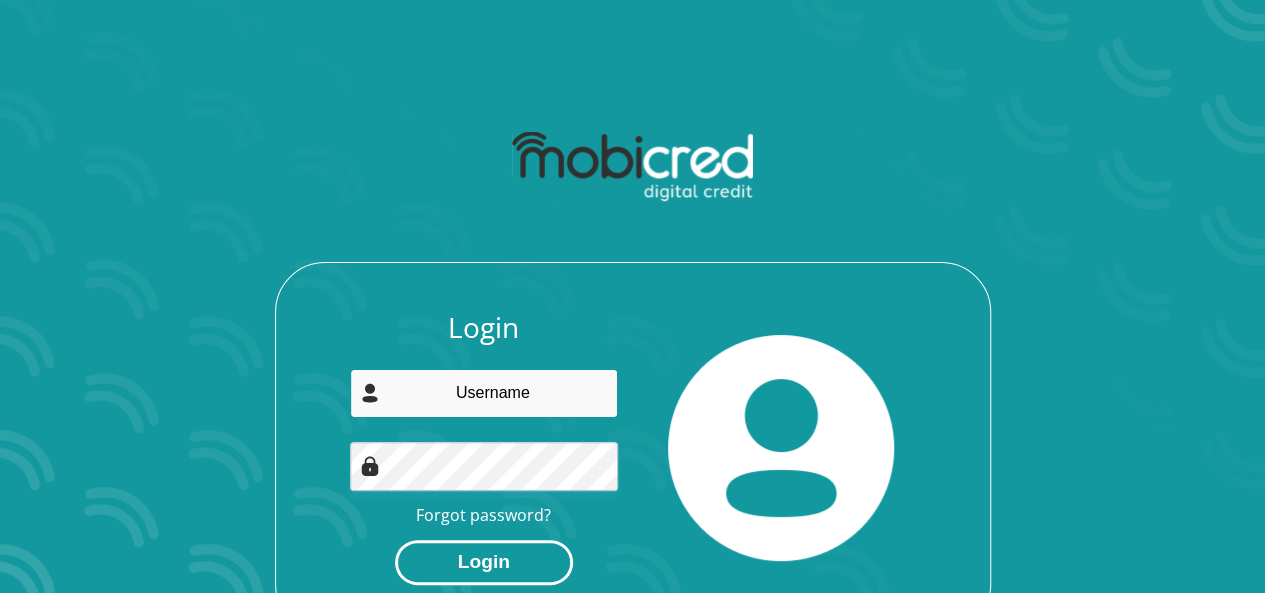 type on "[EMAIL_ADDRESS][DOMAIN_NAME]" 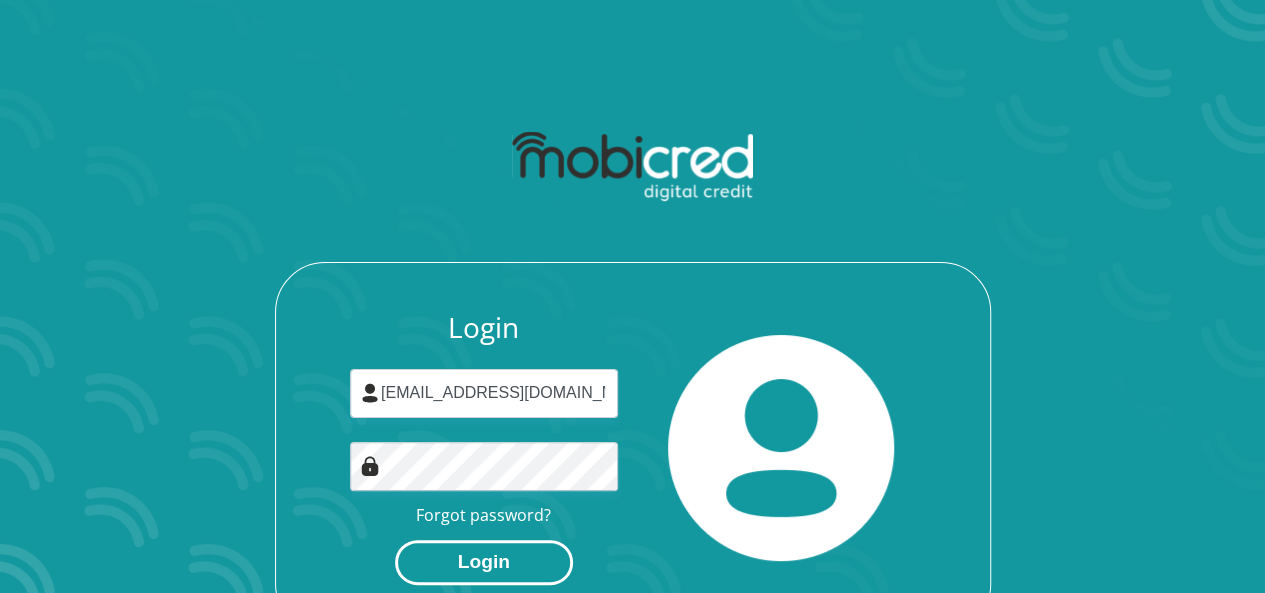click on "Login" at bounding box center (484, 562) 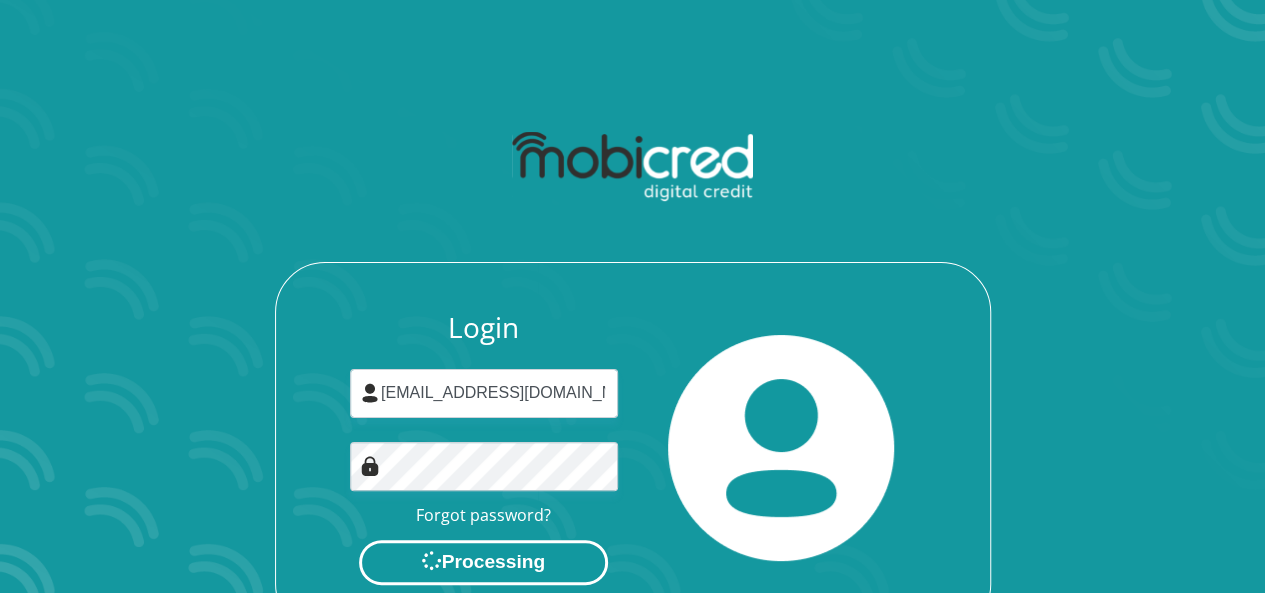 scroll, scrollTop: 0, scrollLeft: 0, axis: both 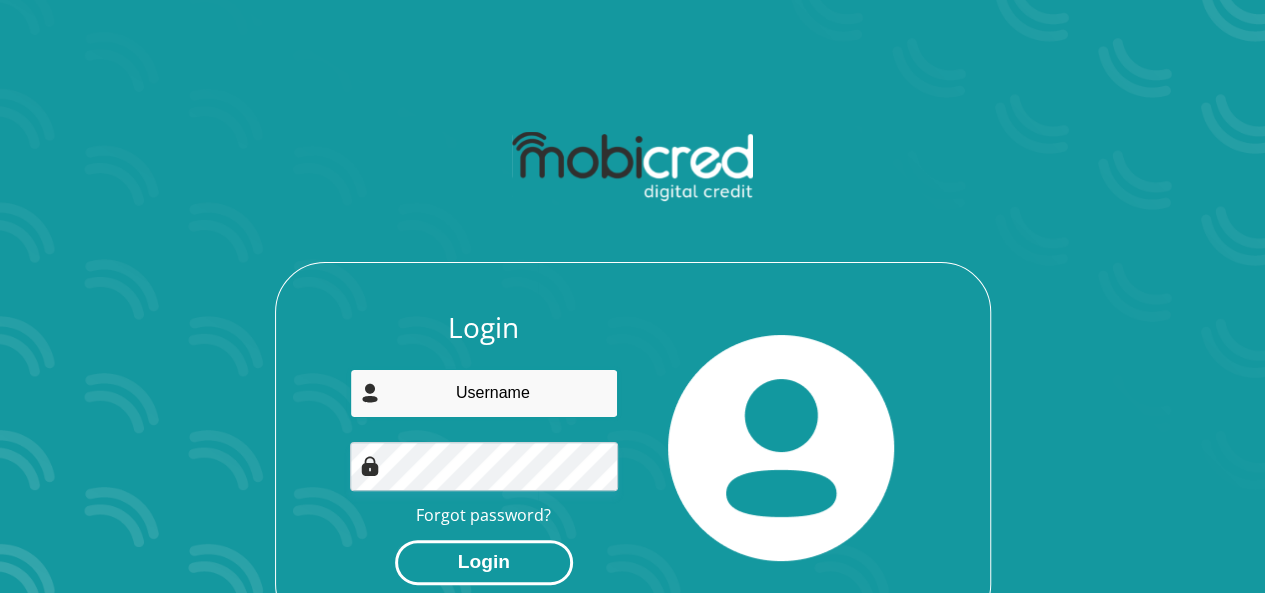 type on "[EMAIL_ADDRESS][DOMAIN_NAME]" 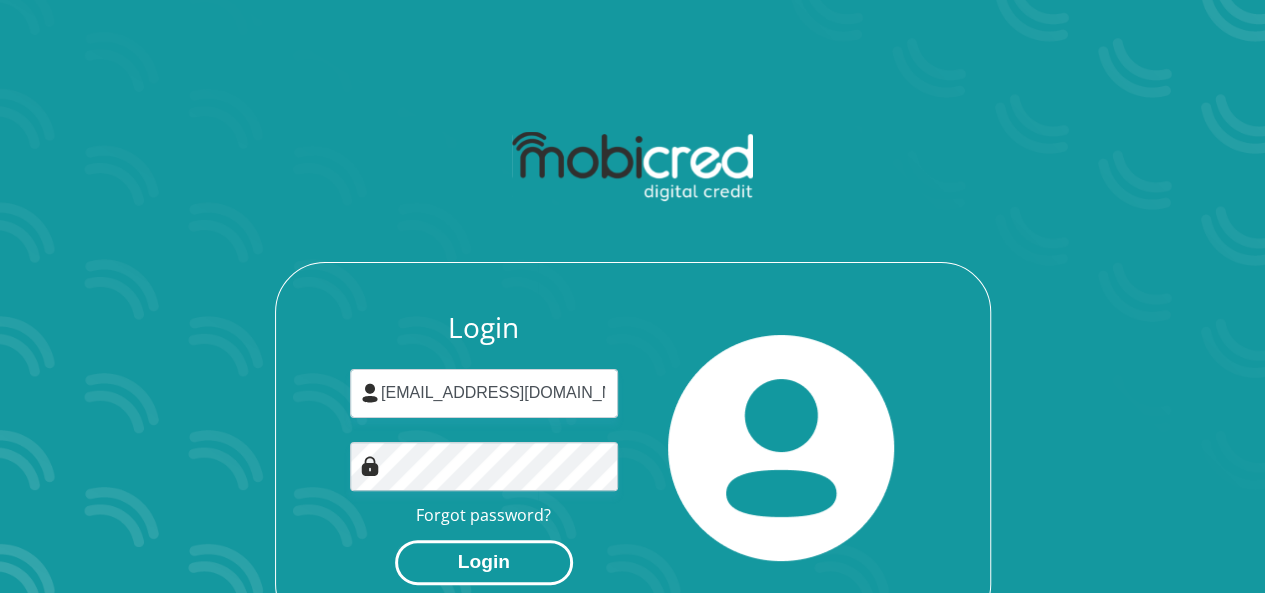 click on "Login" at bounding box center (484, 562) 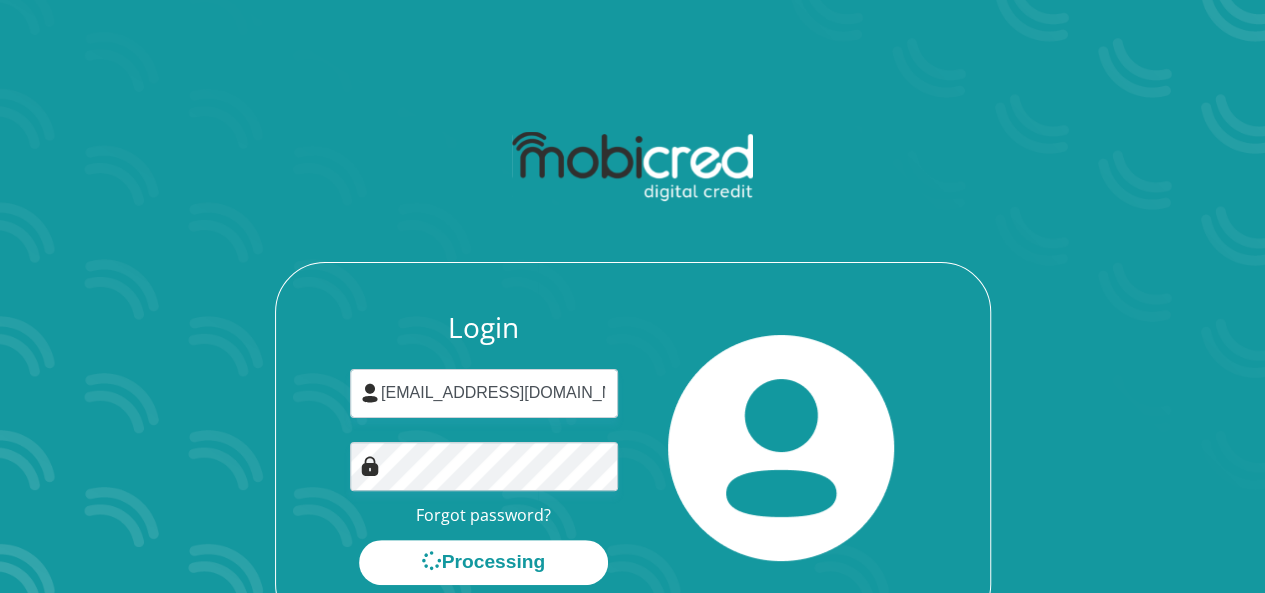 scroll, scrollTop: 0, scrollLeft: 0, axis: both 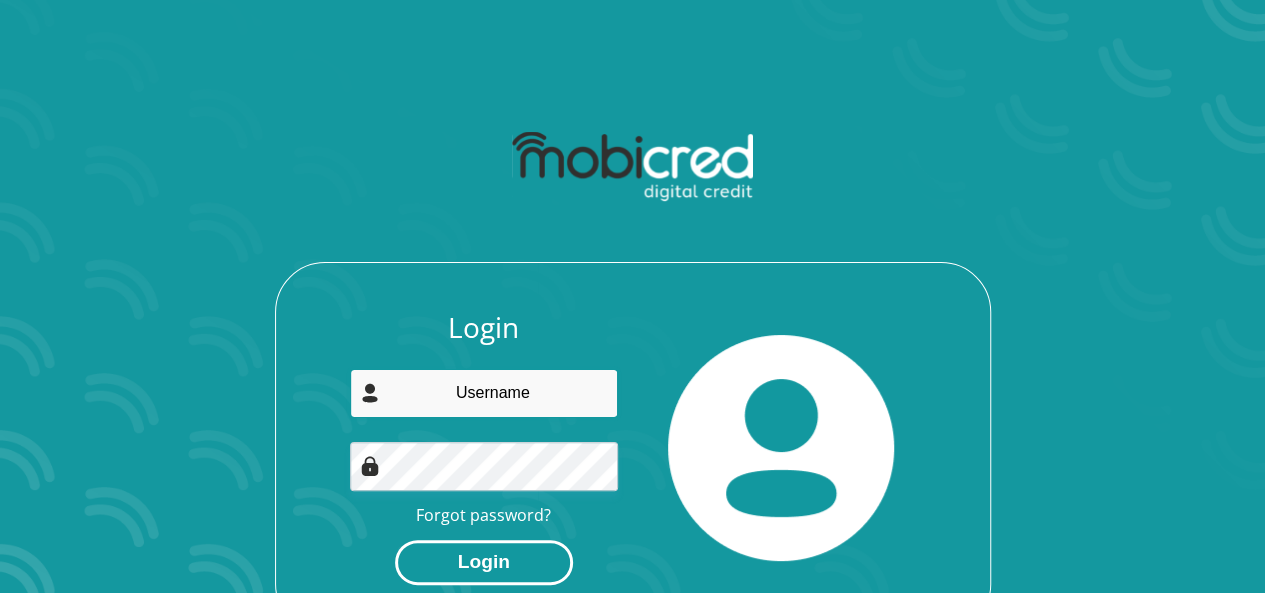 type on "henryotto511@gmail.com" 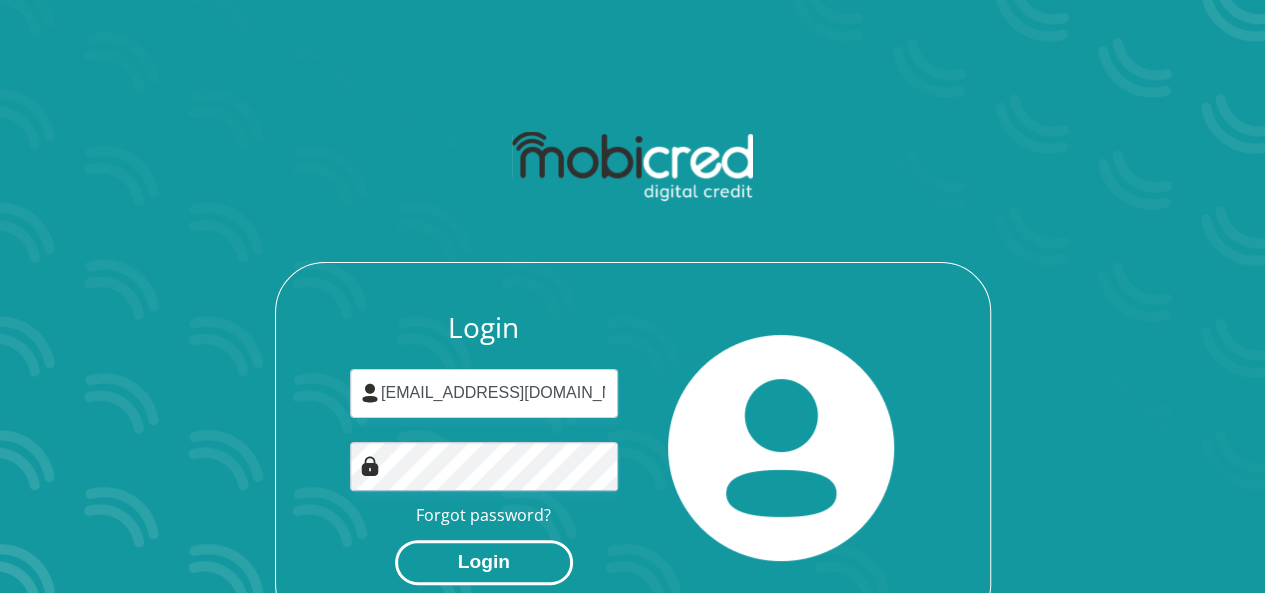click on "Login" at bounding box center (484, 562) 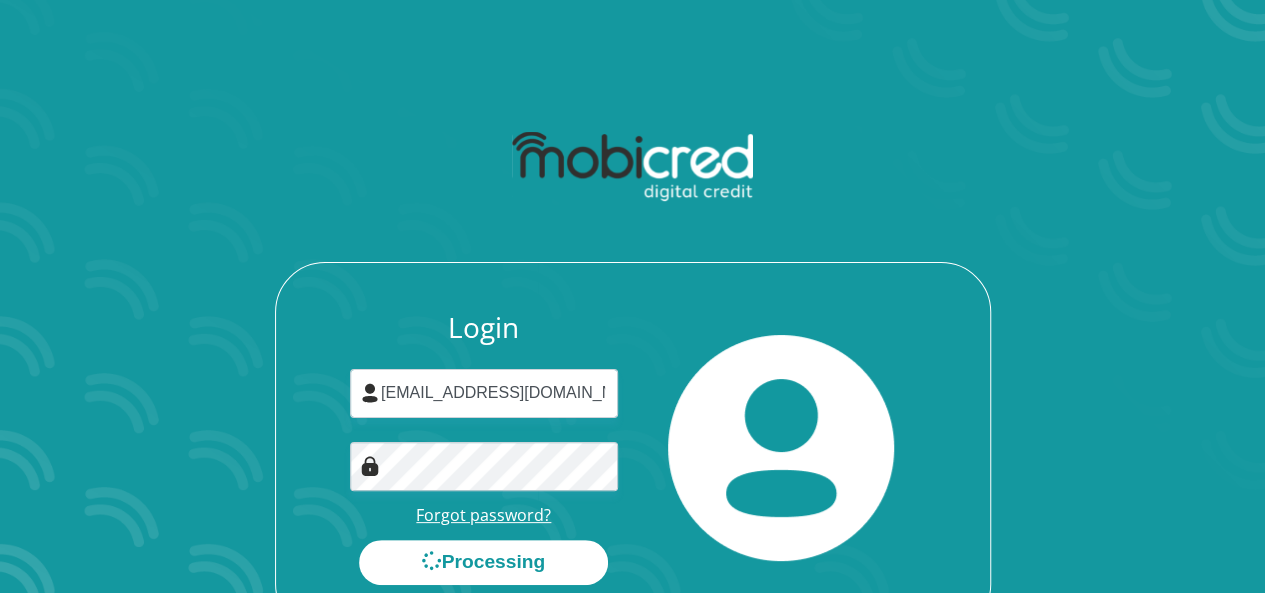 scroll, scrollTop: 0, scrollLeft: 0, axis: both 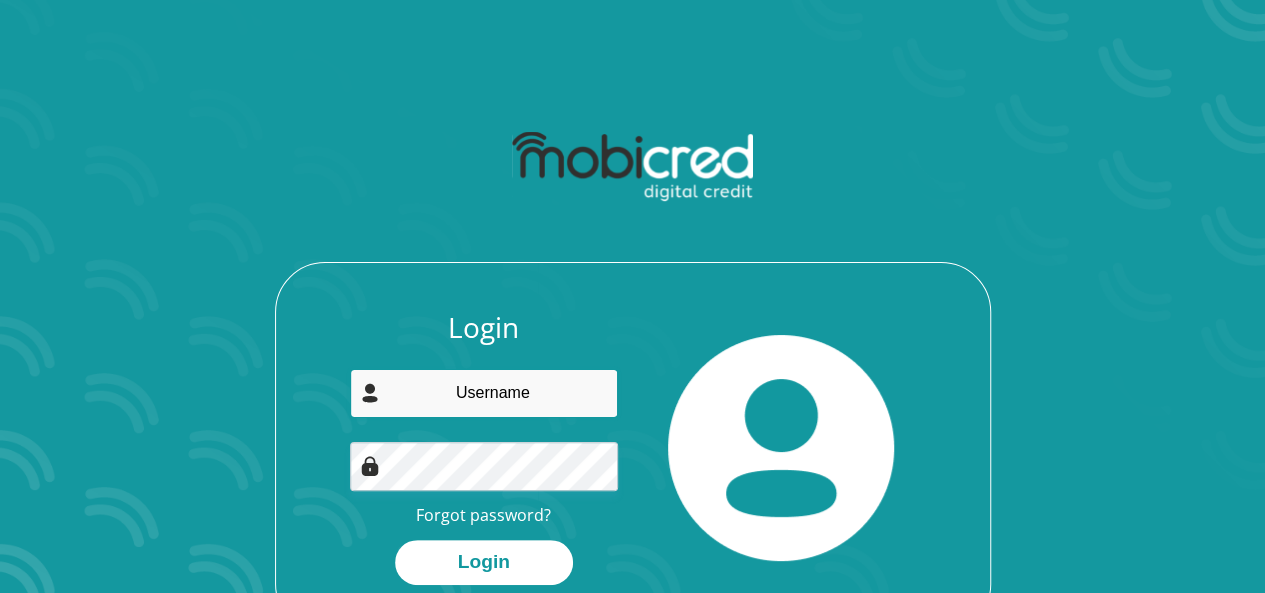 type on "henryotto511@gmail.com" 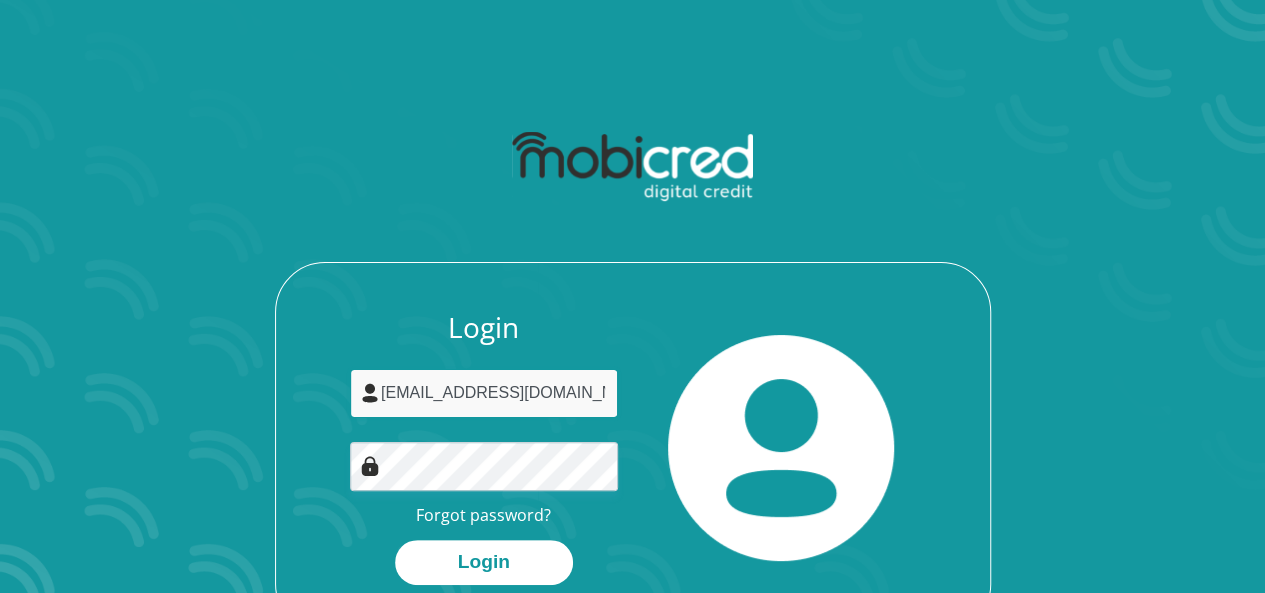 drag, startPoint x: 0, startPoint y: 0, endPoint x: 517, endPoint y: 393, distance: 649.4136 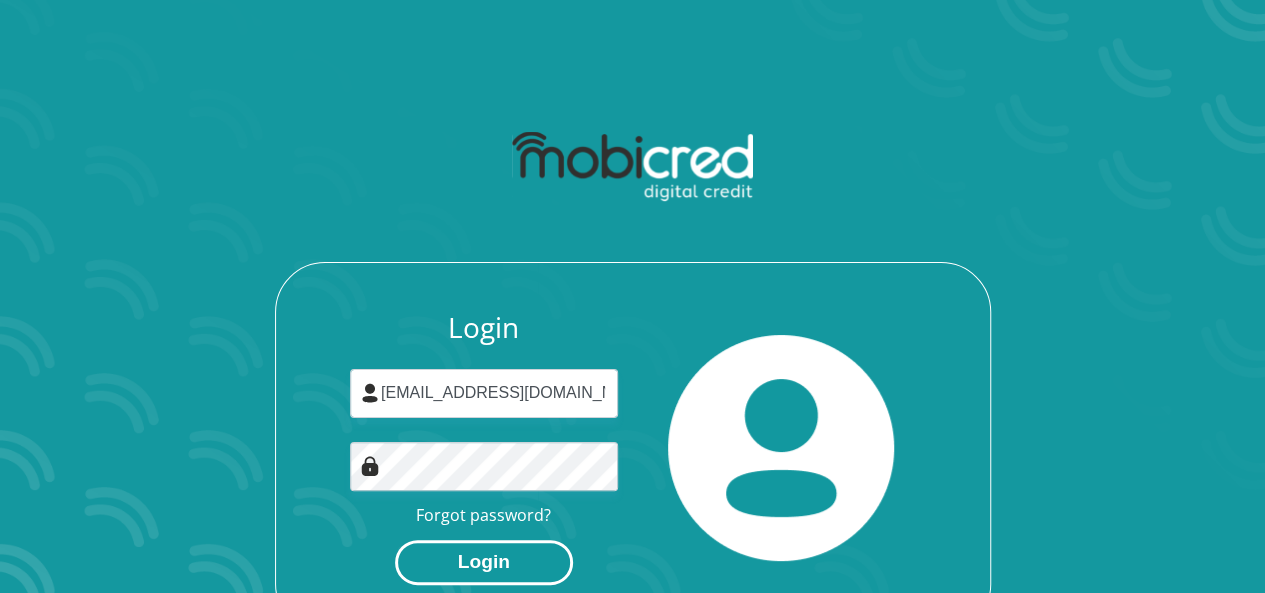 click on "Login" at bounding box center (484, 562) 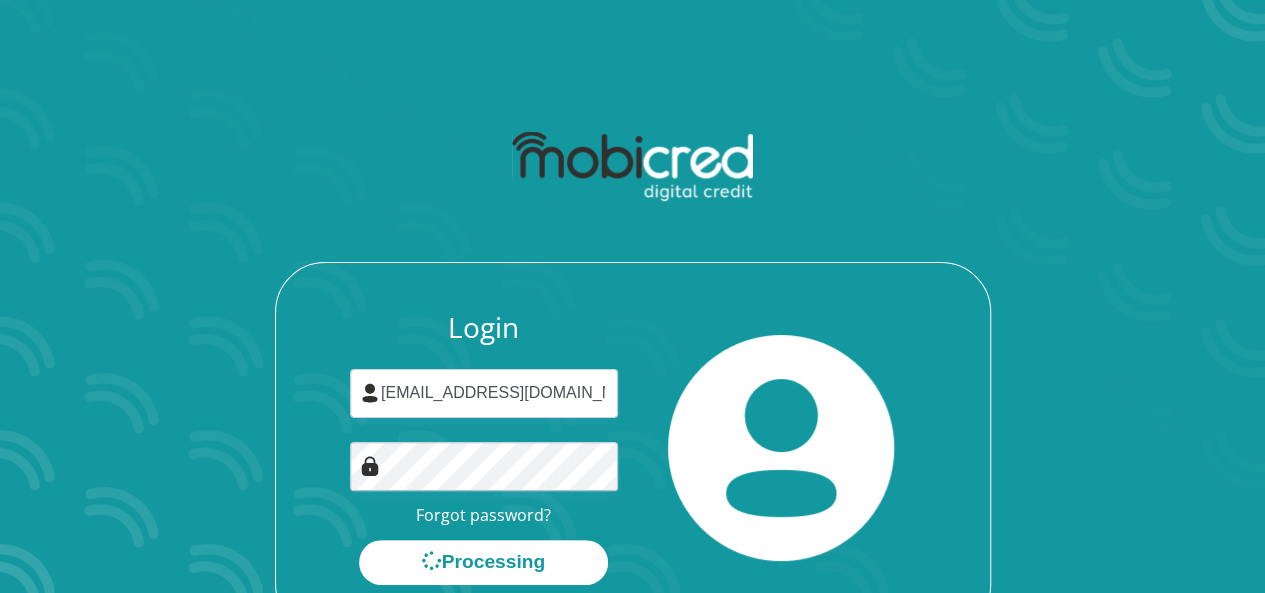 scroll, scrollTop: 0, scrollLeft: 0, axis: both 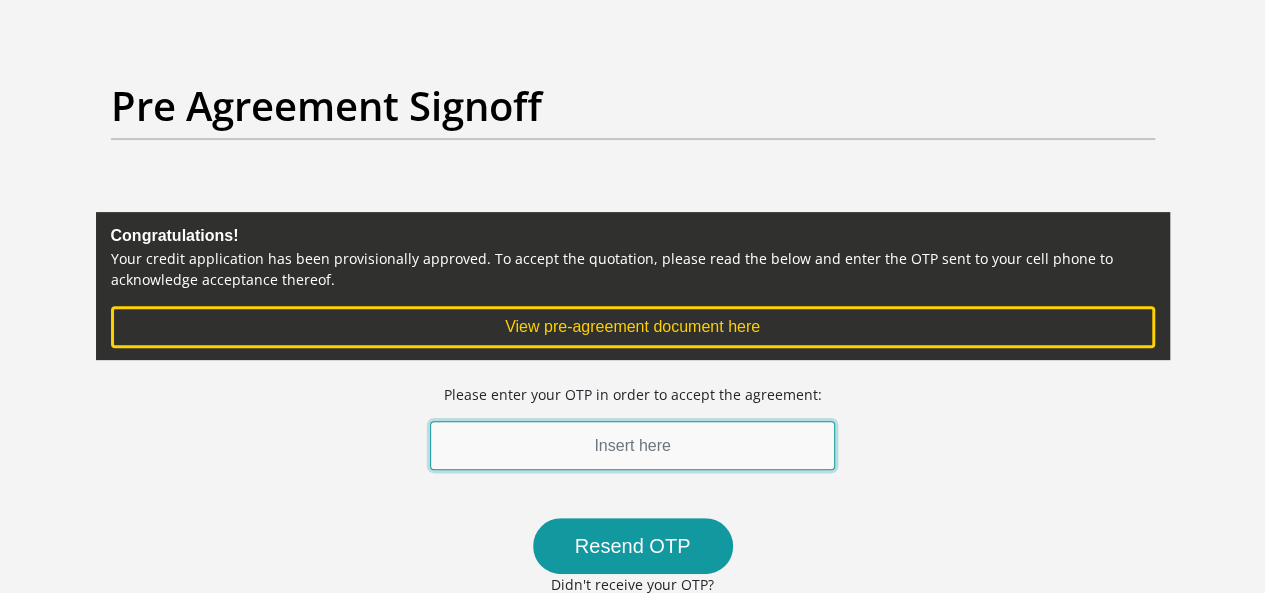 click at bounding box center (633, 445) 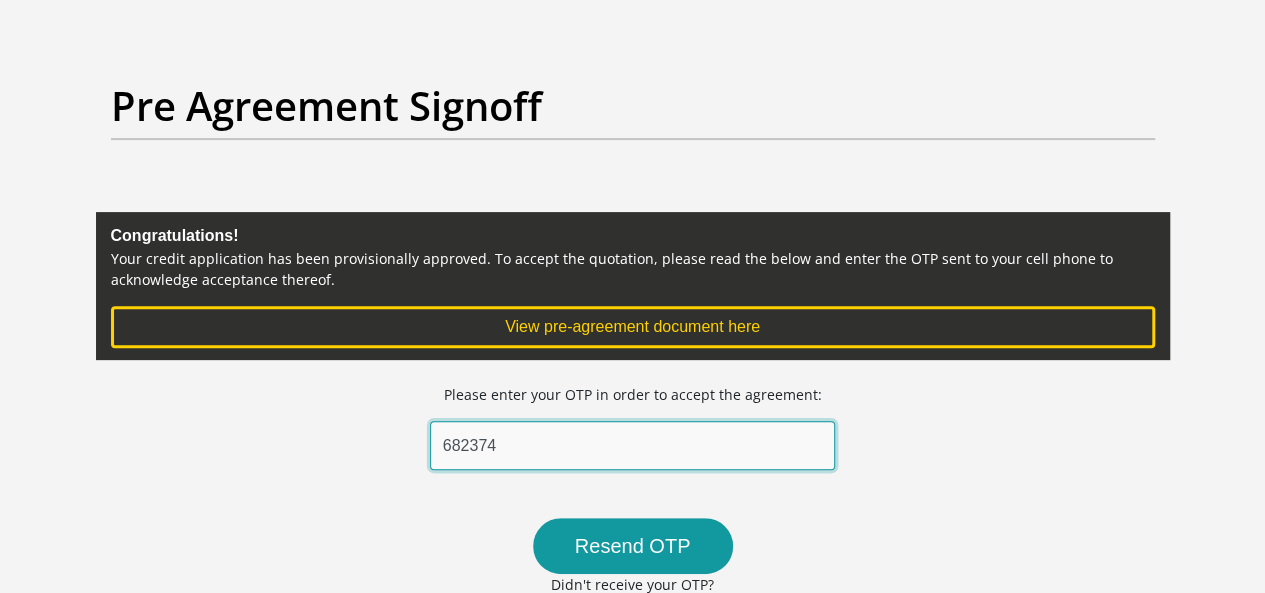 scroll, scrollTop: 694, scrollLeft: 0, axis: vertical 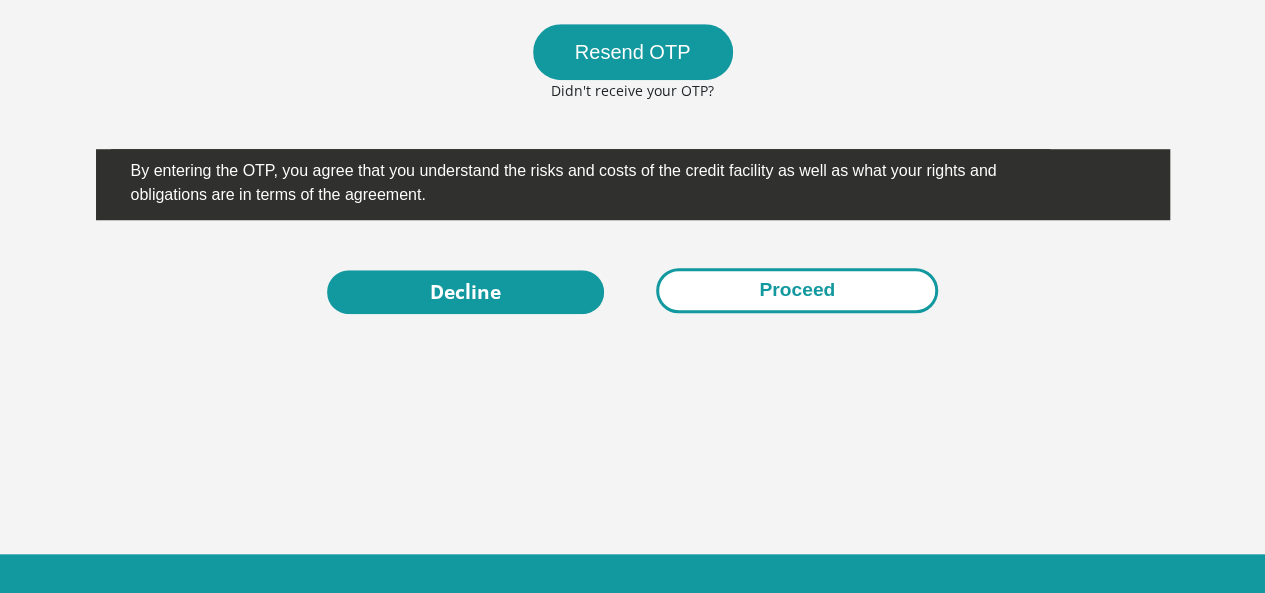 type on "682374" 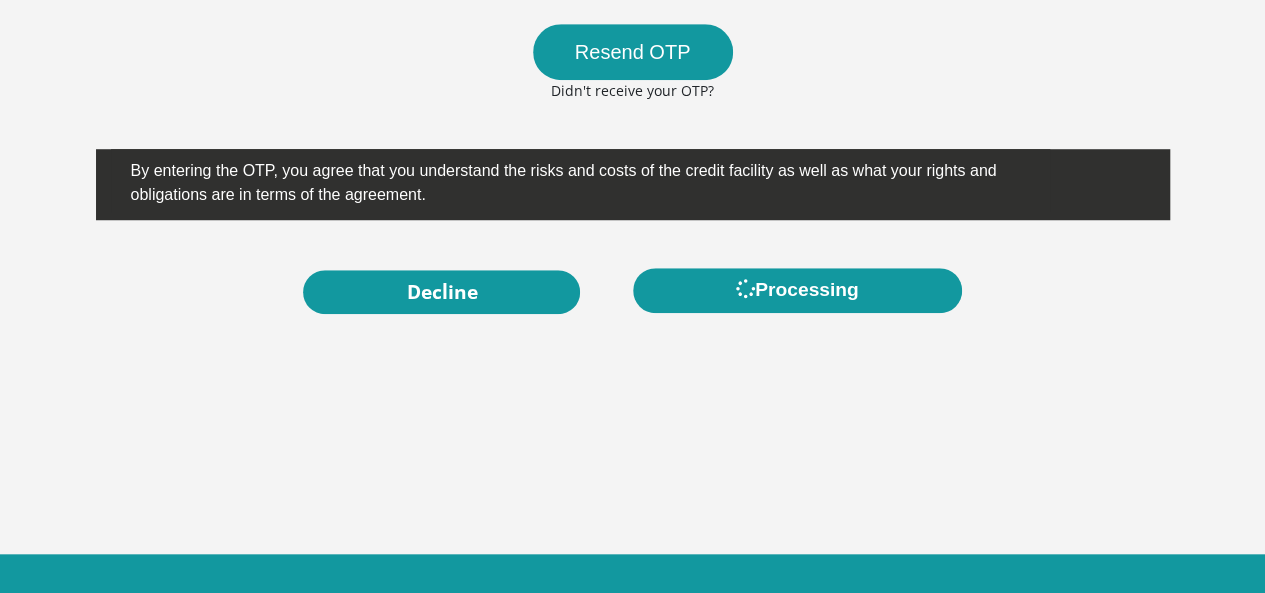 scroll, scrollTop: 0, scrollLeft: 0, axis: both 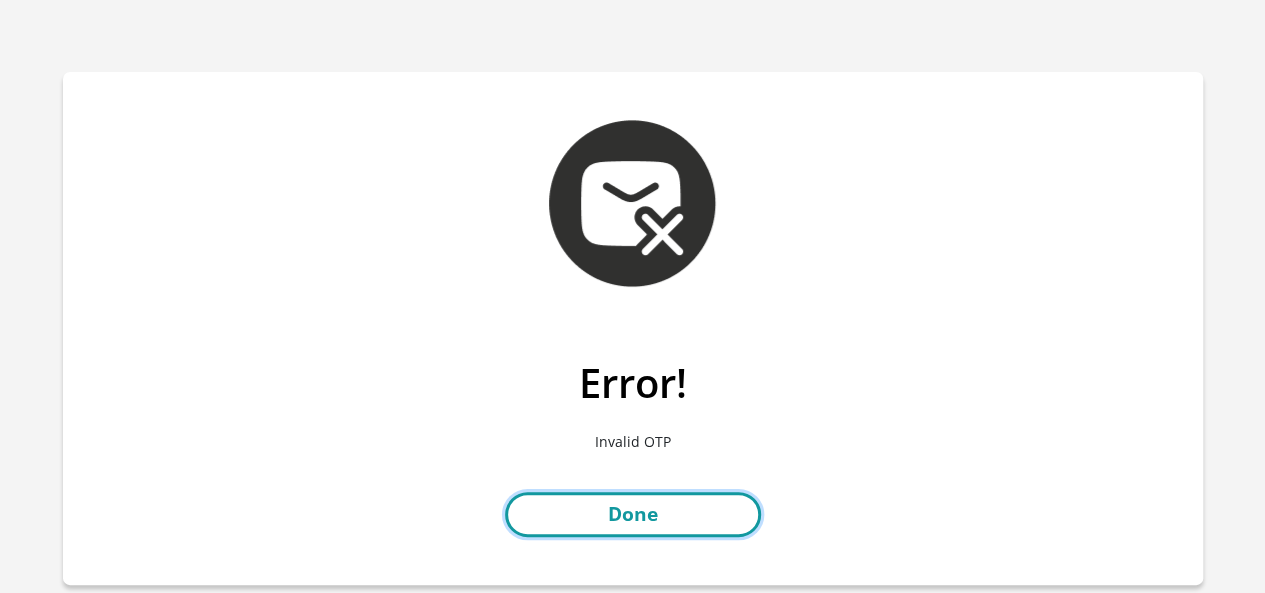 click on "Done" at bounding box center (633, 514) 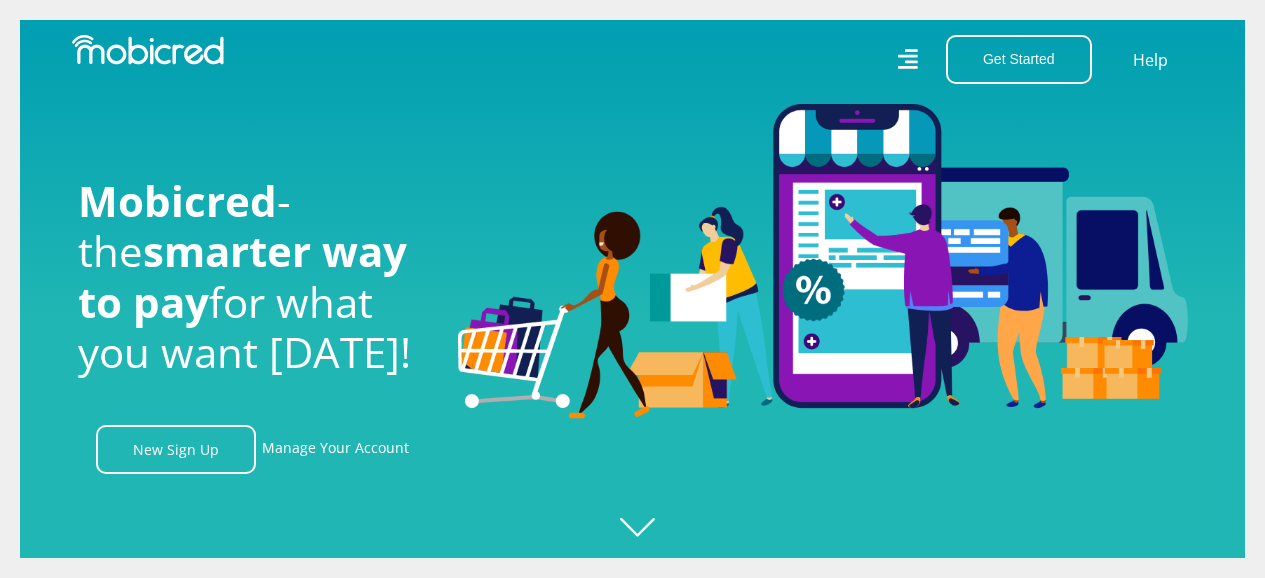 scroll, scrollTop: 0, scrollLeft: 0, axis: both 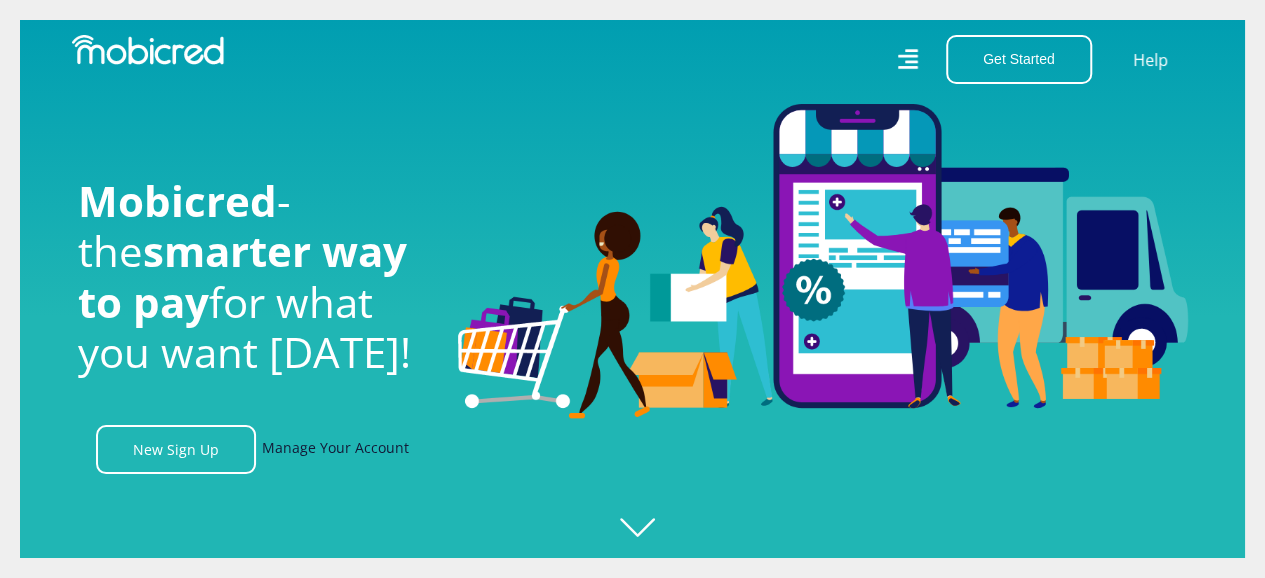 click on "Manage Your Account" at bounding box center [335, 449] 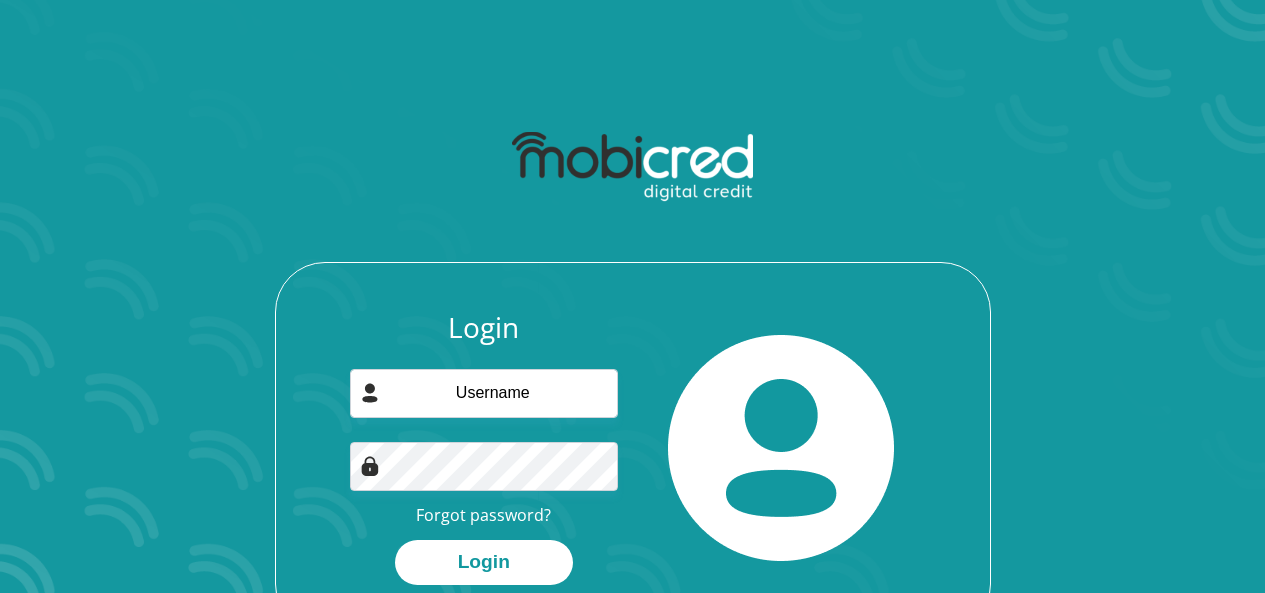scroll, scrollTop: 0, scrollLeft: 0, axis: both 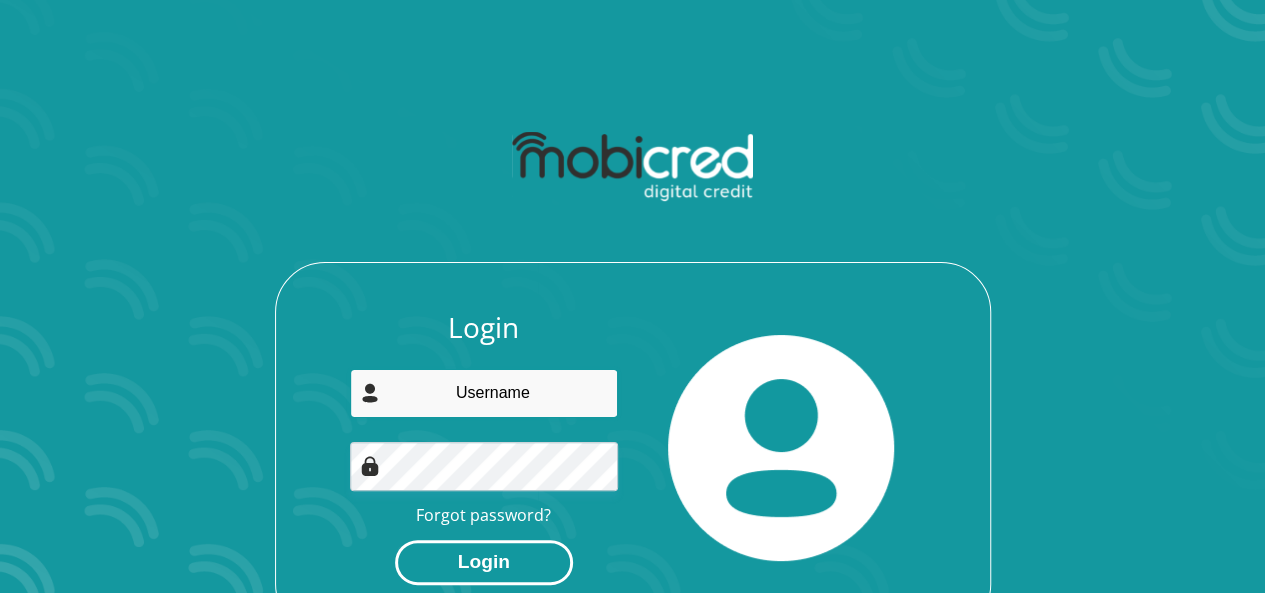 type on "[EMAIL_ADDRESS][DOMAIN_NAME]" 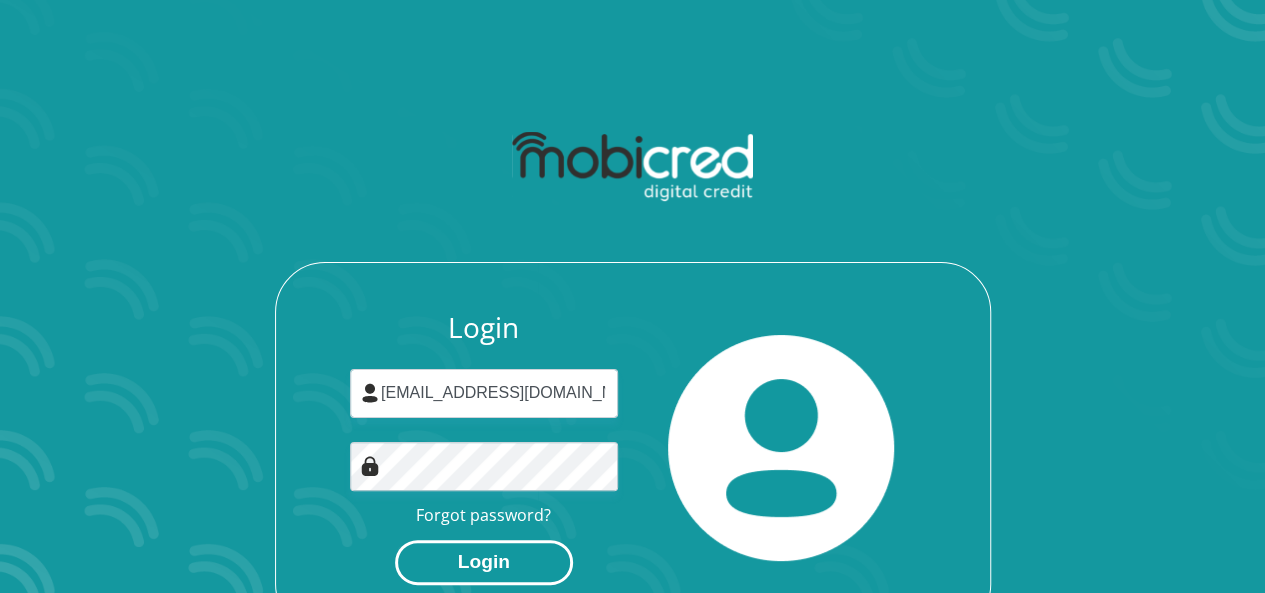 click on "Login" at bounding box center [484, 562] 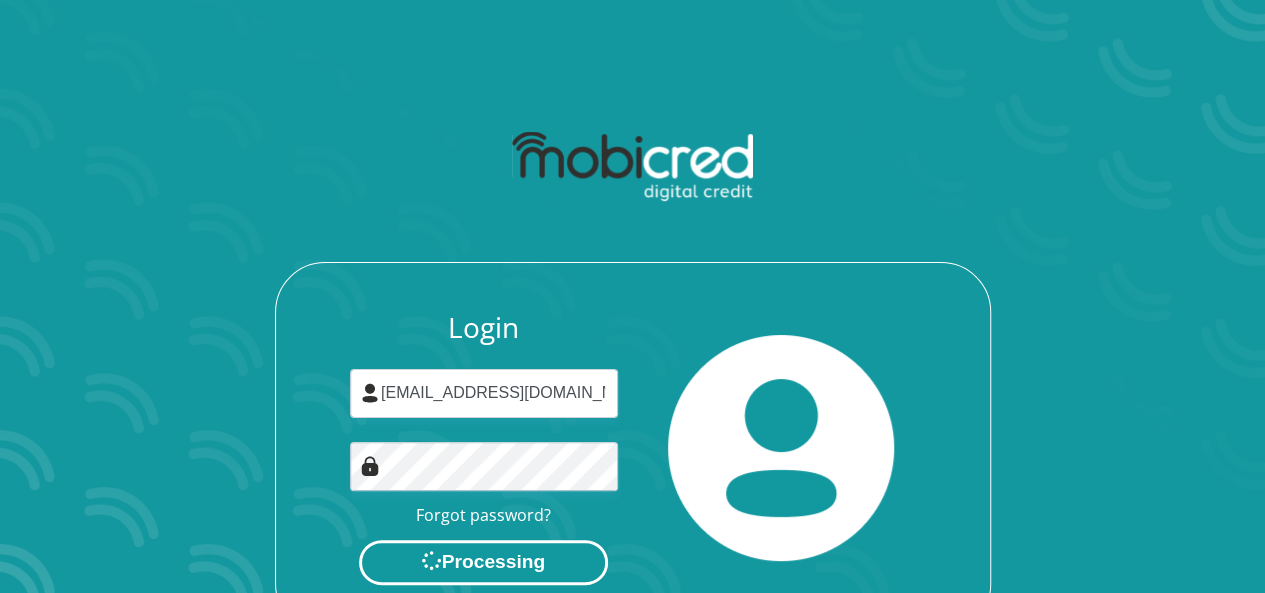 scroll, scrollTop: 0, scrollLeft: 0, axis: both 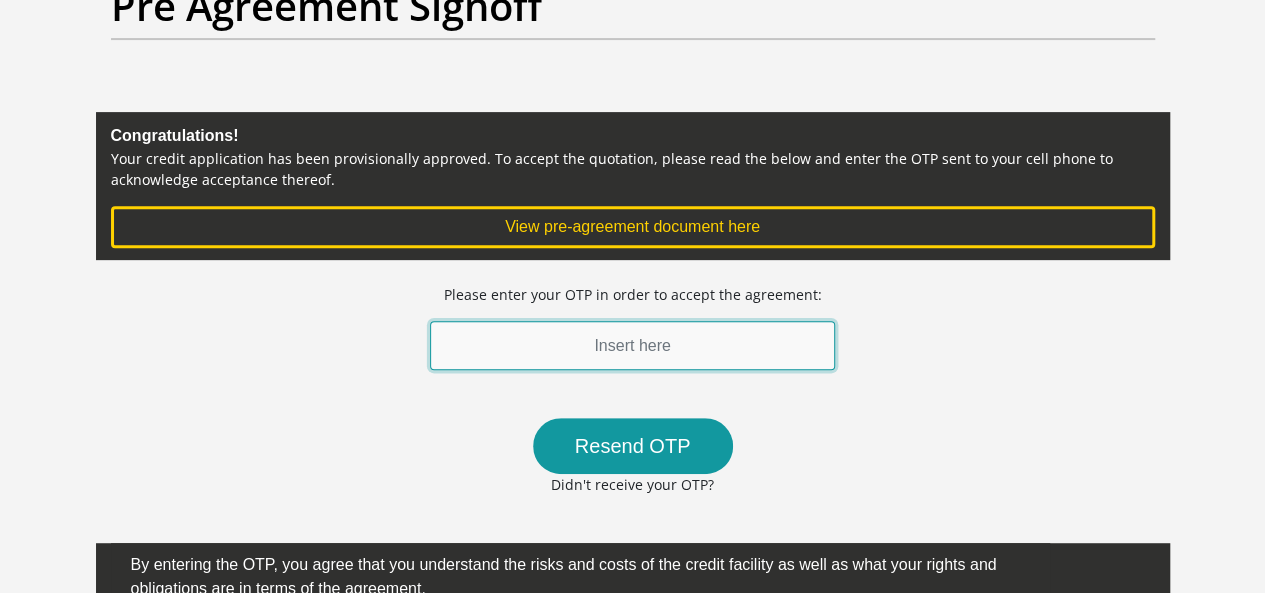 click at bounding box center [633, 345] 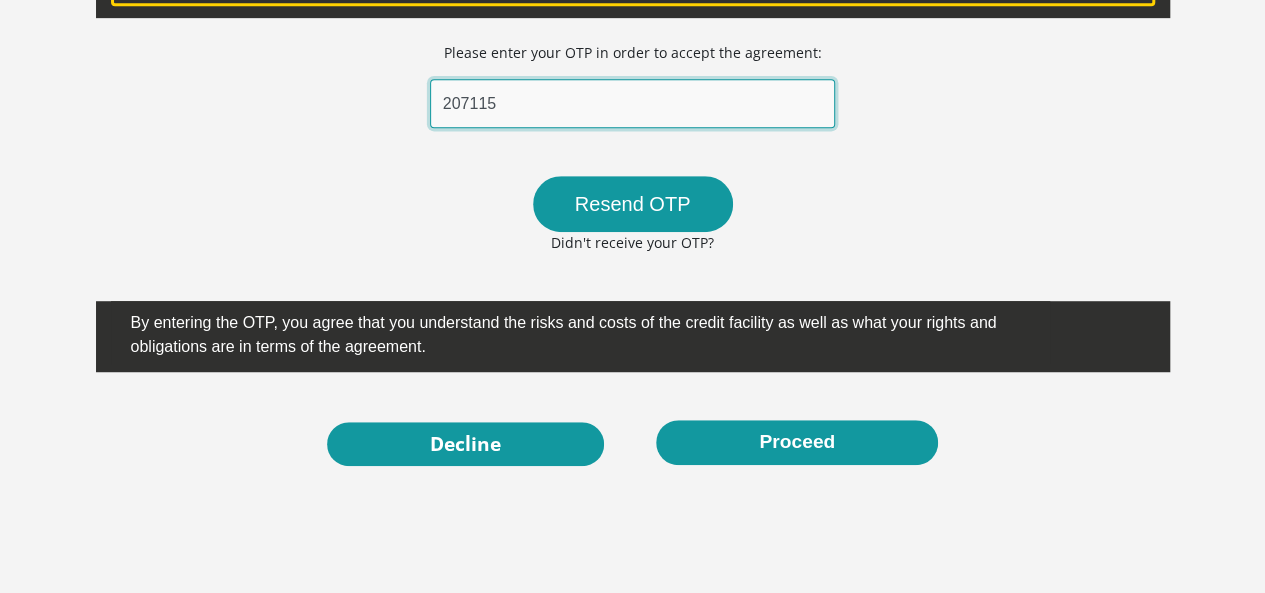 scroll, scrollTop: 600, scrollLeft: 0, axis: vertical 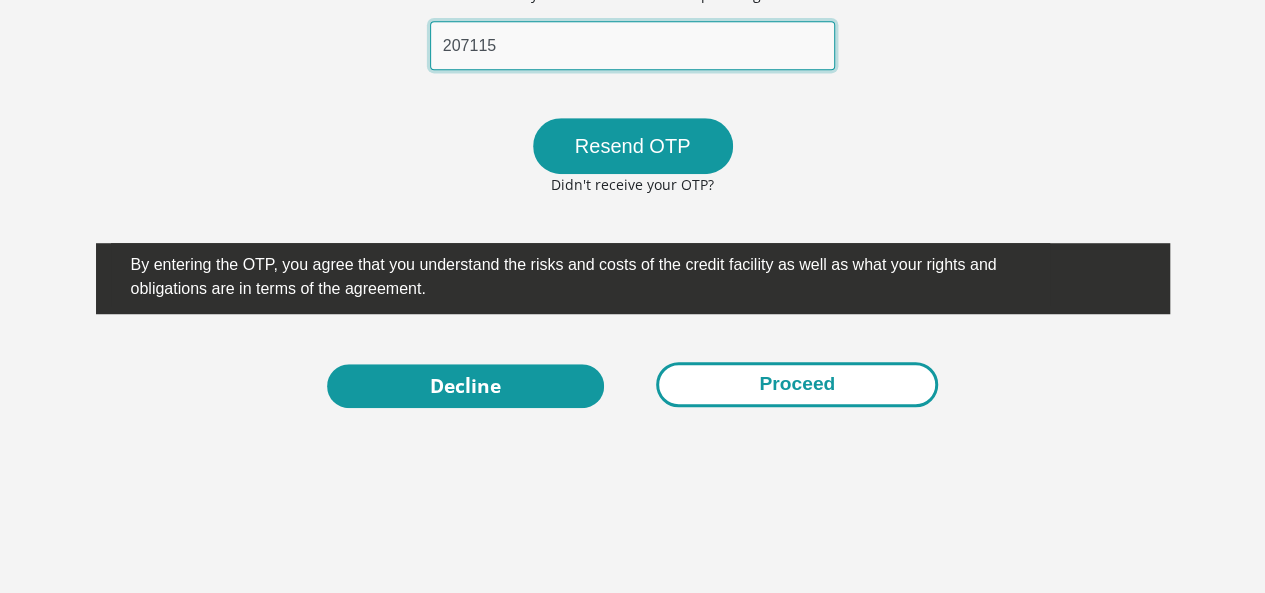 type on "207115" 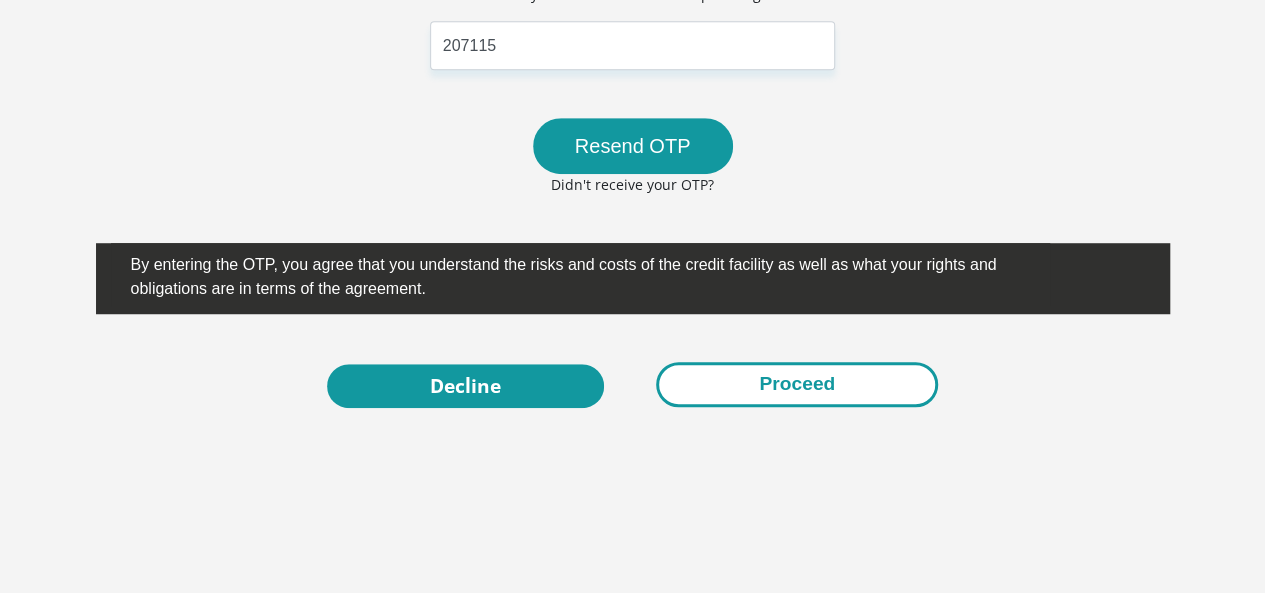 click on "Proceed" at bounding box center (797, 384) 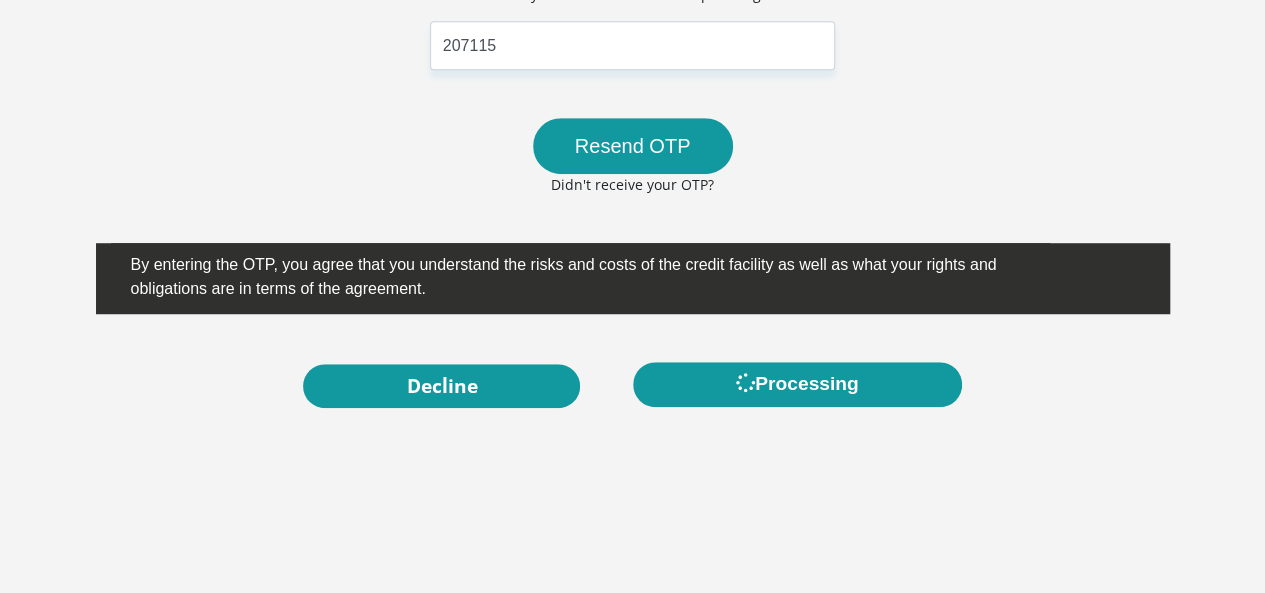 scroll, scrollTop: 0, scrollLeft: 0, axis: both 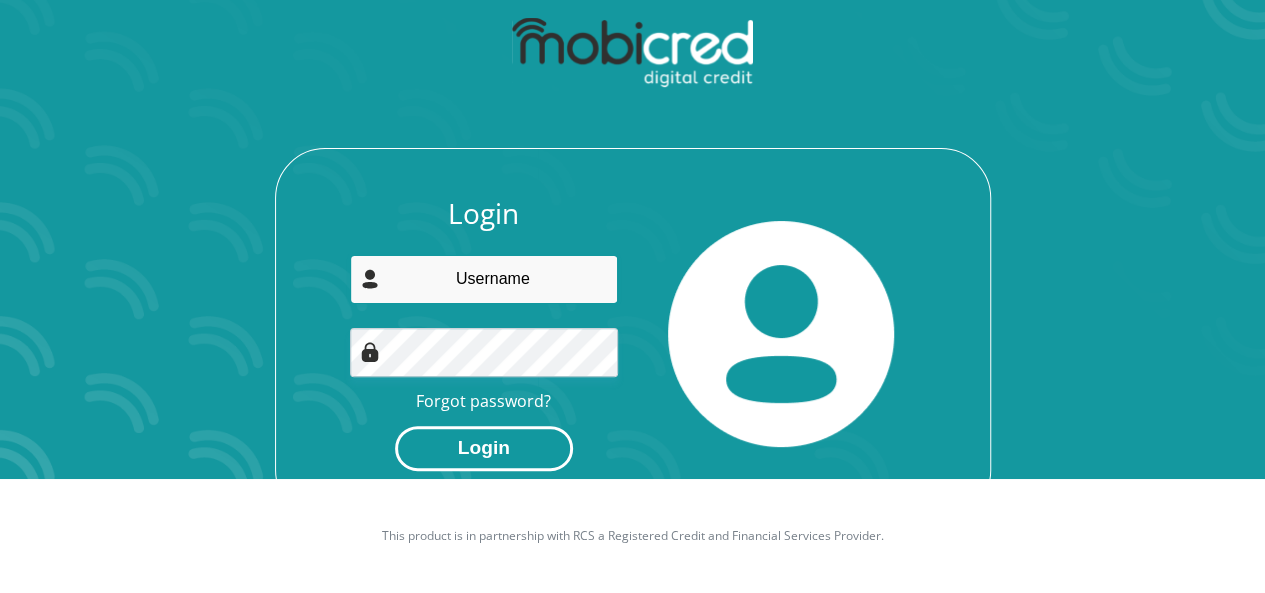 type on "[EMAIL_ADDRESS][DOMAIN_NAME]" 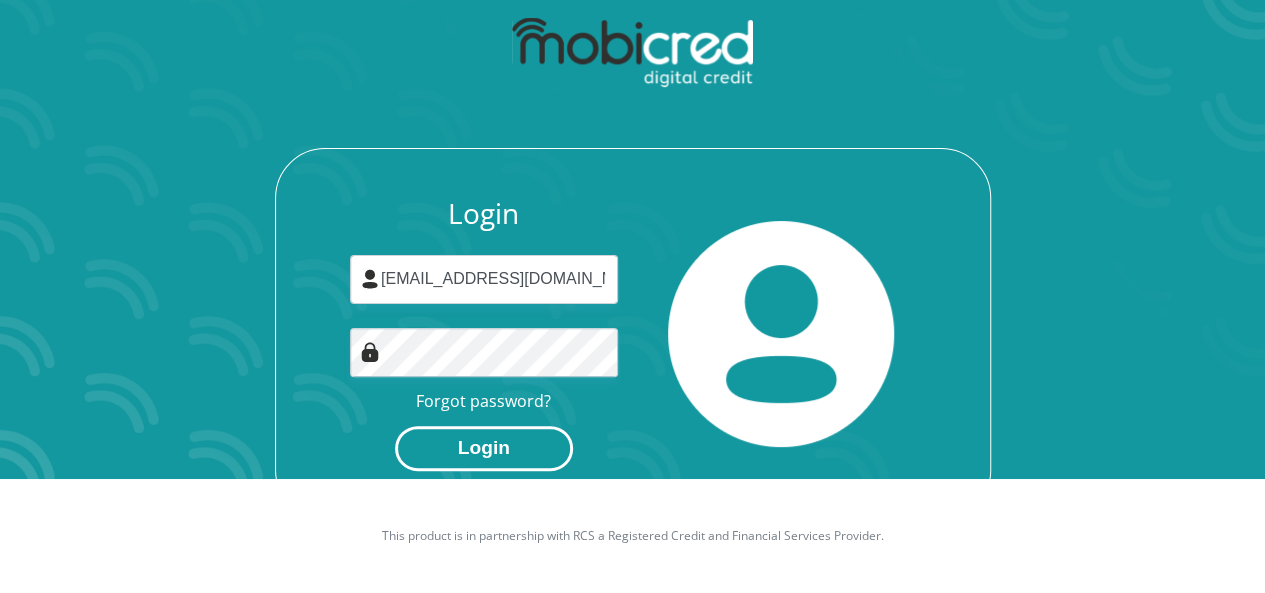 click on "Login" at bounding box center (484, 448) 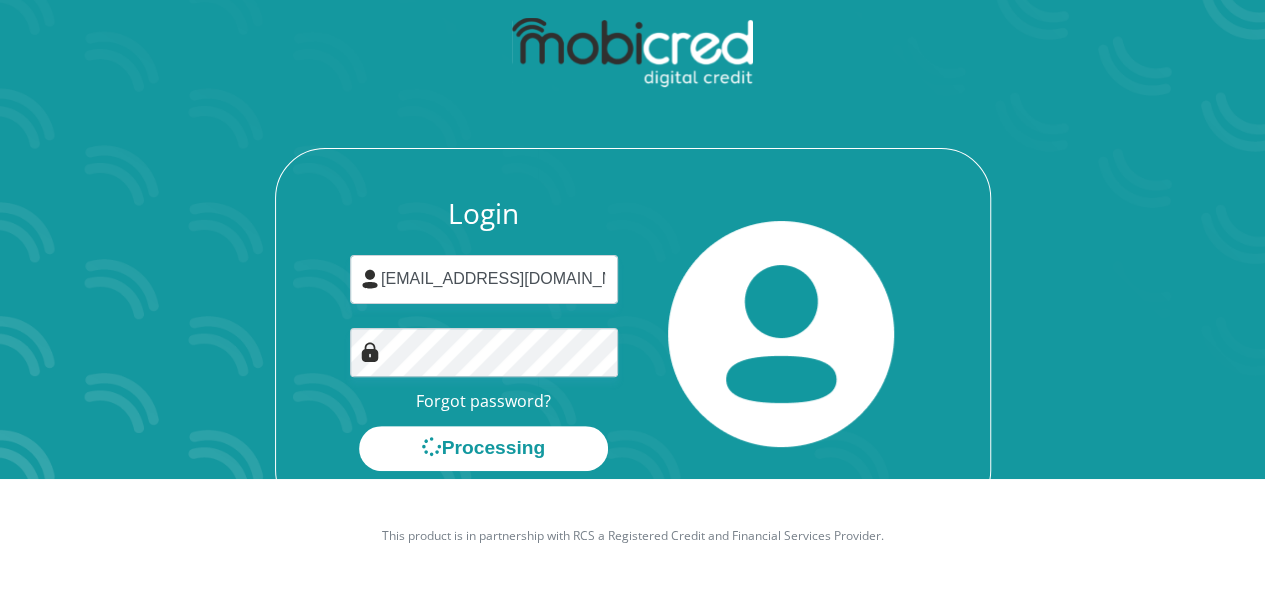 scroll, scrollTop: 0, scrollLeft: 0, axis: both 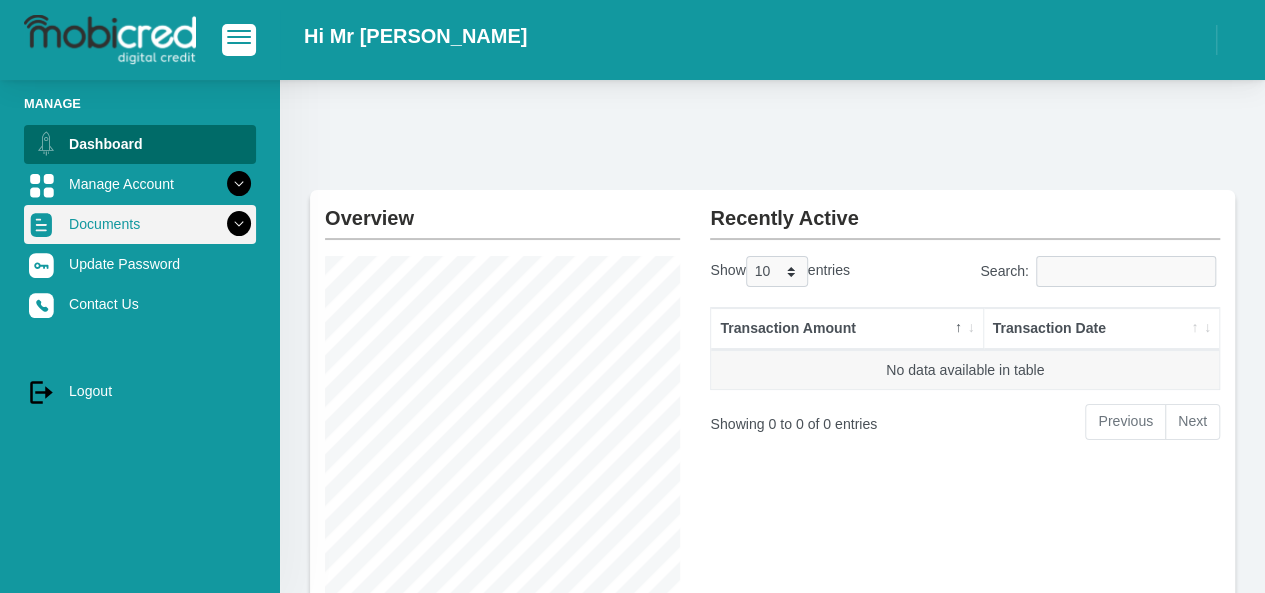 click at bounding box center (239, 224) 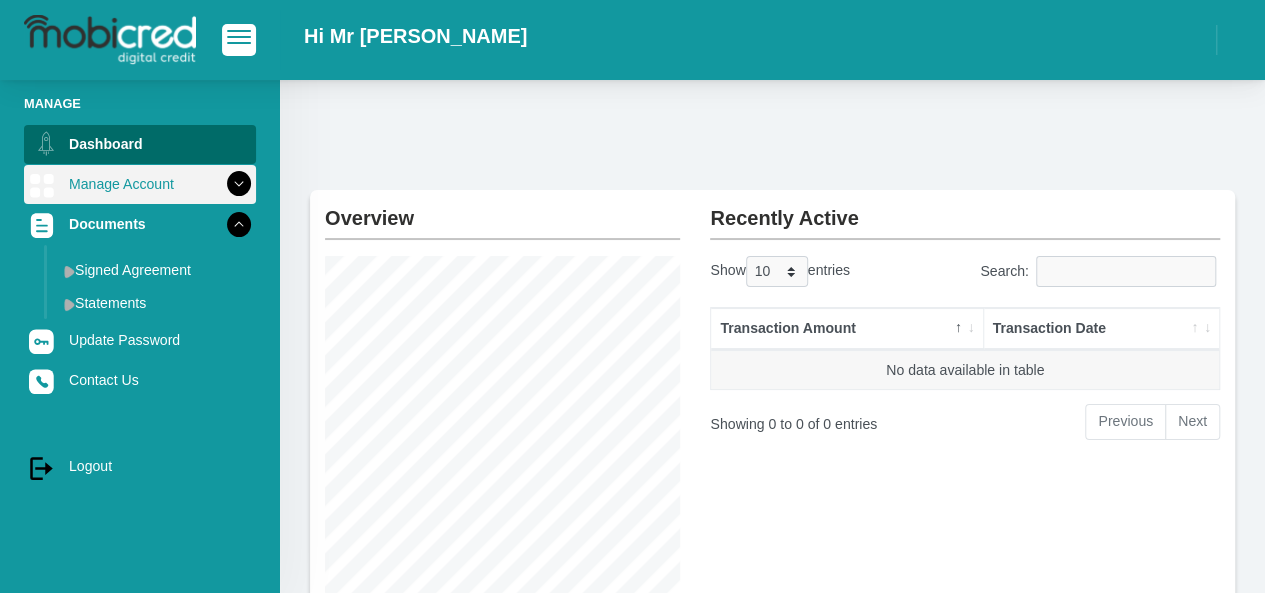 click at bounding box center (239, 184) 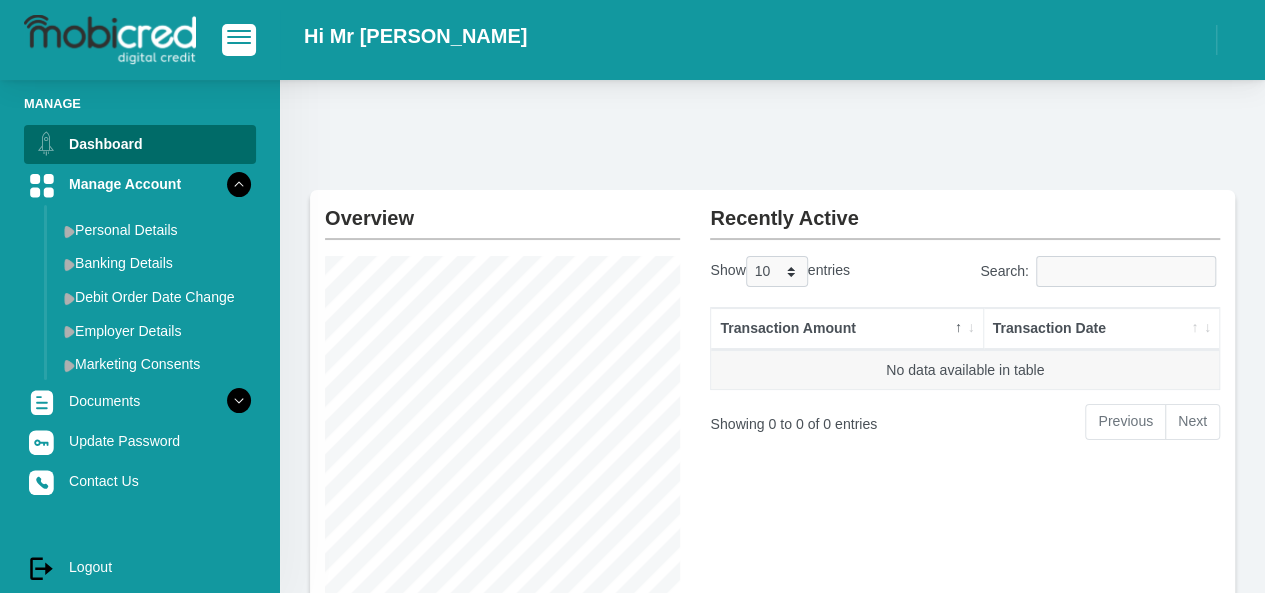 click on "Overview
Instalment amount: 458.62 i
Account Start Date: [DATE]
Account Number: ******2501
Recently Active
Show  10 25 50 100  entries Search:
Transaction Amount Transaction Date
No data available in table
Showing 0 to 0 of 0 entries Previous" at bounding box center [772, 486] 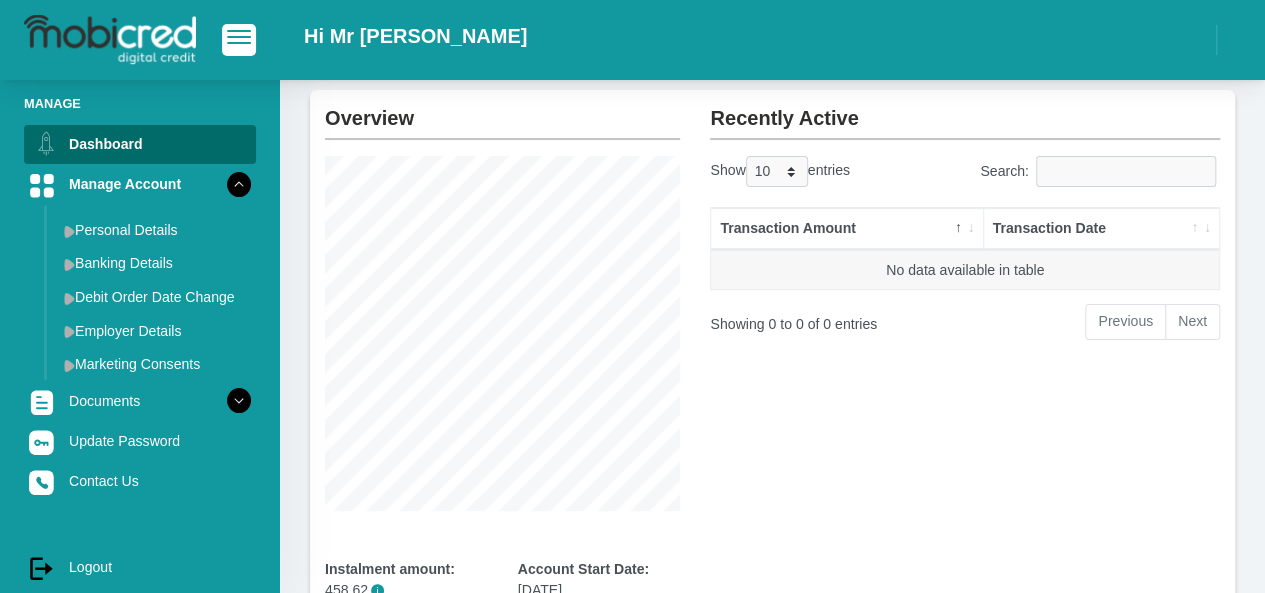 scroll, scrollTop: 100, scrollLeft: 0, axis: vertical 